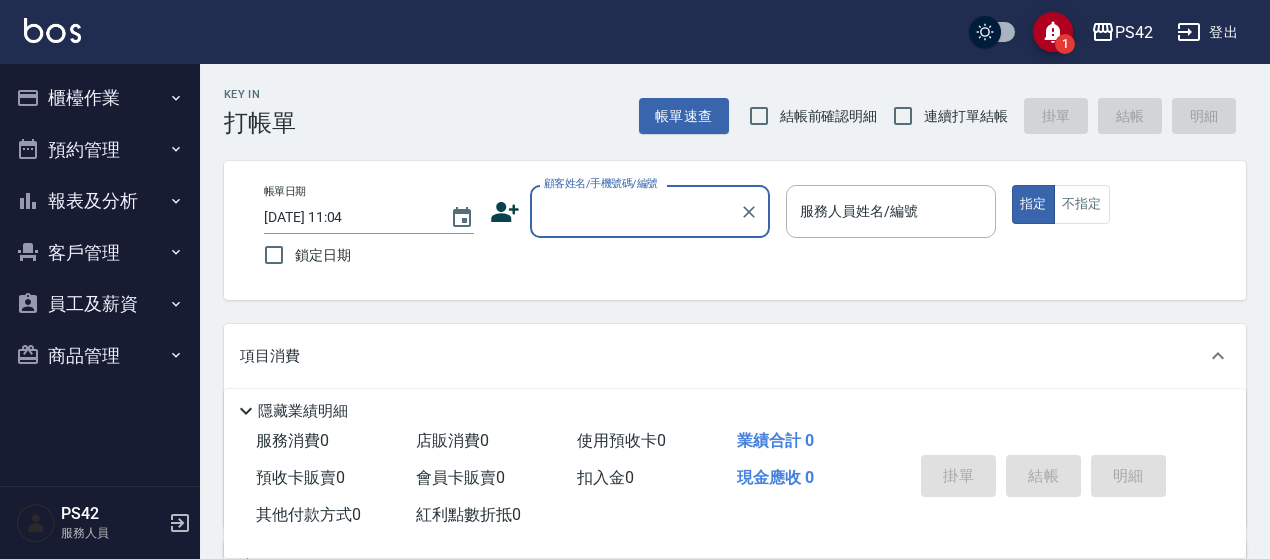 scroll, scrollTop: 0, scrollLeft: 0, axis: both 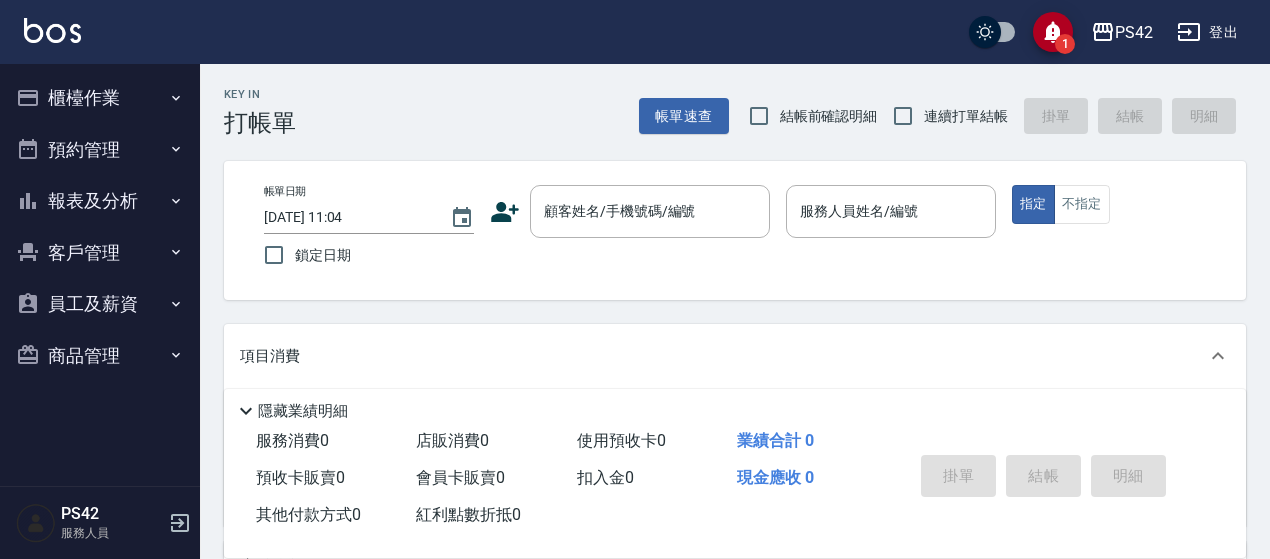 click on "連續打單結帳" at bounding box center [966, 116] 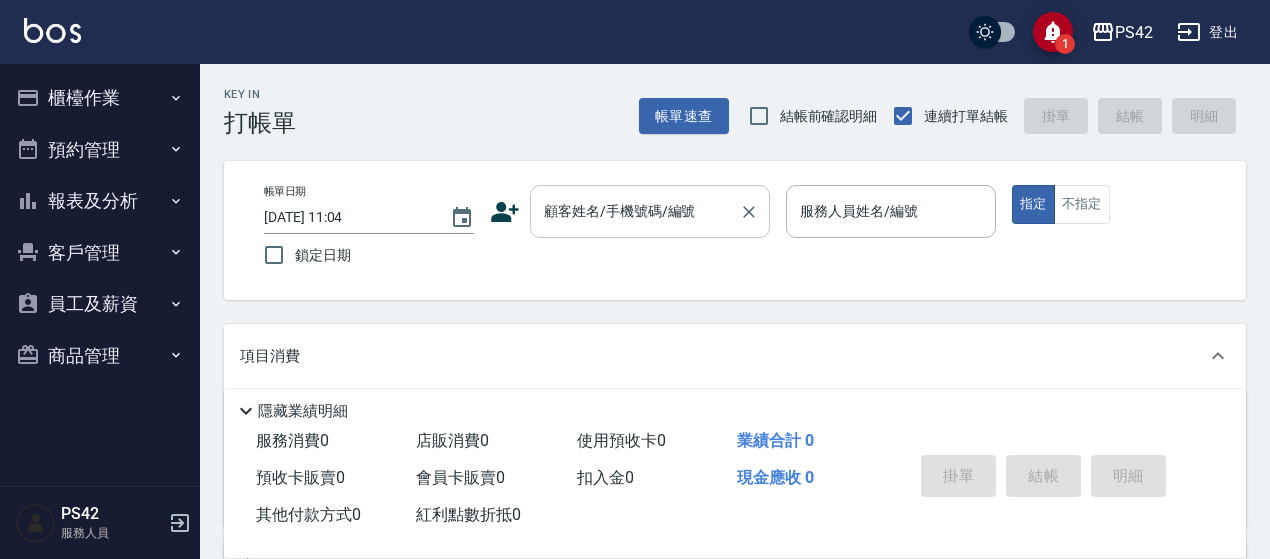 click on "顧客姓名/手機號碼/編號" at bounding box center [650, 211] 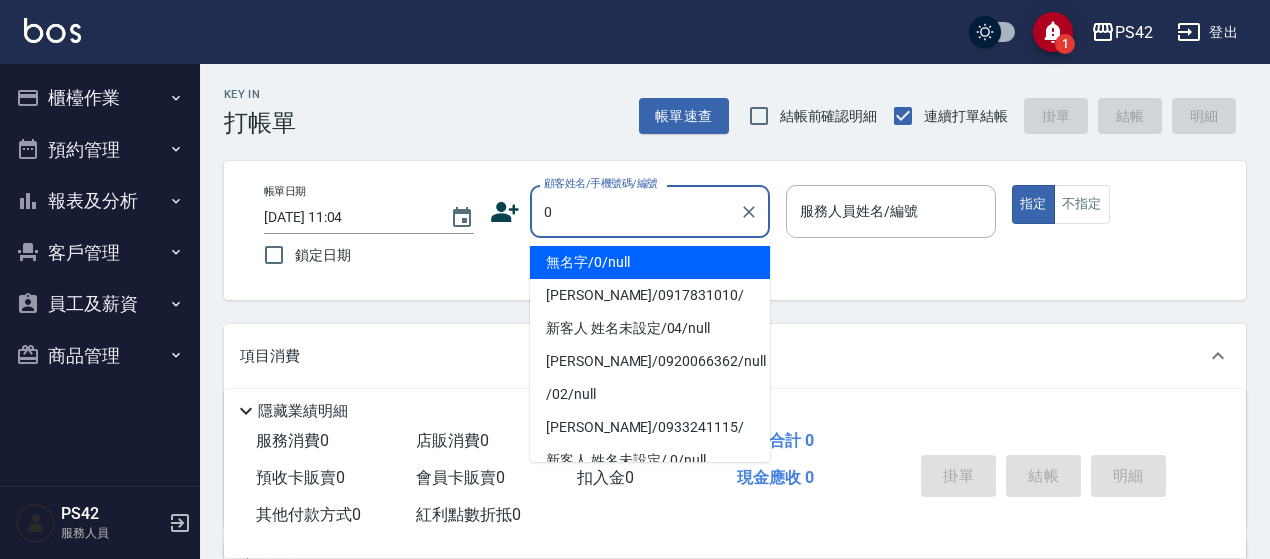 type on "無名字/0/null" 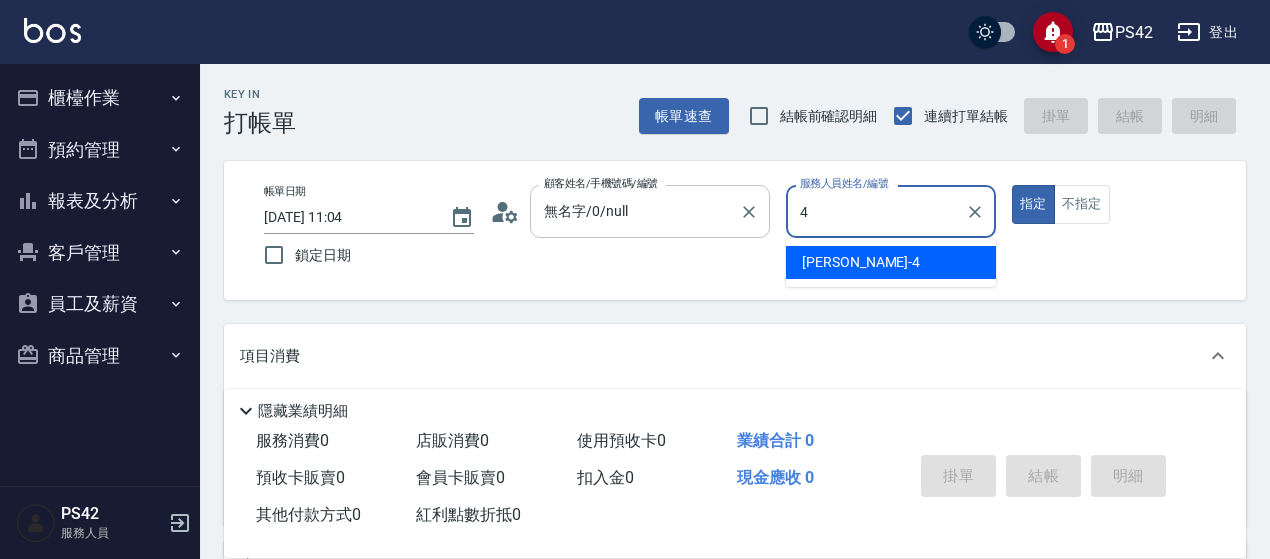 type on "4" 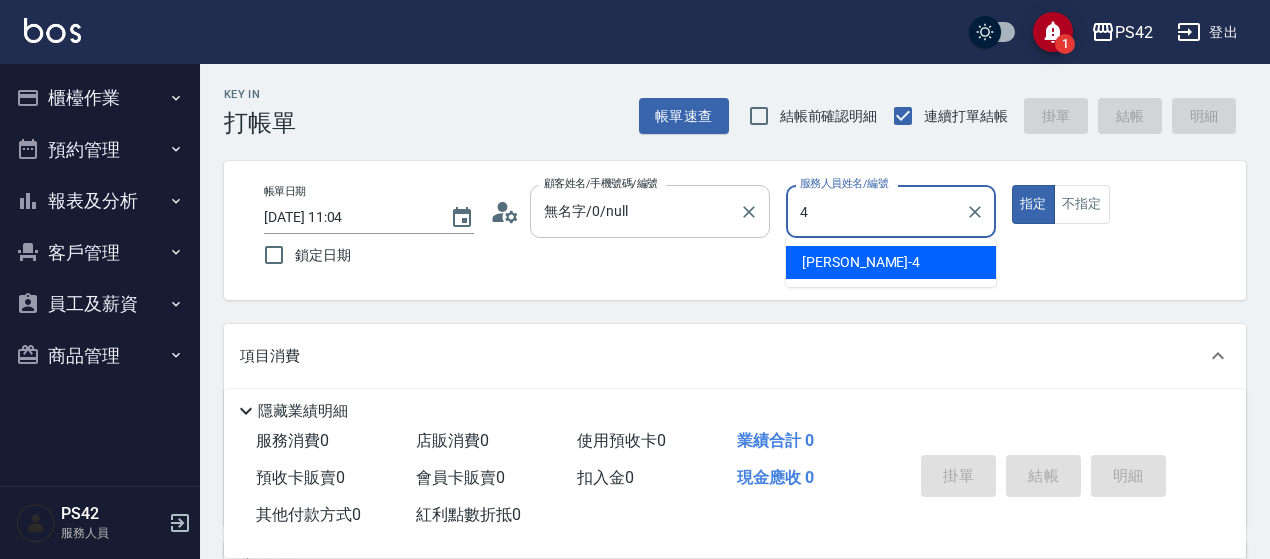 type on "true" 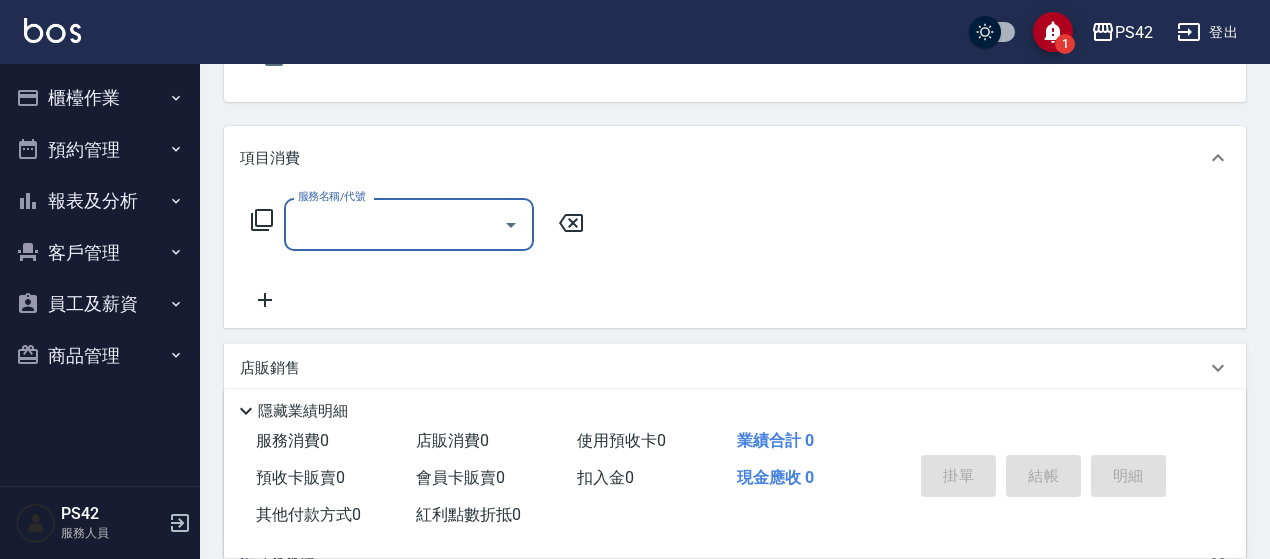 scroll, scrollTop: 200, scrollLeft: 0, axis: vertical 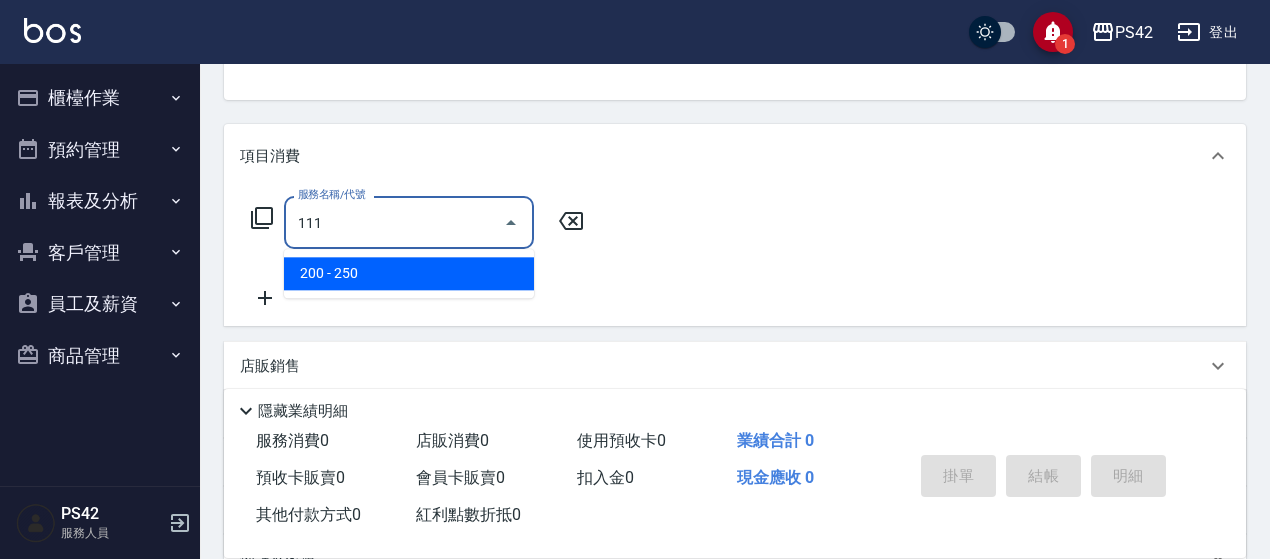 type on "200(111)" 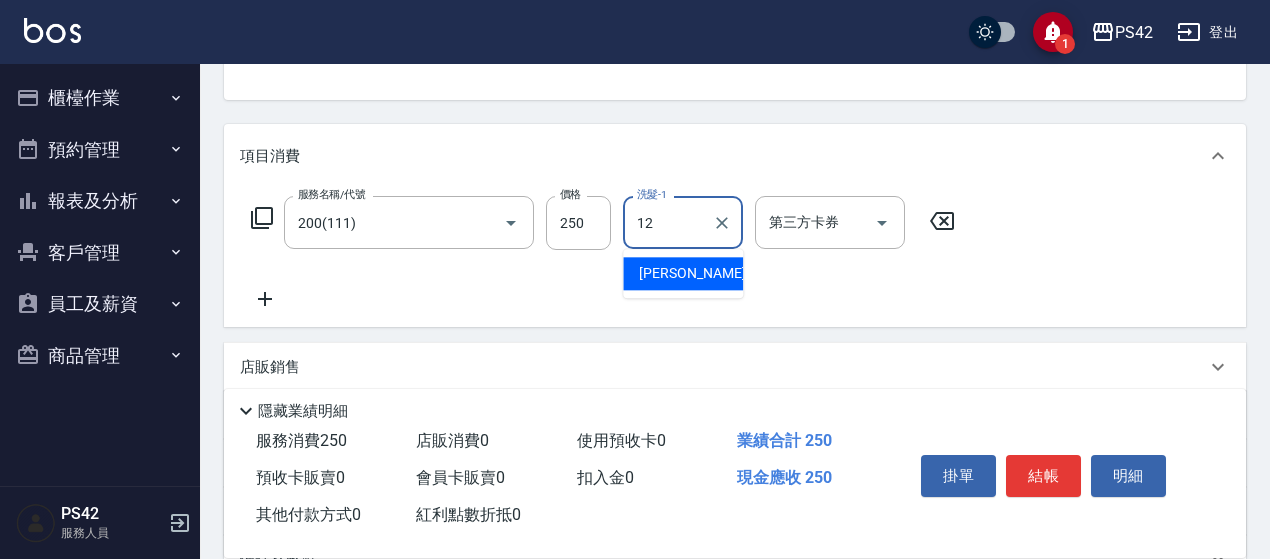 type on "[PERSON_NAME]-12" 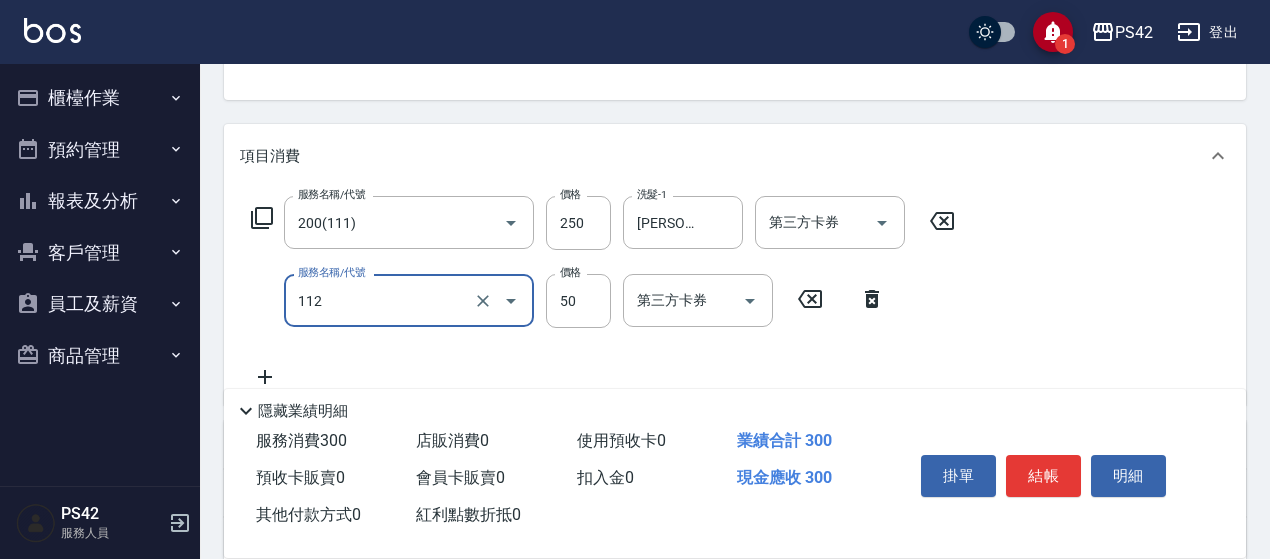 type on "精油50(112)" 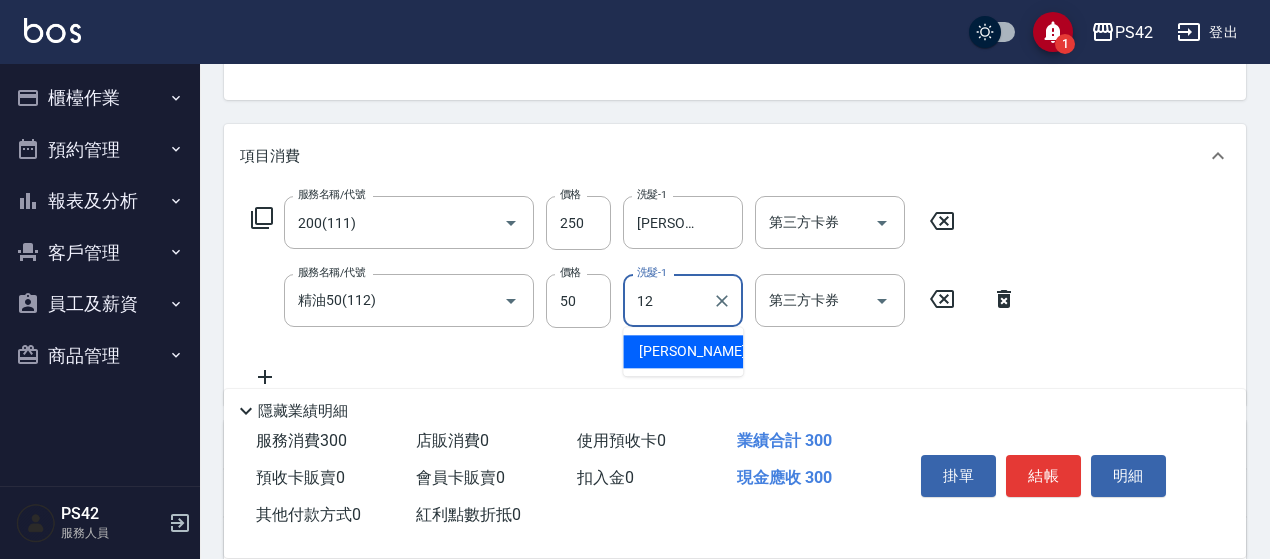 type on "[PERSON_NAME]-12" 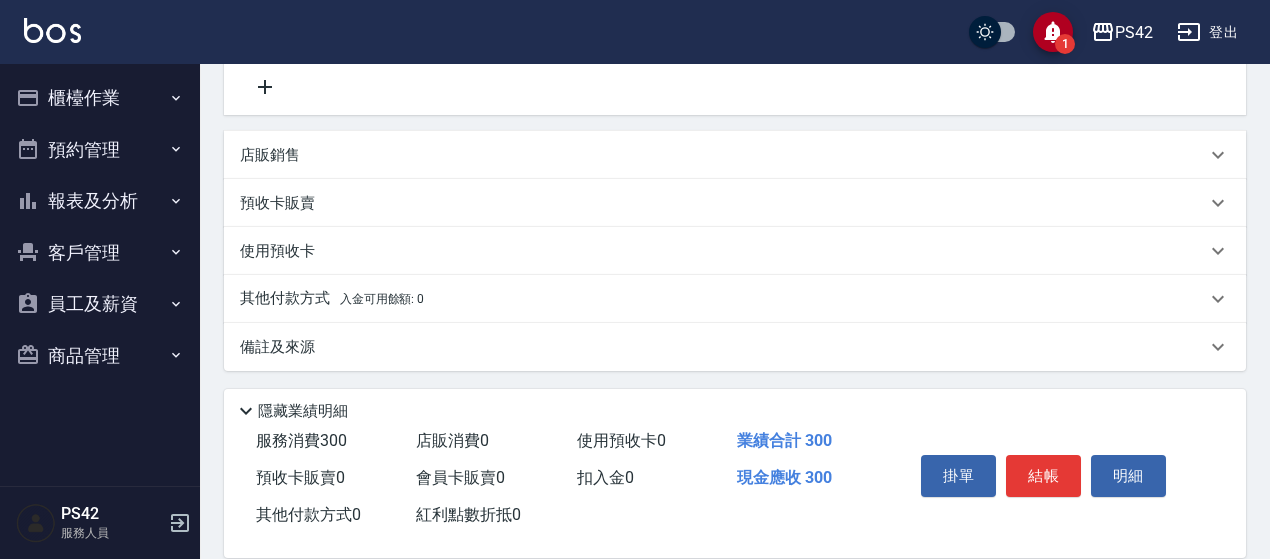 scroll, scrollTop: 492, scrollLeft: 0, axis: vertical 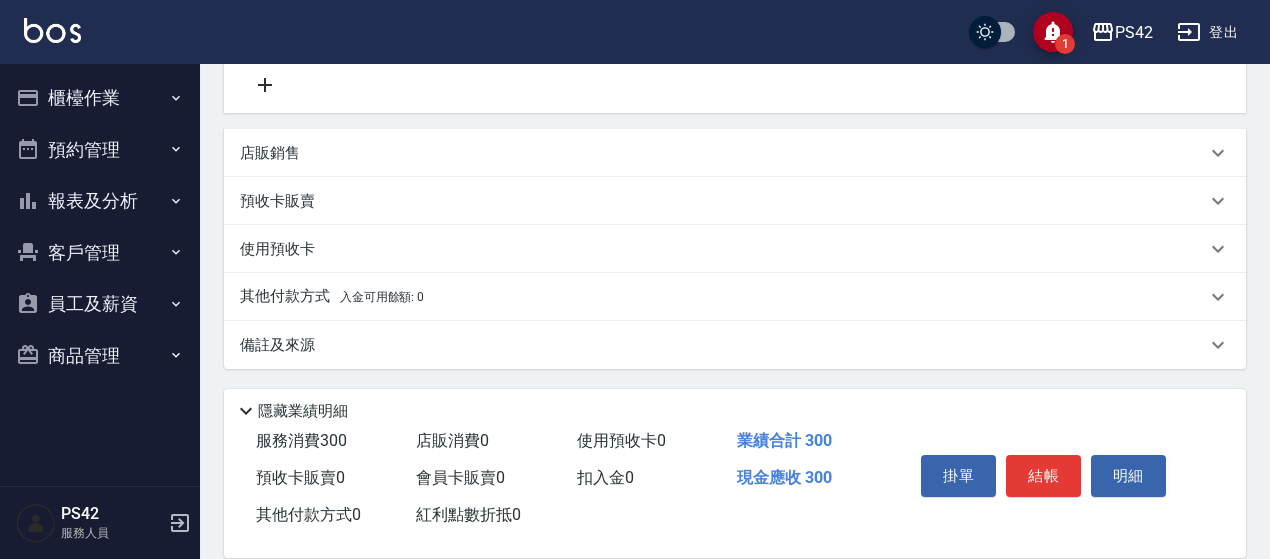 drag, startPoint x: 228, startPoint y: 146, endPoint x: 255, endPoint y: 151, distance: 27.45906 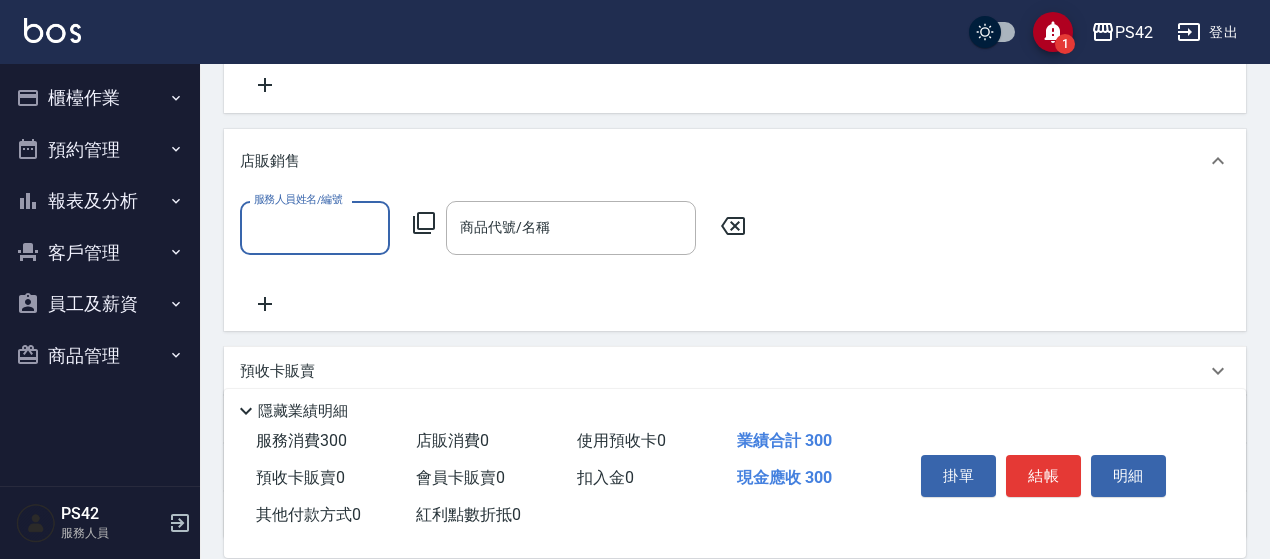 scroll, scrollTop: 0, scrollLeft: 0, axis: both 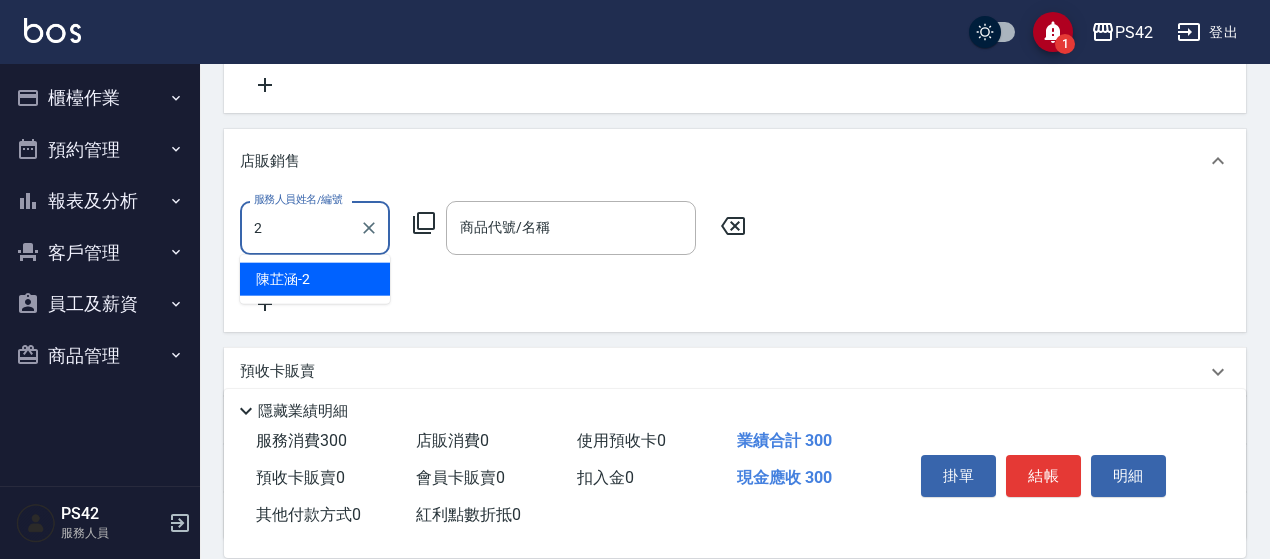 type on "[PERSON_NAME]2" 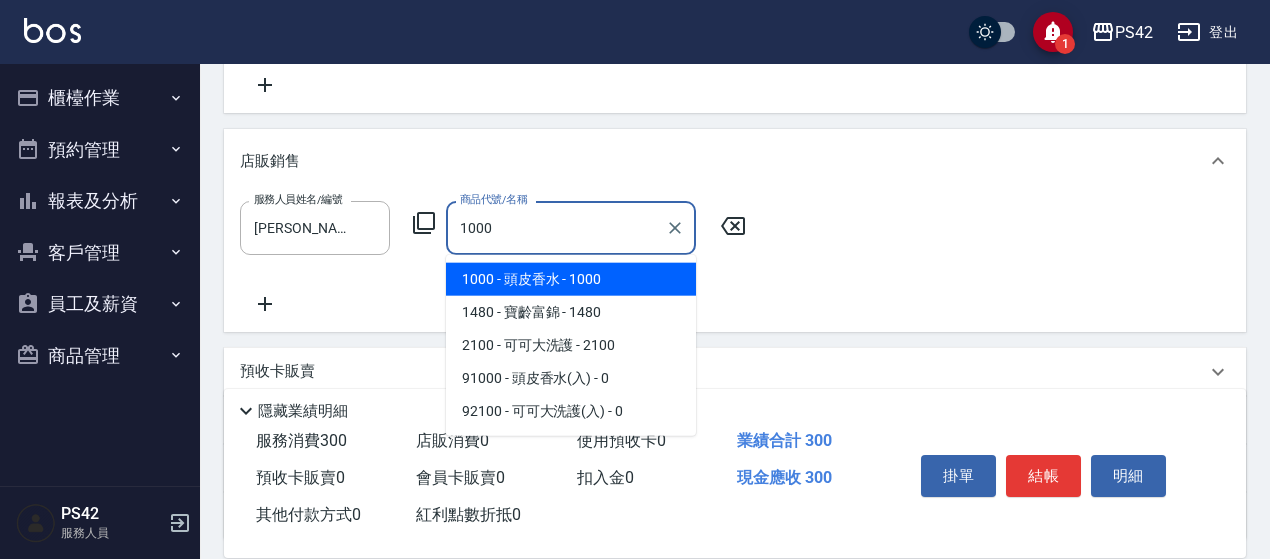 type on "頭皮香水" 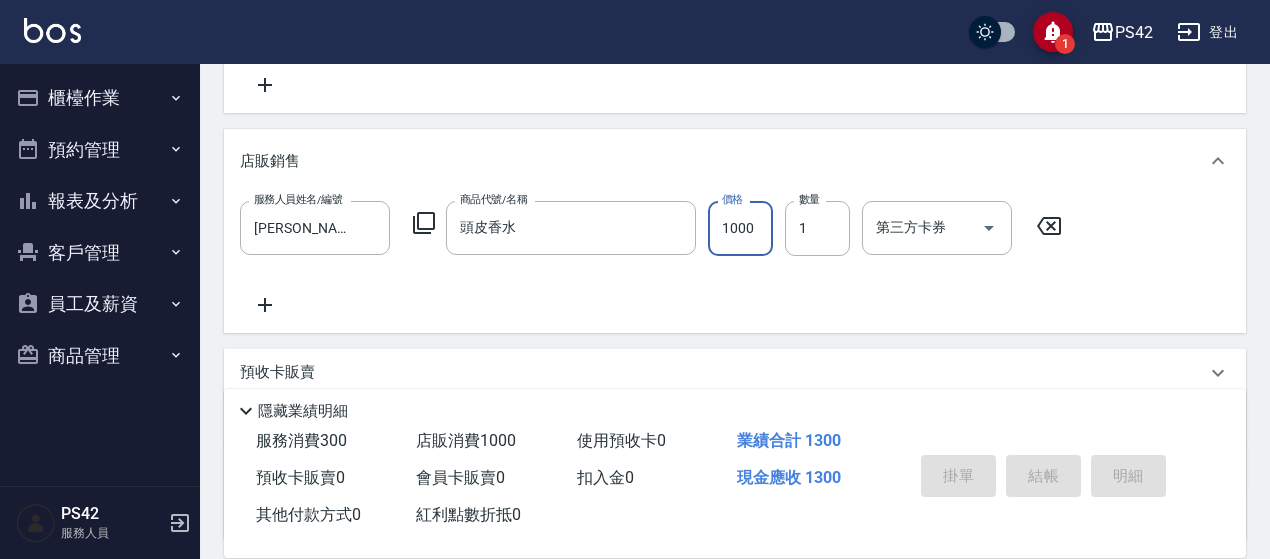 type on "[DATE] 16:28" 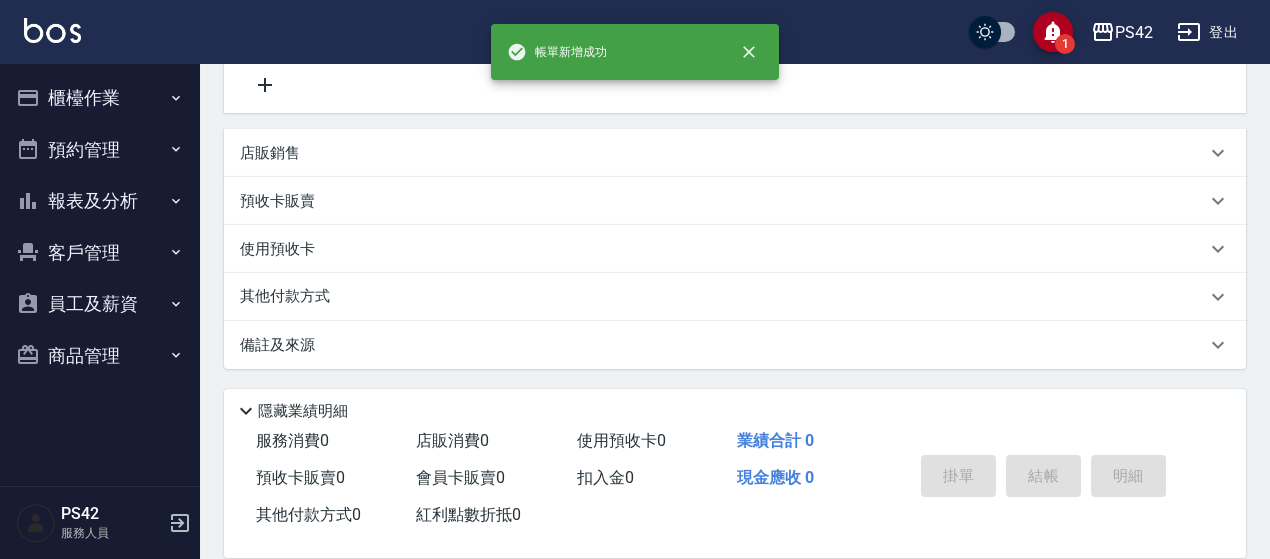 scroll, scrollTop: 0, scrollLeft: 0, axis: both 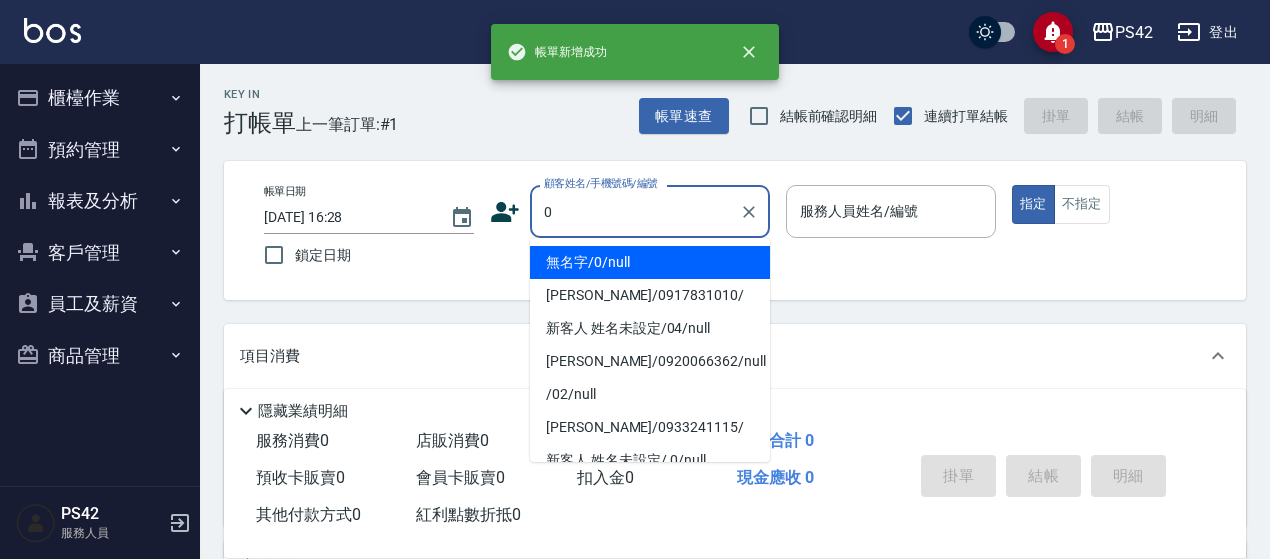 type on "無名字/0/null" 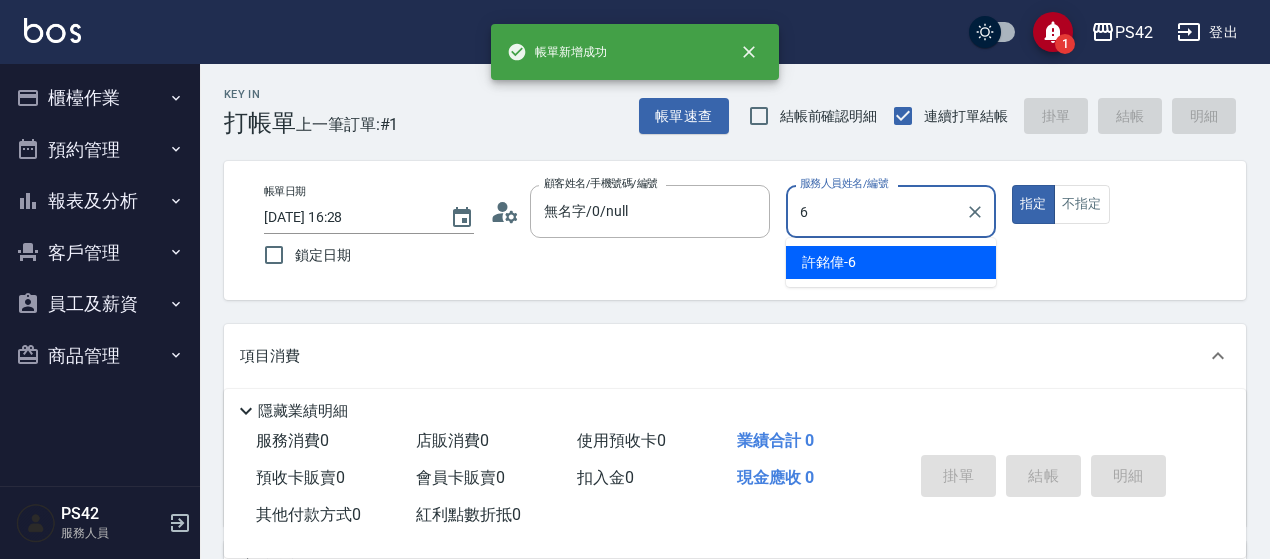 type on "[PERSON_NAME]-6" 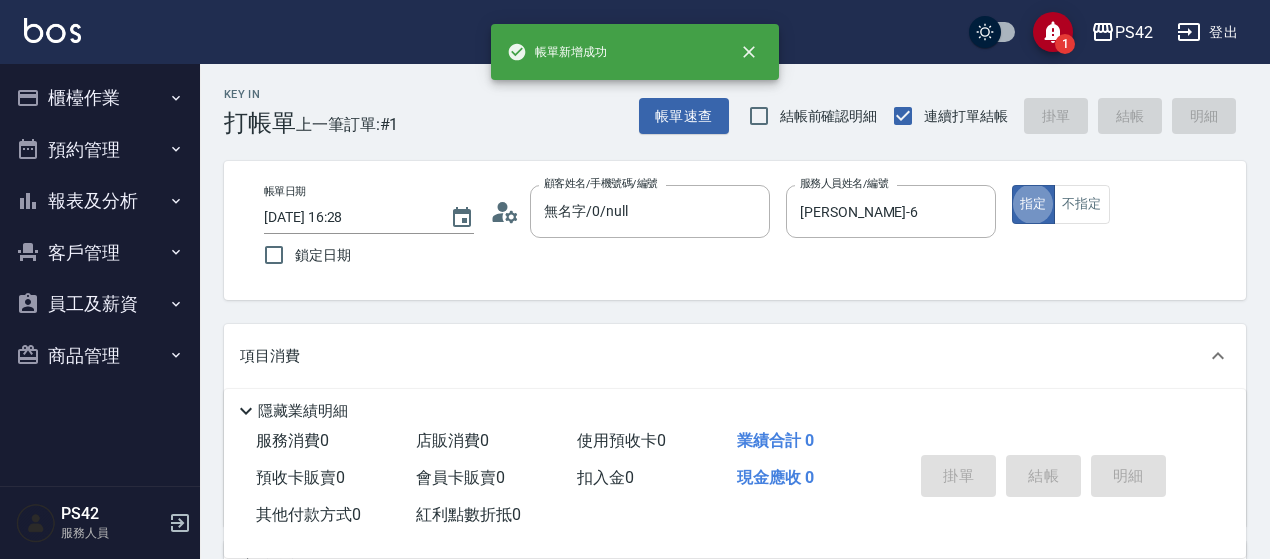 scroll, scrollTop: 200, scrollLeft: 0, axis: vertical 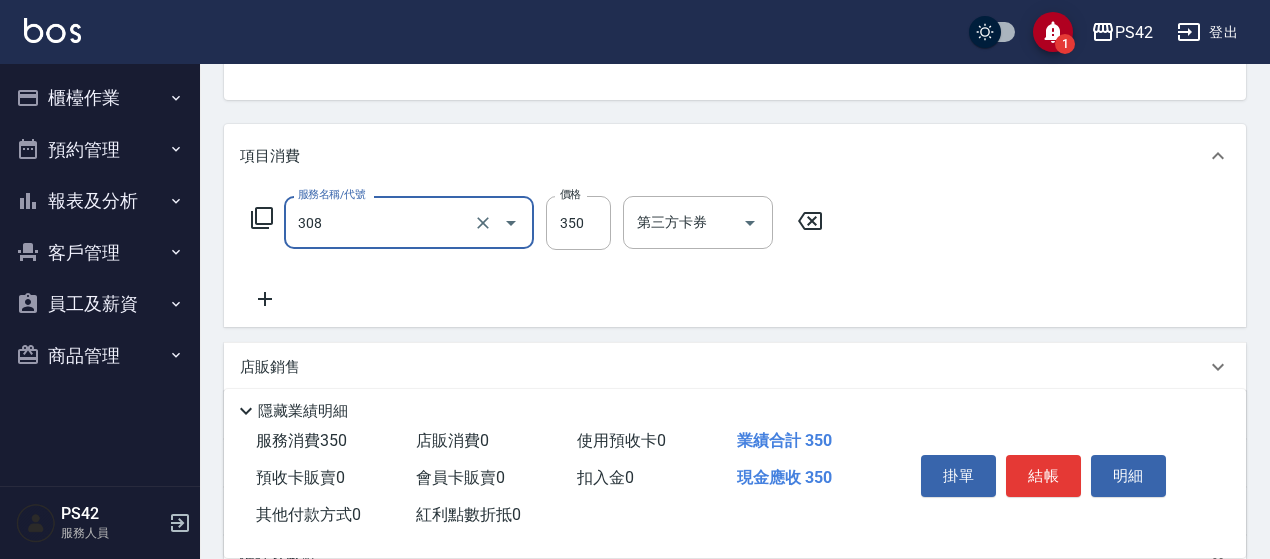 type on "洗+剪(308)" 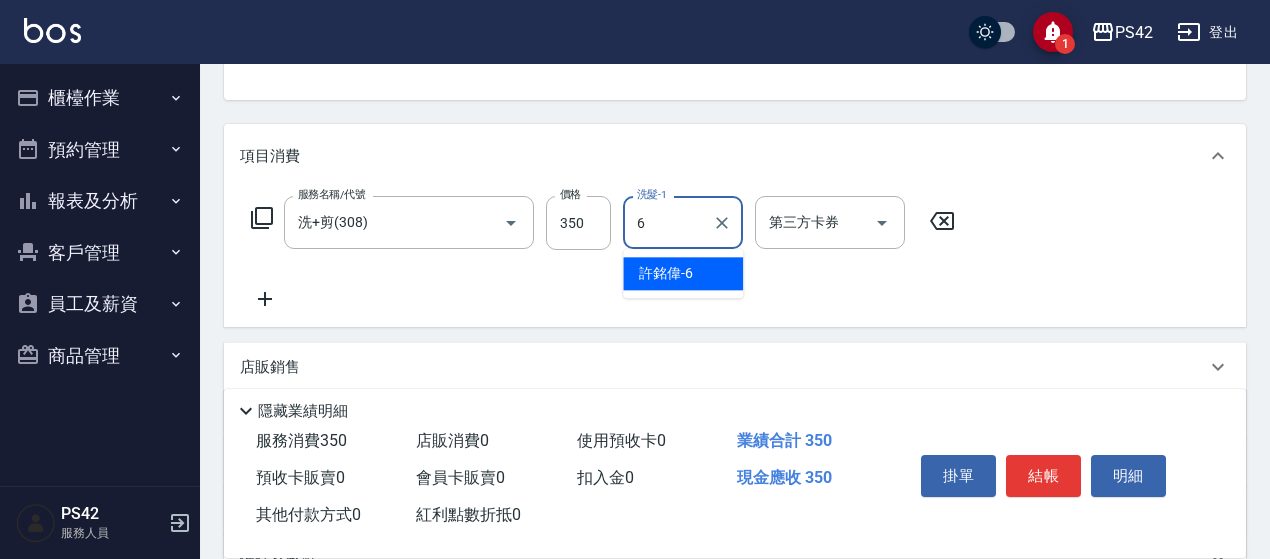 type on "[PERSON_NAME]-6" 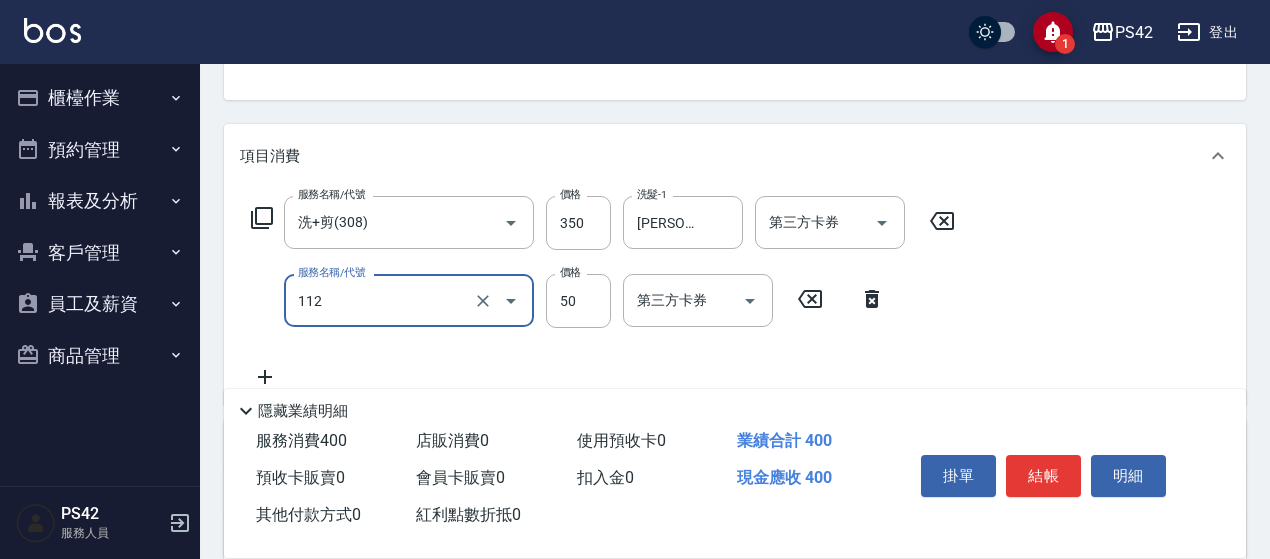 type on "精油50(112)" 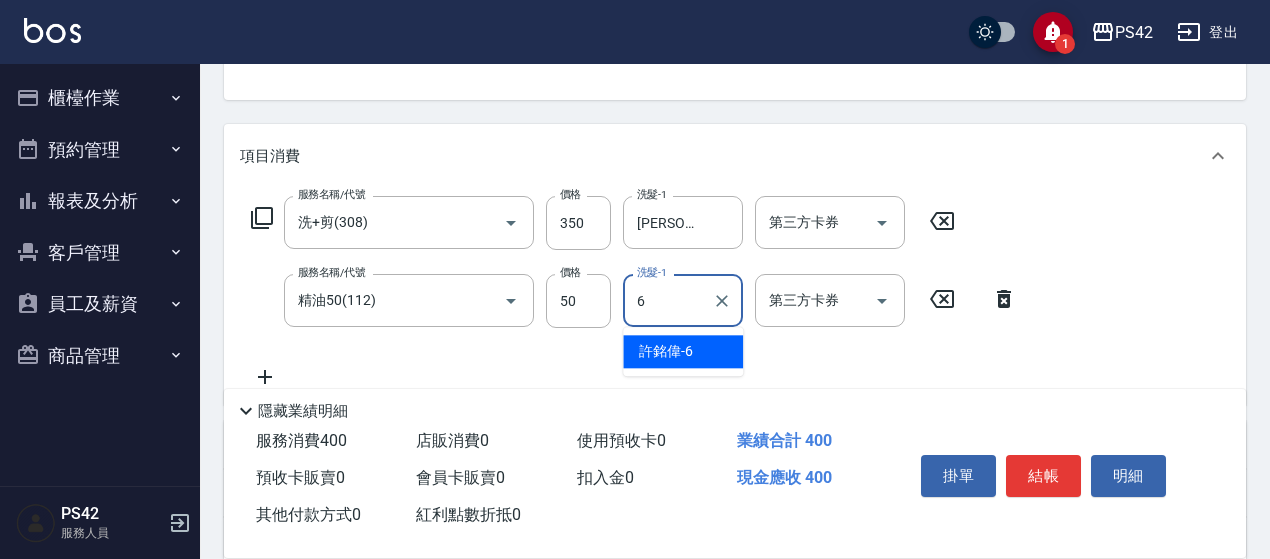 type on "[PERSON_NAME]-6" 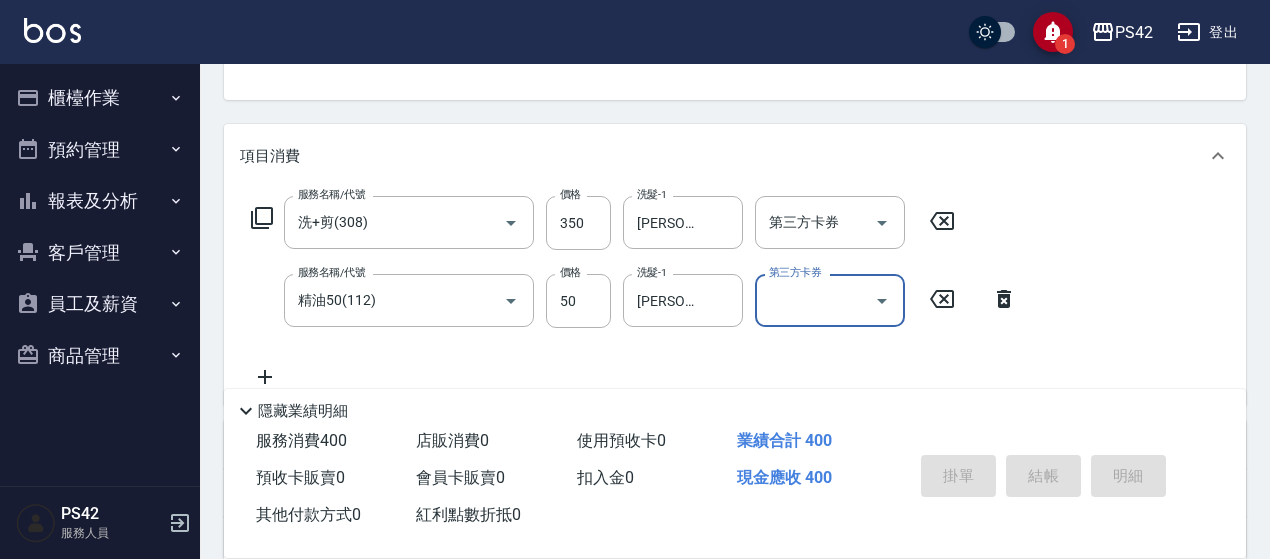 type 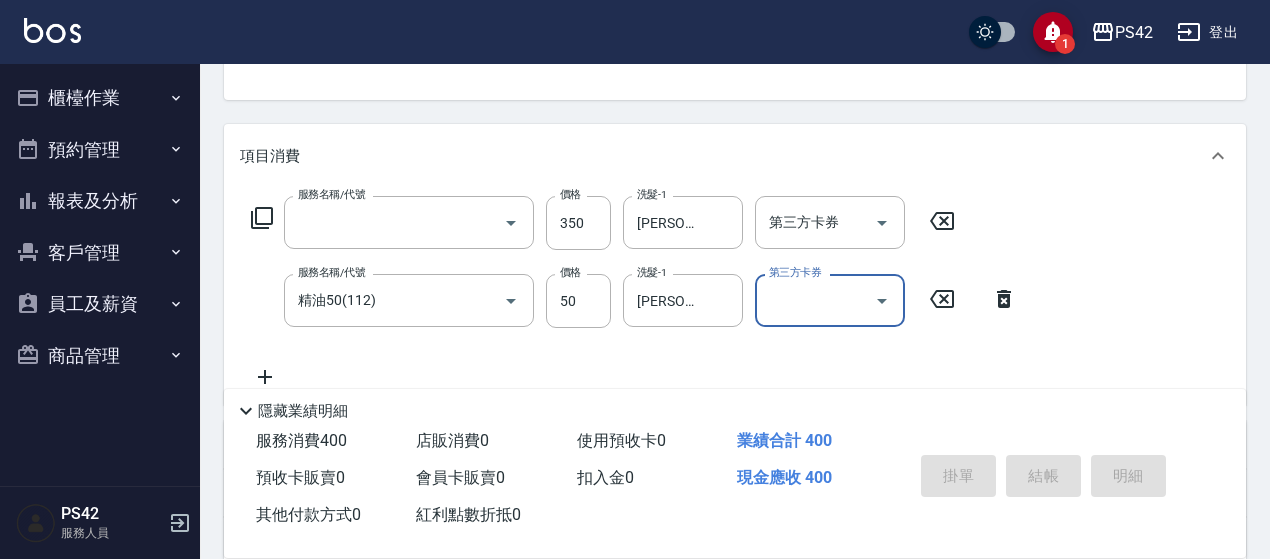 scroll, scrollTop: 194, scrollLeft: 0, axis: vertical 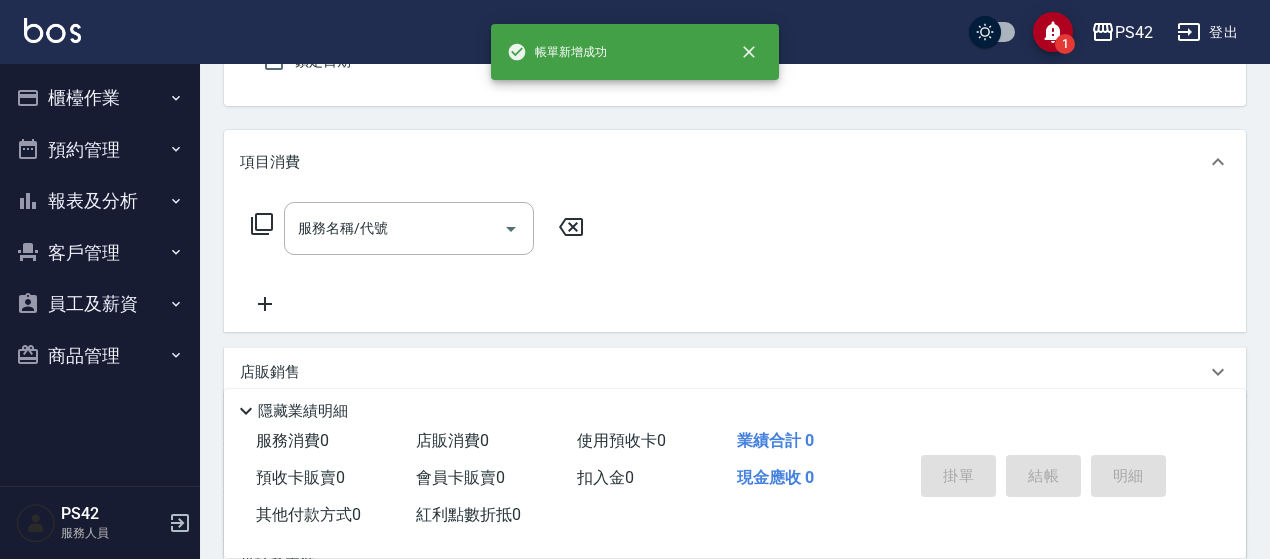type on "無名字/0/null" 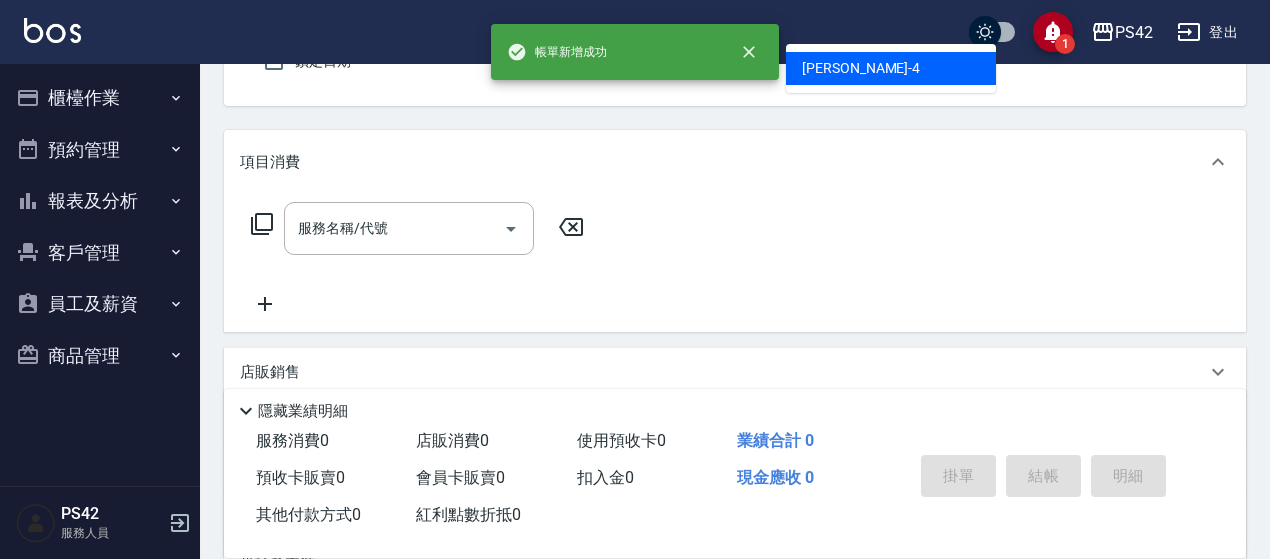 type on "[PERSON_NAME]-4" 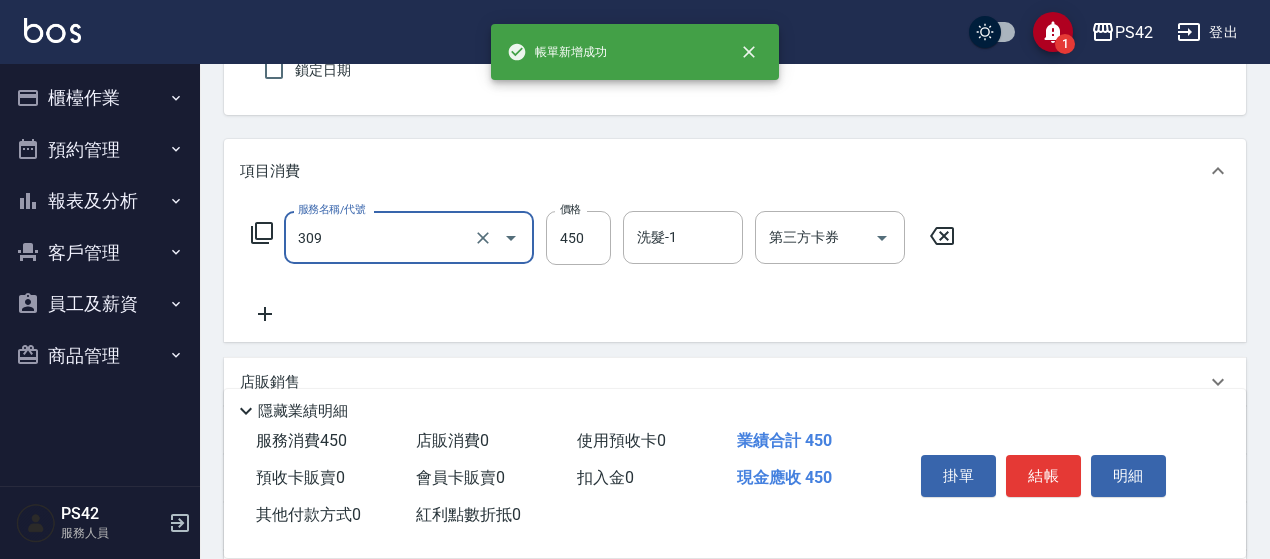 type on "洗+剪(309)" 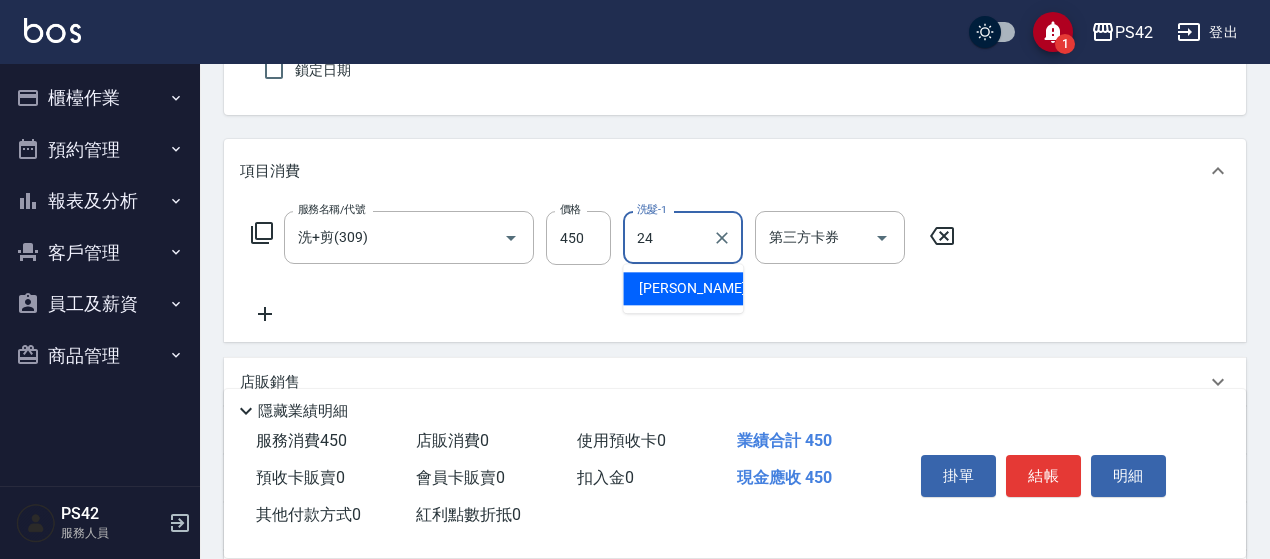 type on "[PERSON_NAME]-24" 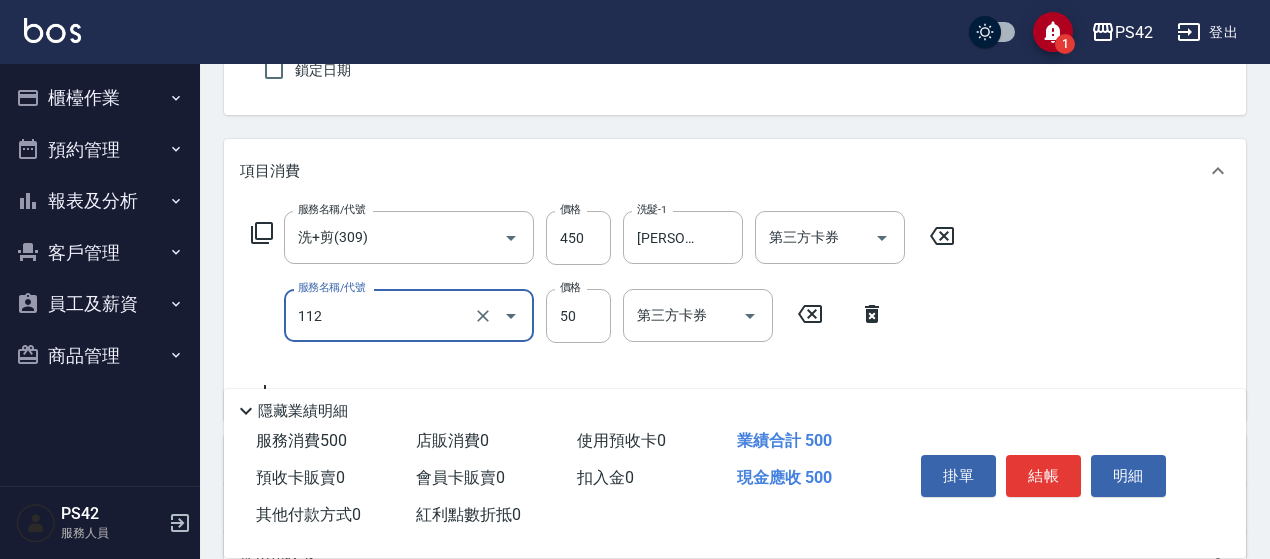 type on "精油50(112)" 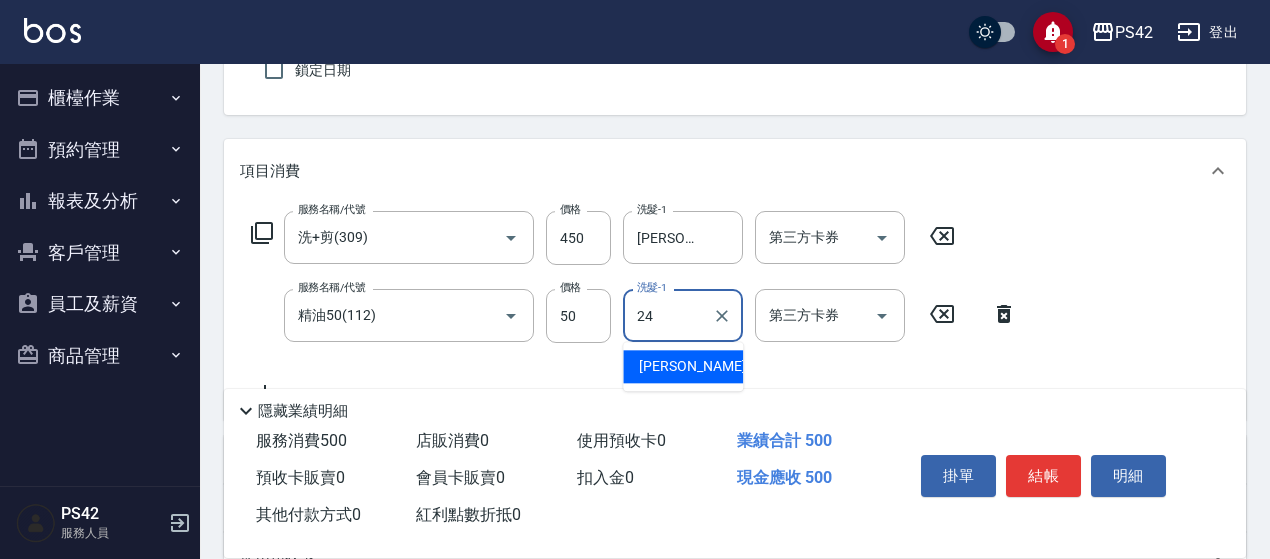 type on "[PERSON_NAME]-24" 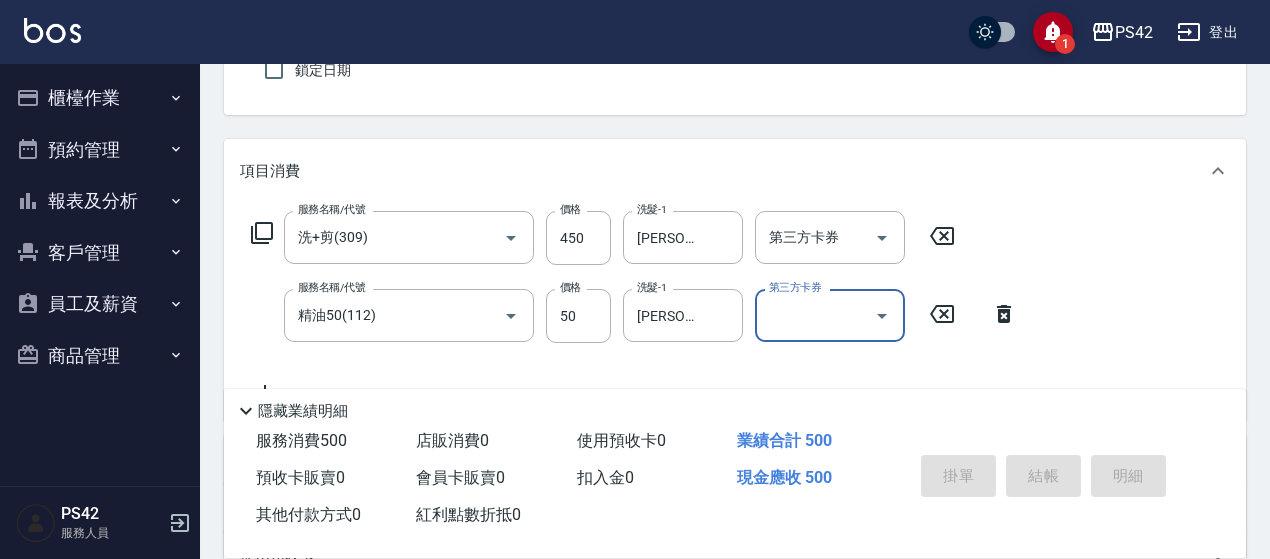 type on "[DATE] 16:29" 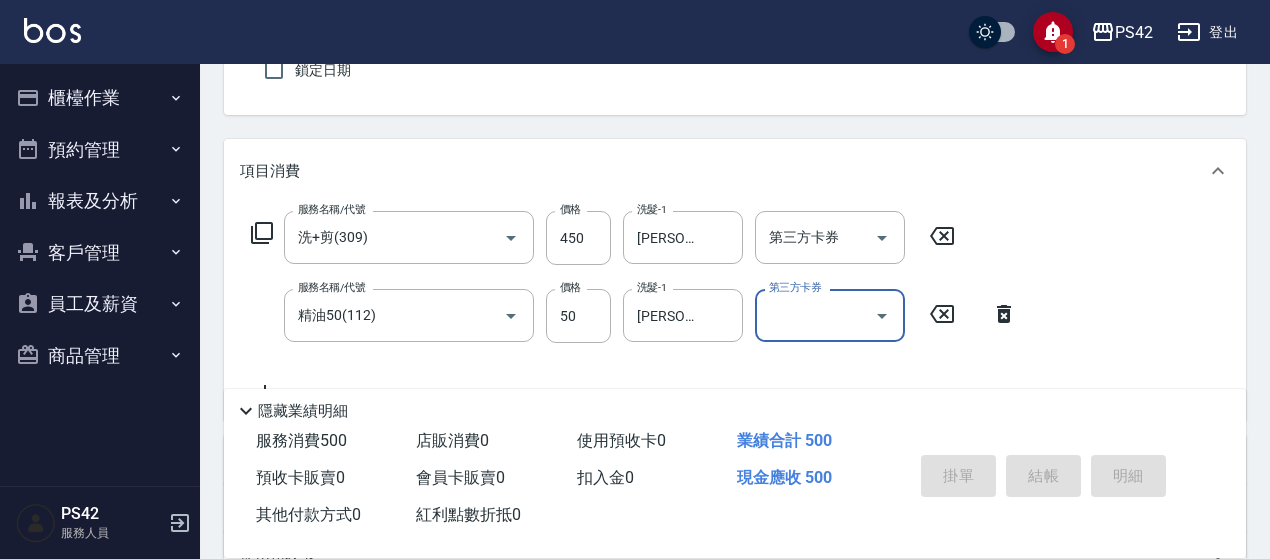 type 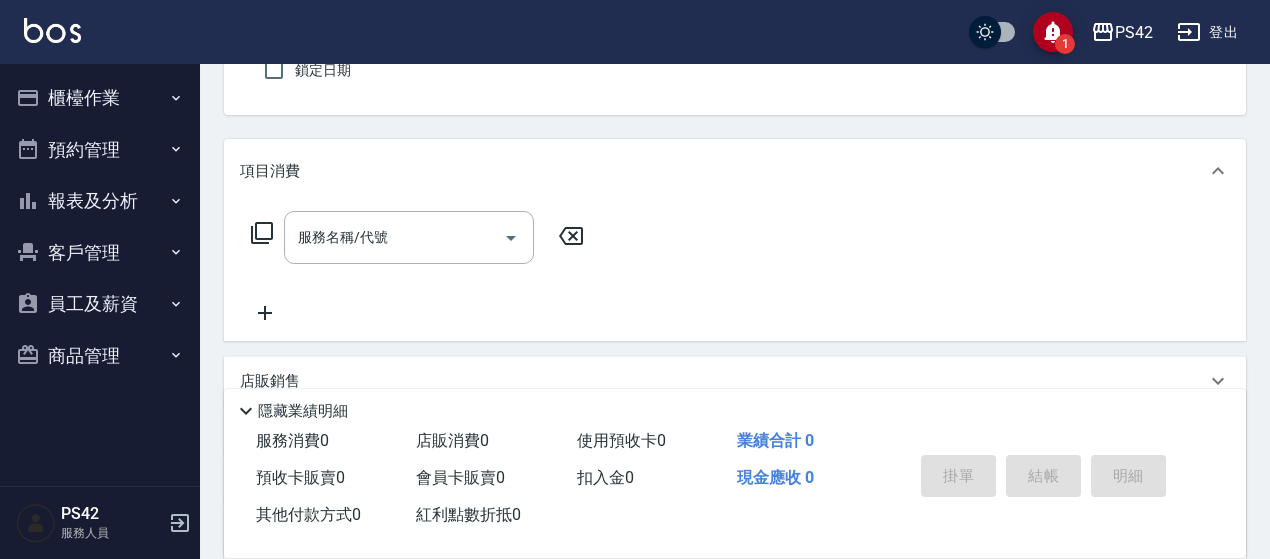 type on "無名字/0/null" 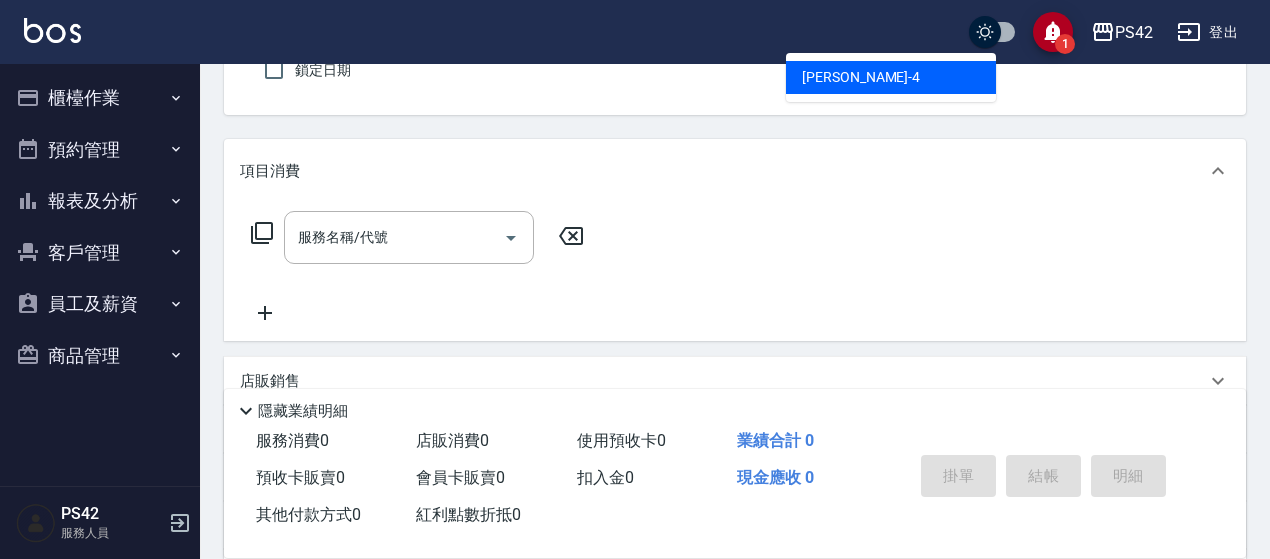 type on "[PERSON_NAME]-4" 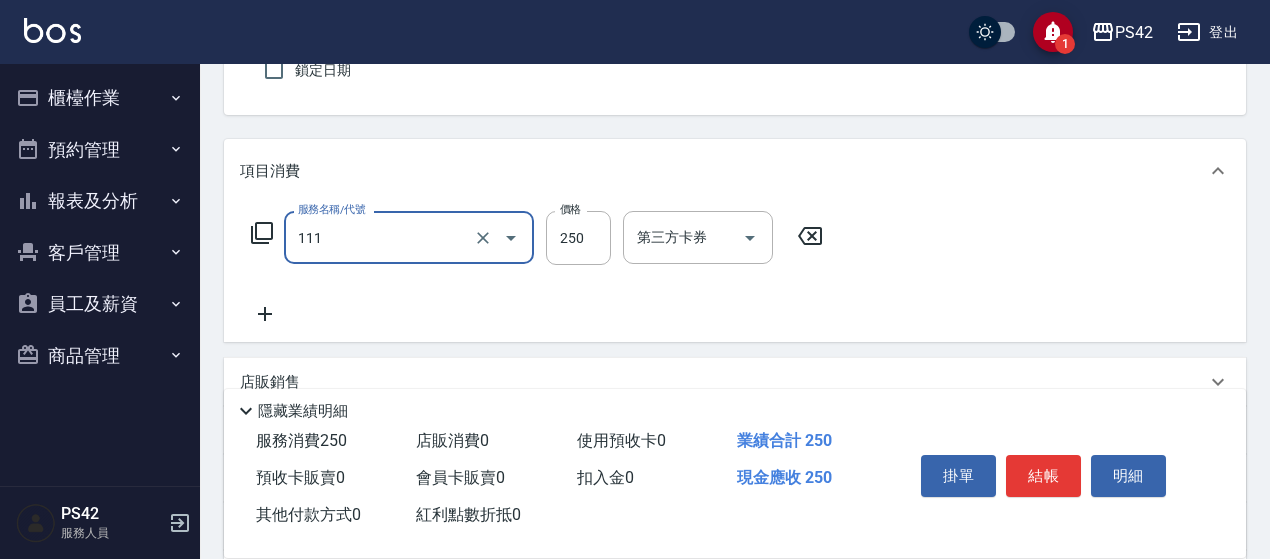 type on "200(111)" 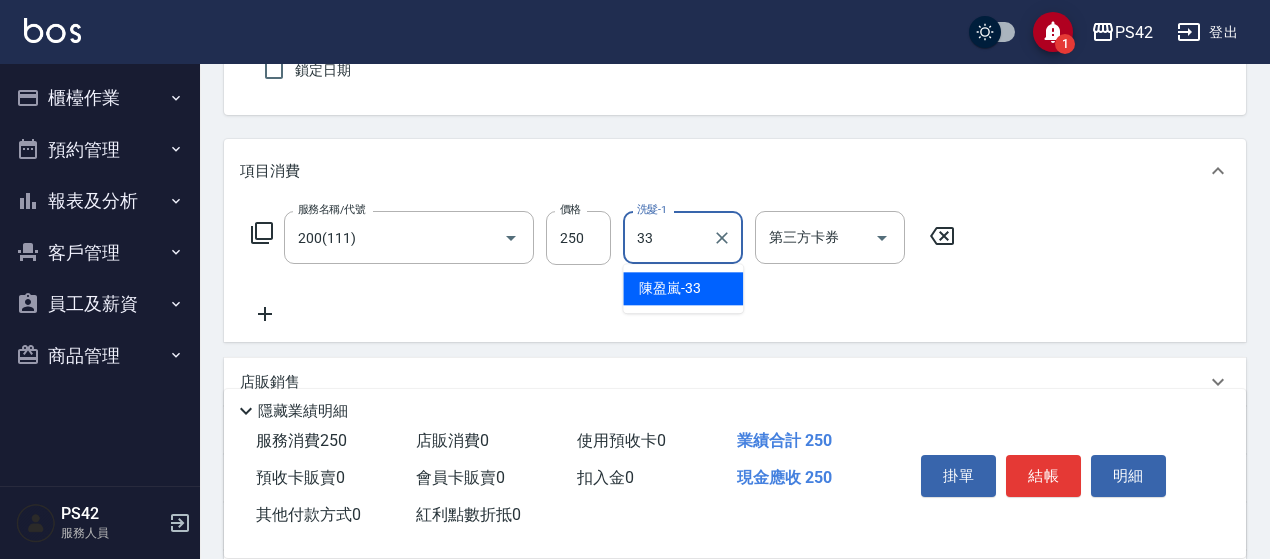 type on "[PERSON_NAME]-33" 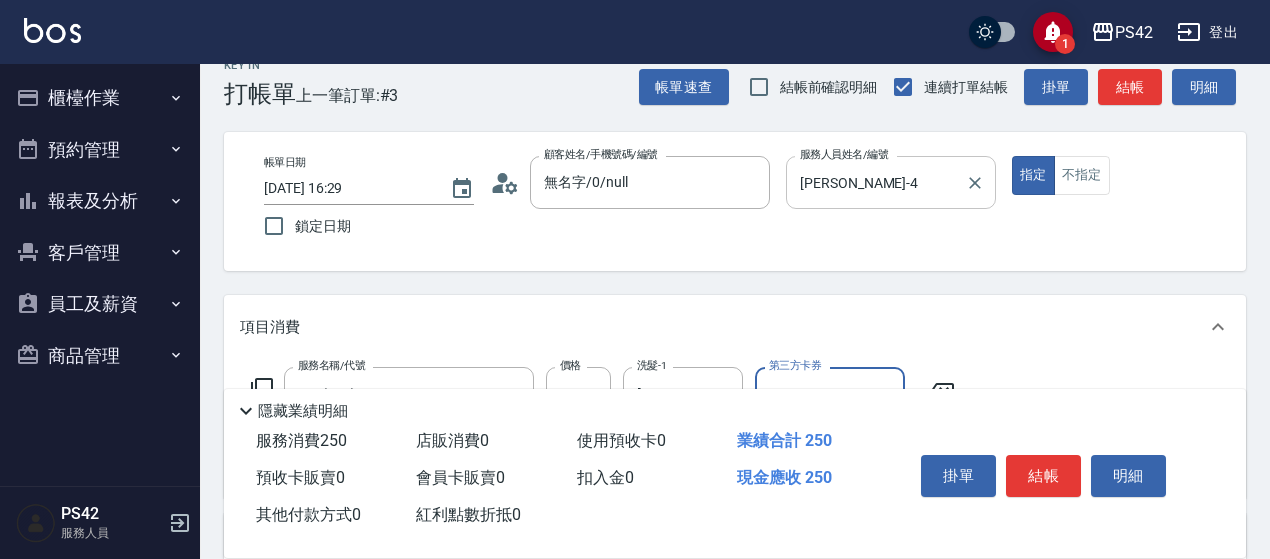 scroll, scrollTop: 0, scrollLeft: 0, axis: both 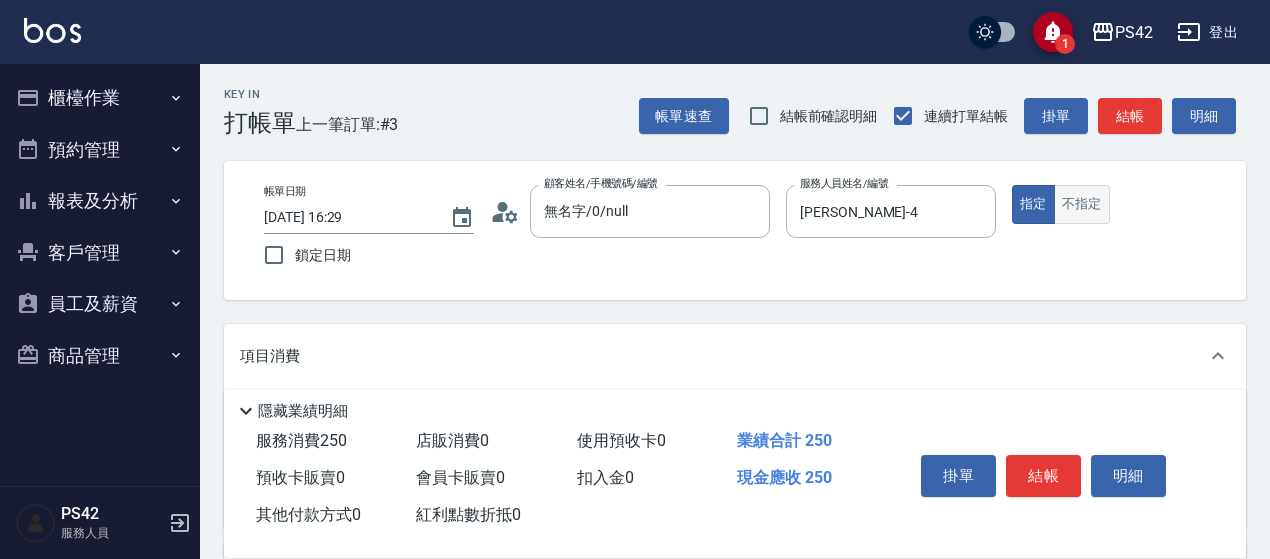 click on "不指定" at bounding box center (1082, 204) 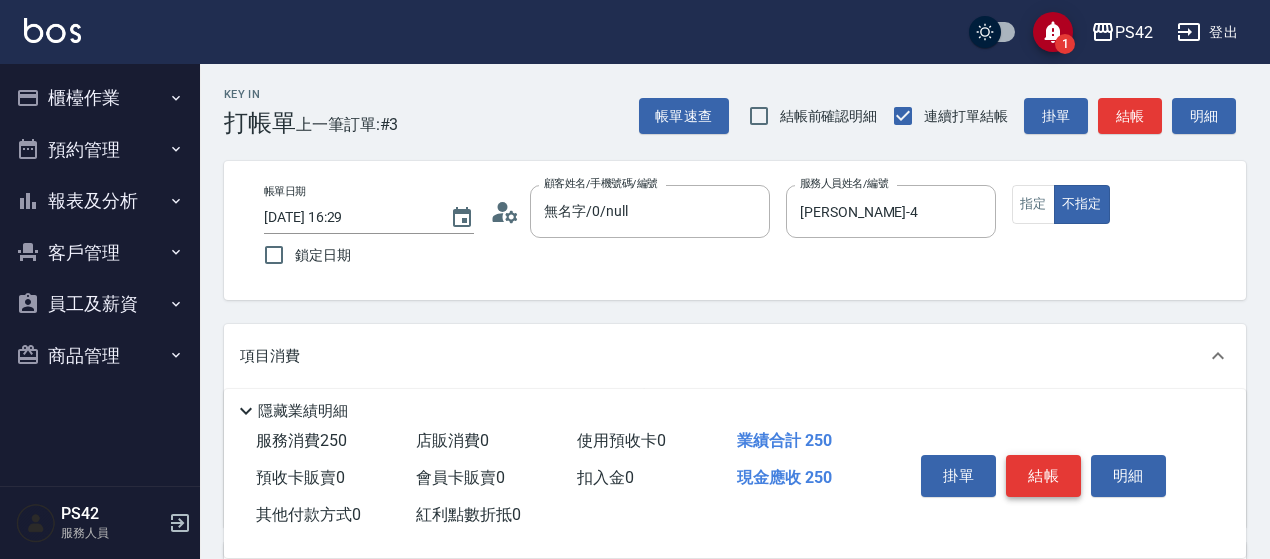 click on "結帳" at bounding box center (1043, 476) 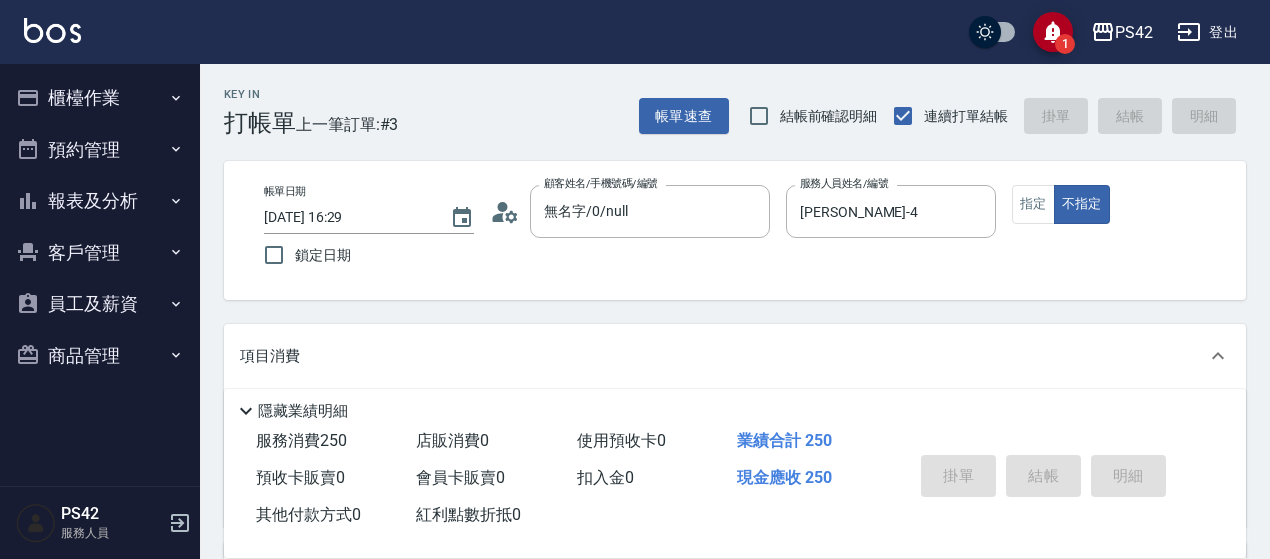 type 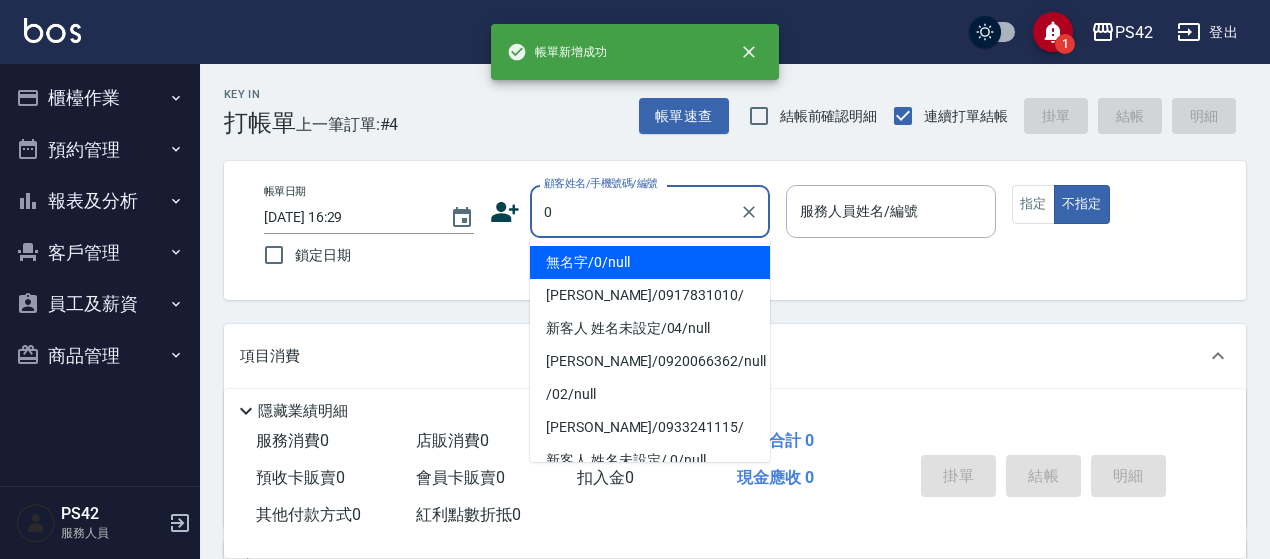 type on "無名字/0/null" 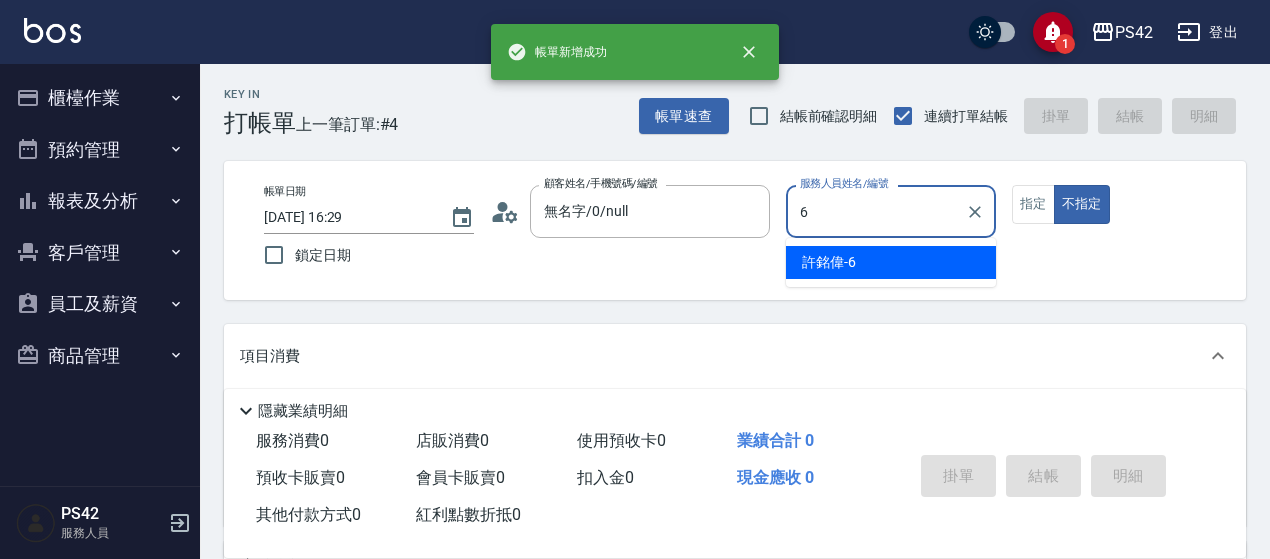 type on "[PERSON_NAME]-6" 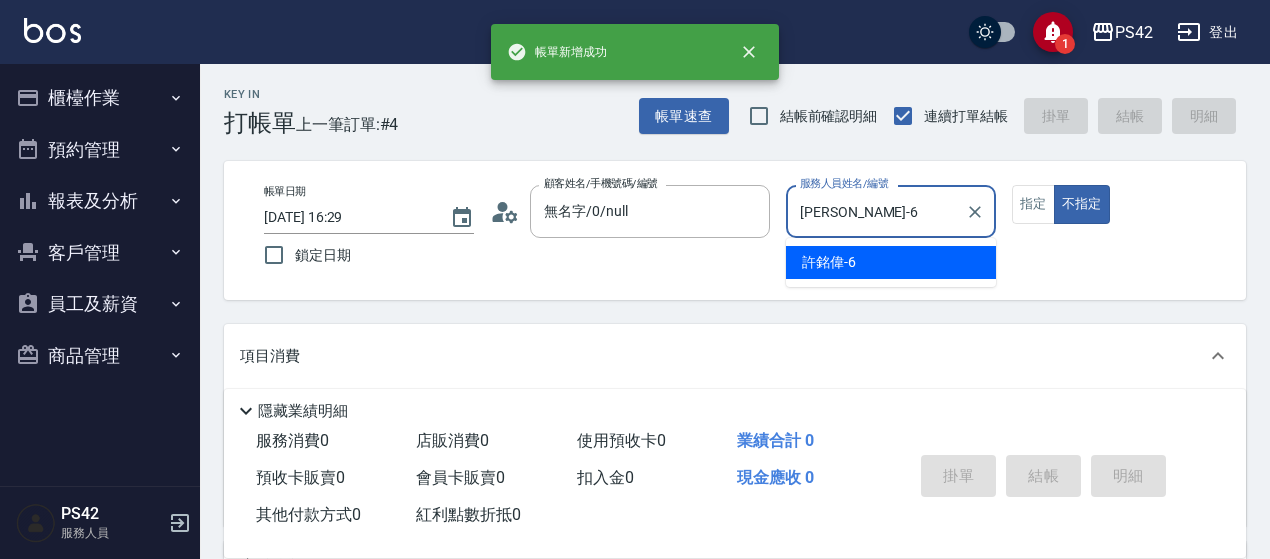 type on "false" 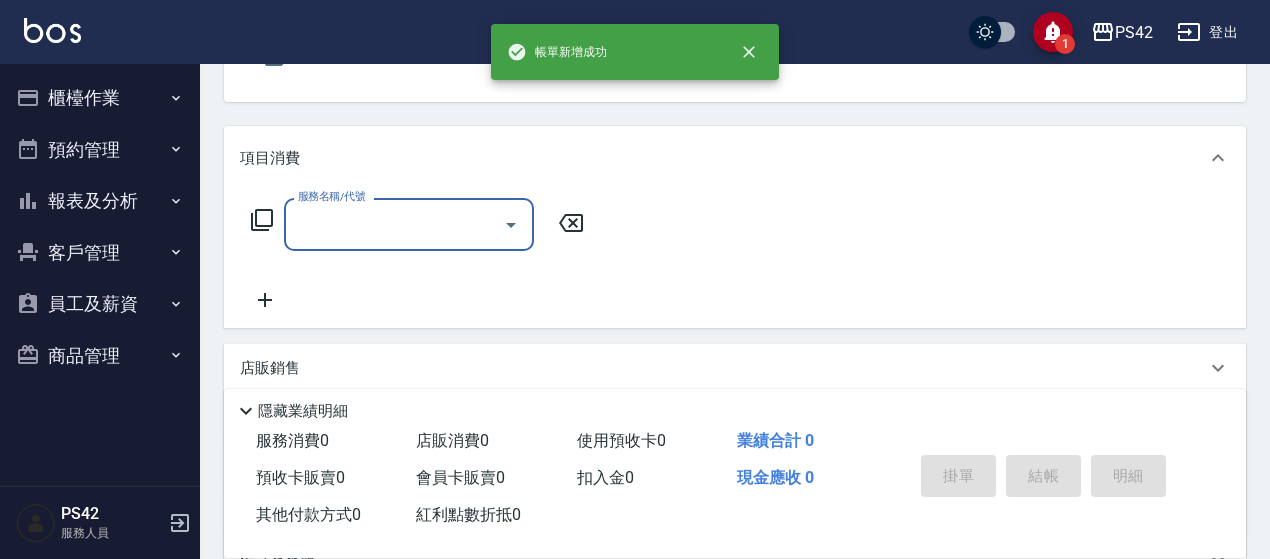 scroll, scrollTop: 200, scrollLeft: 0, axis: vertical 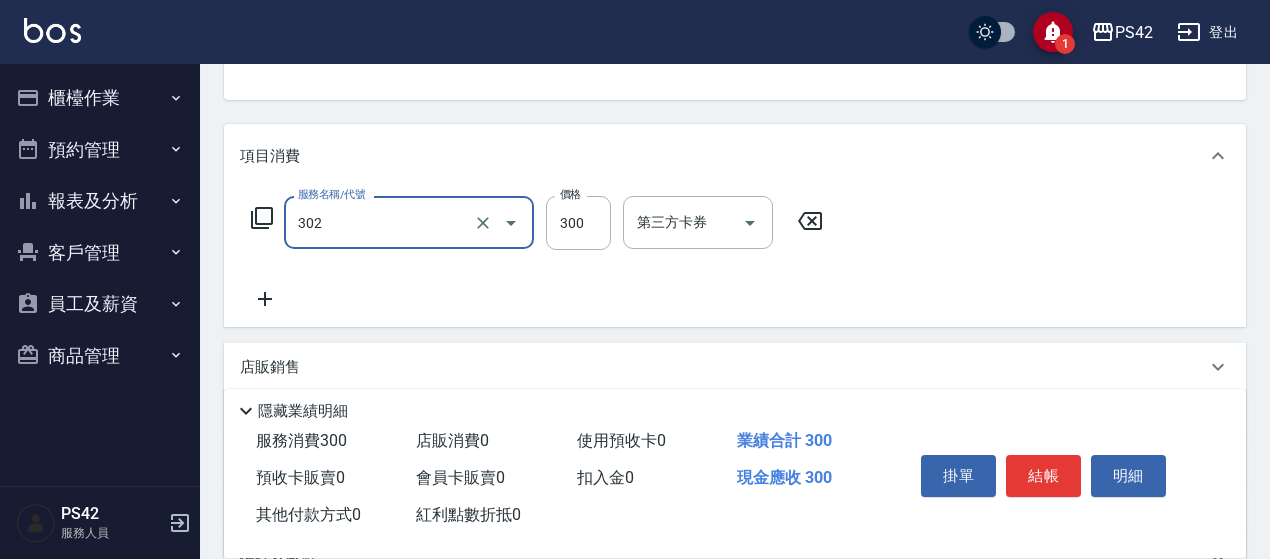 type on "剪髮(302)" 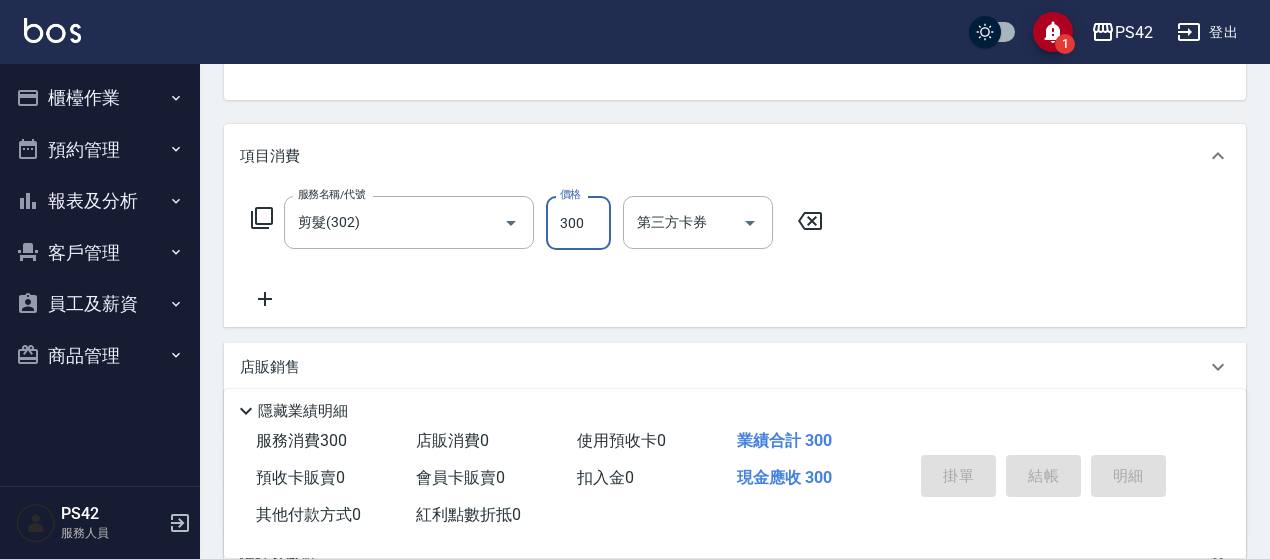 type 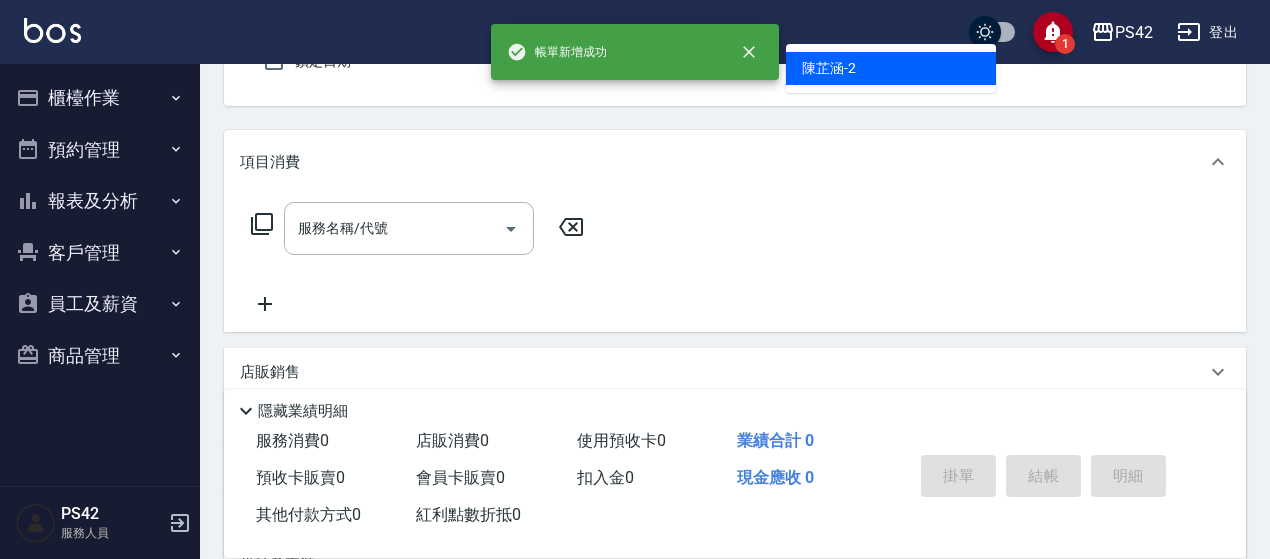 type on "無名字/0/null" 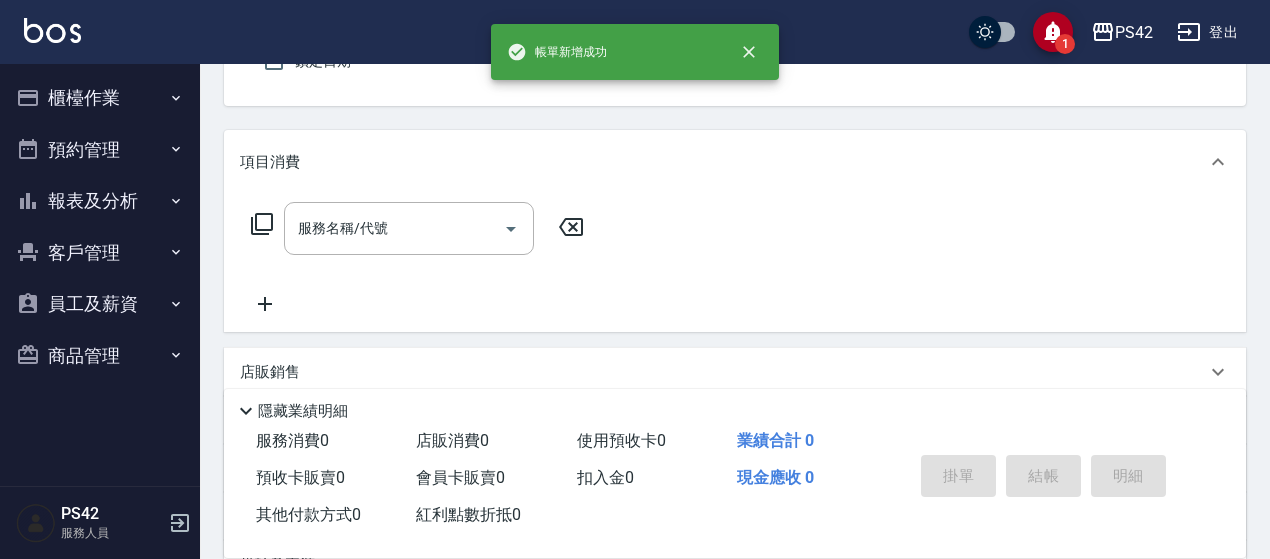 type on "[PERSON_NAME]2" 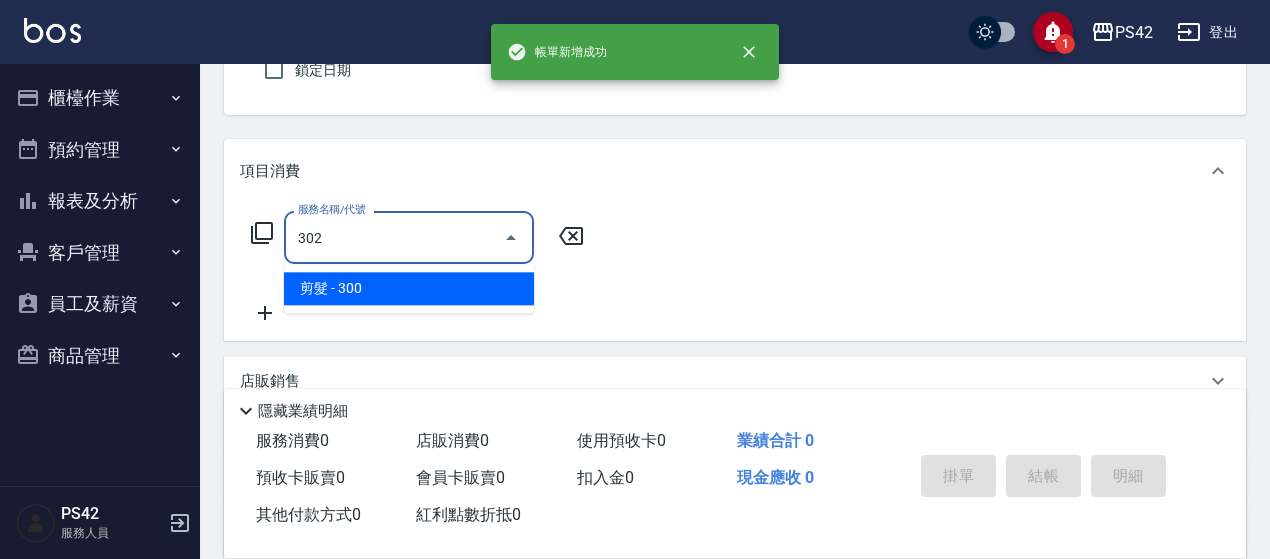 type on "剪髮(302)" 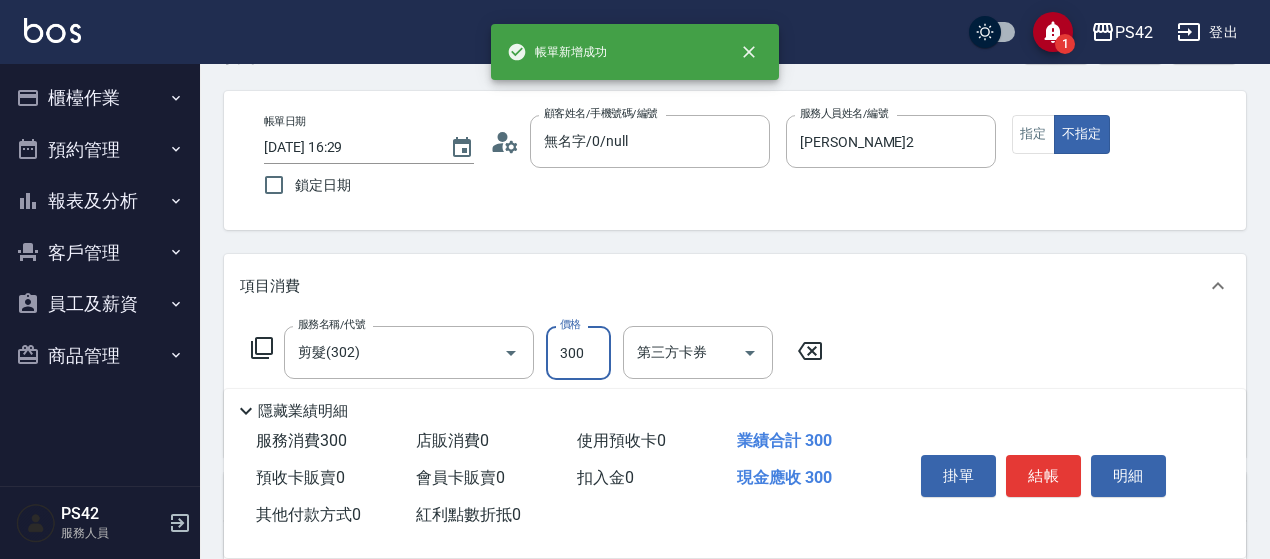scroll, scrollTop: 0, scrollLeft: 0, axis: both 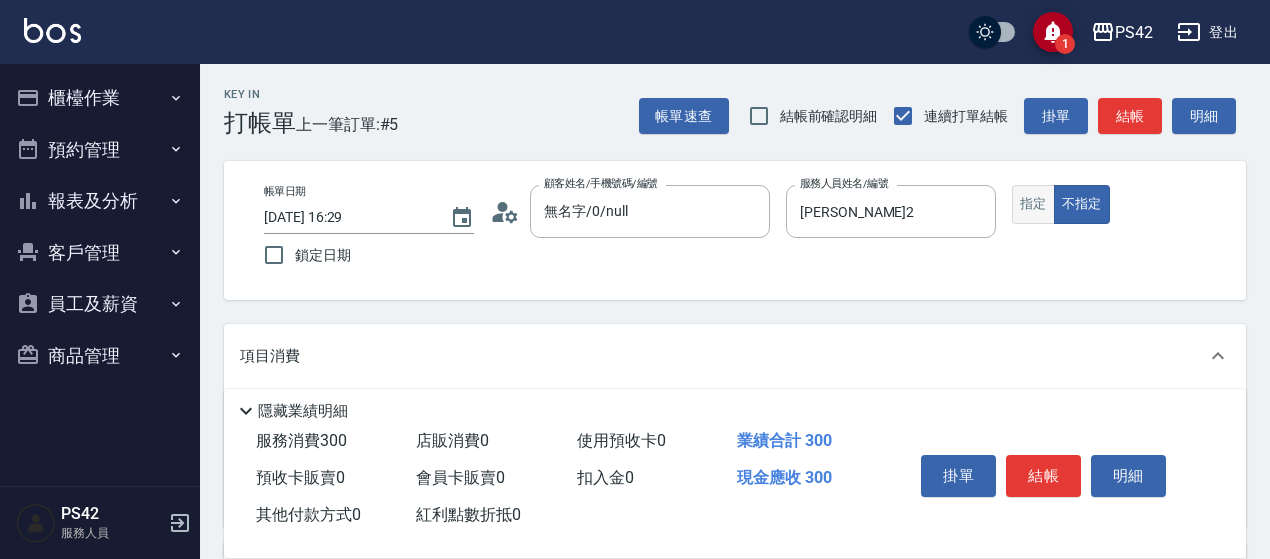 click on "指定" at bounding box center [1033, 204] 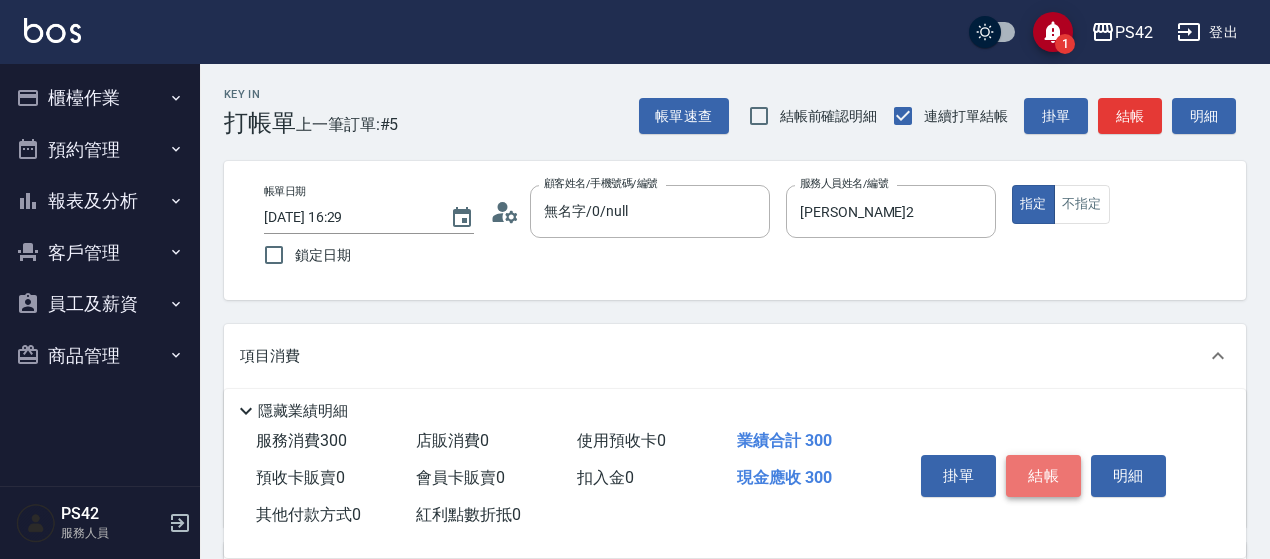 click on "結帳" at bounding box center [1043, 476] 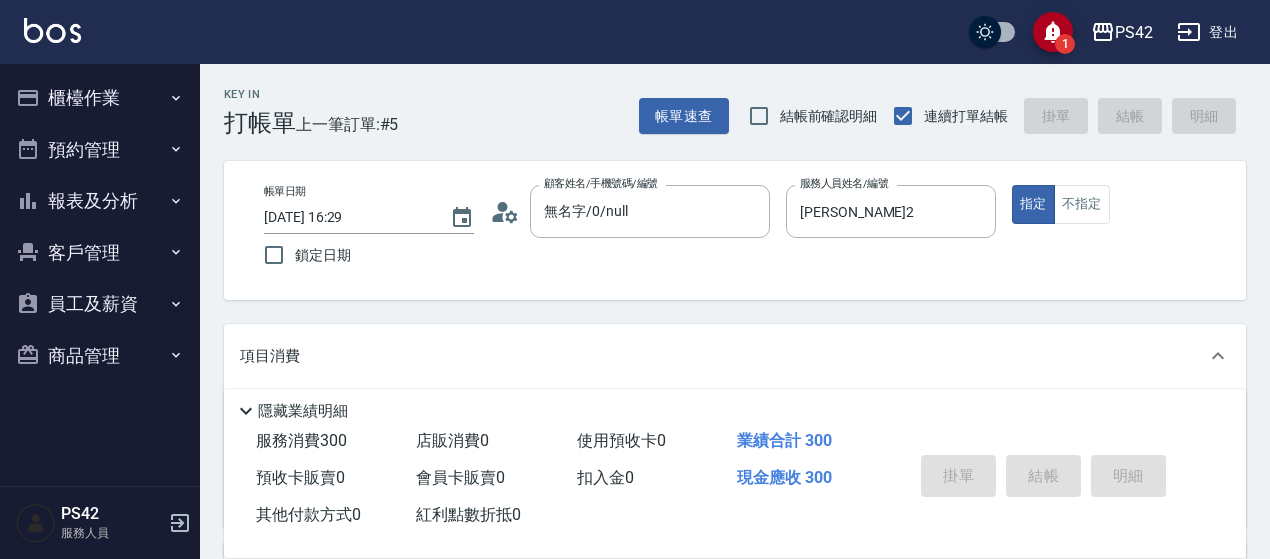 type 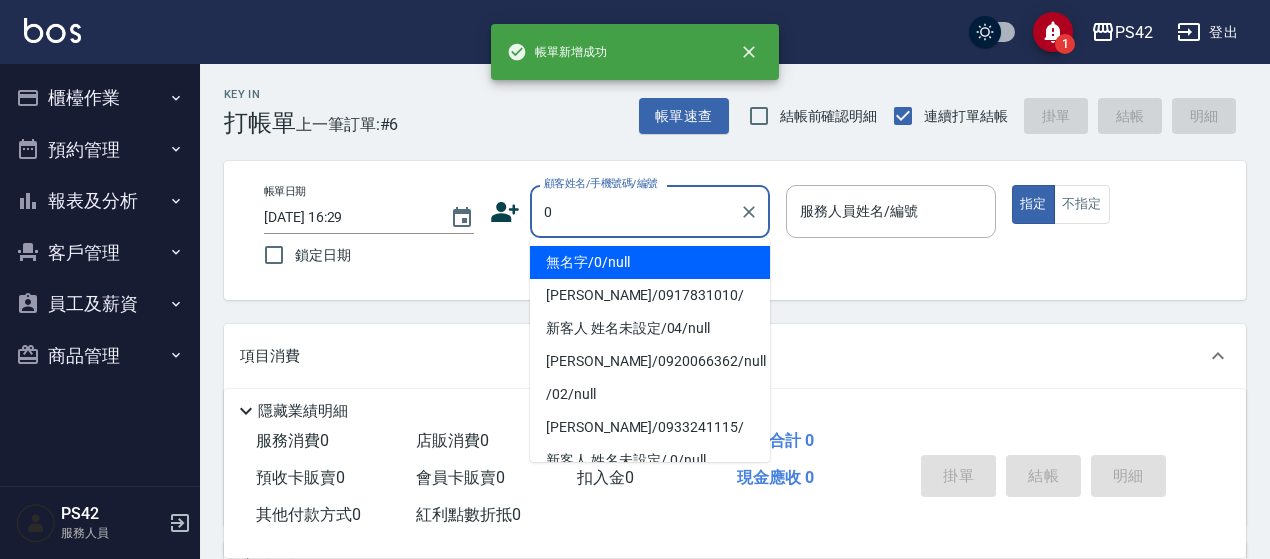 type on "無名字/0/null" 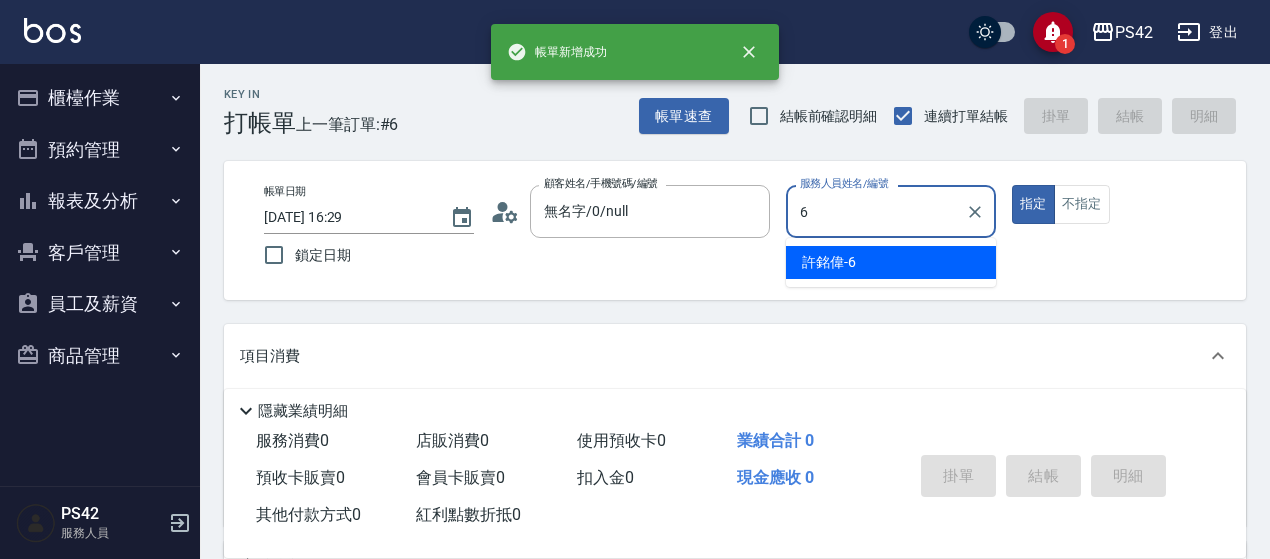 type on "[PERSON_NAME]-6" 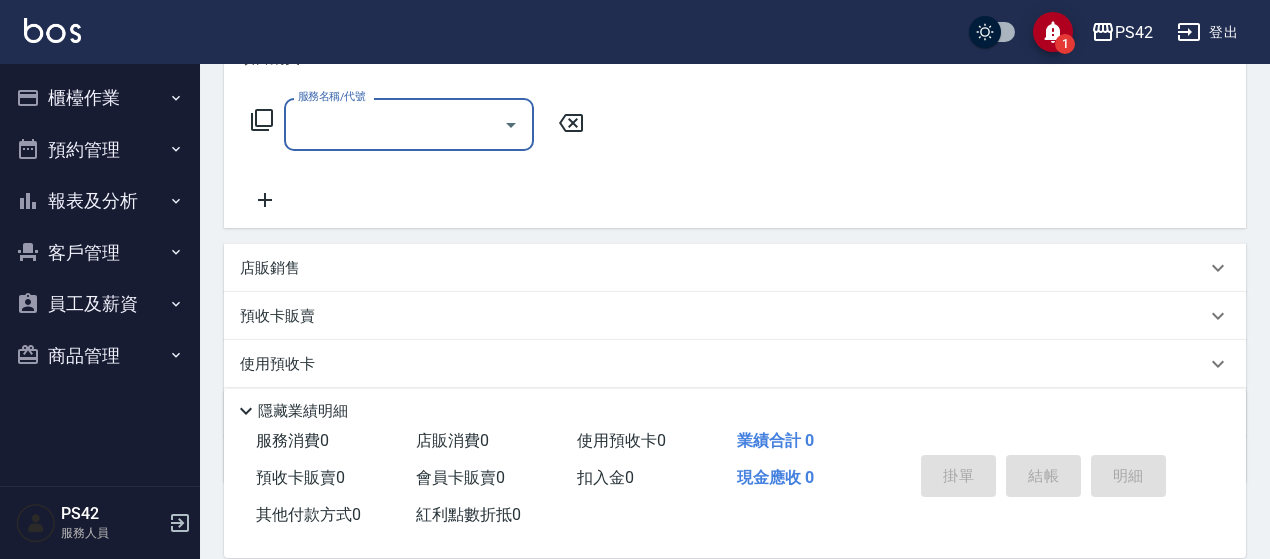 scroll, scrollTop: 300, scrollLeft: 0, axis: vertical 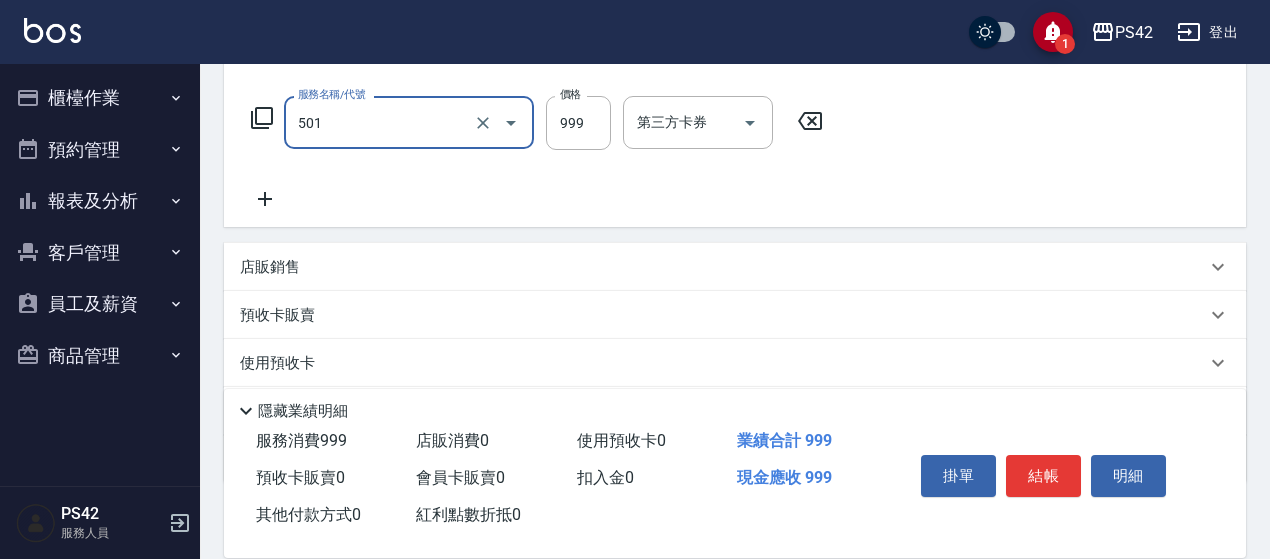 type on "染髮(501)" 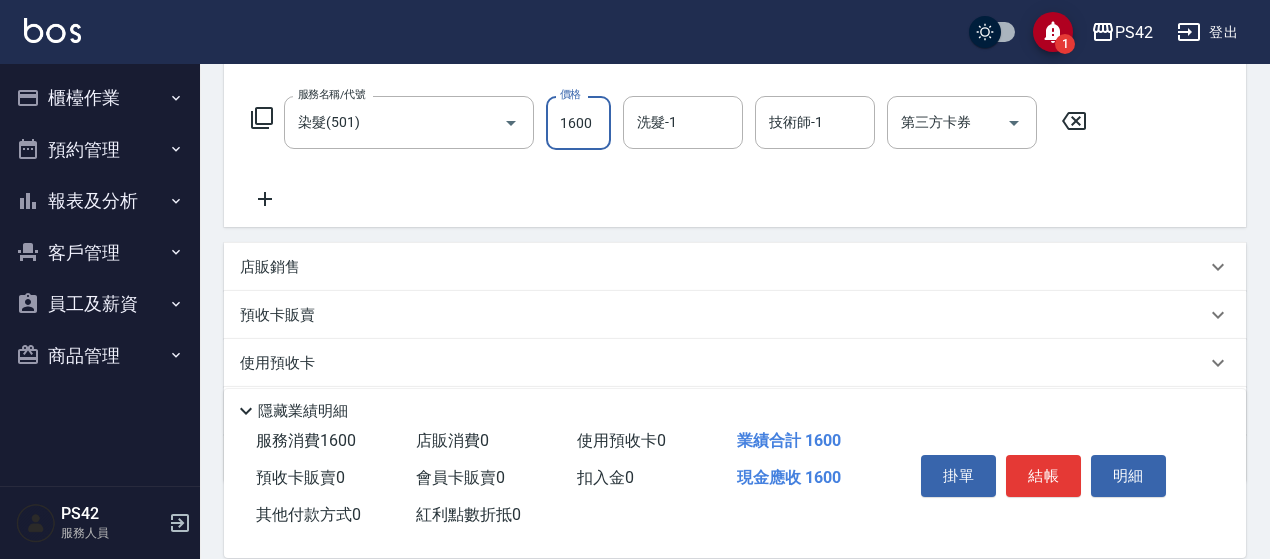 type on "1600" 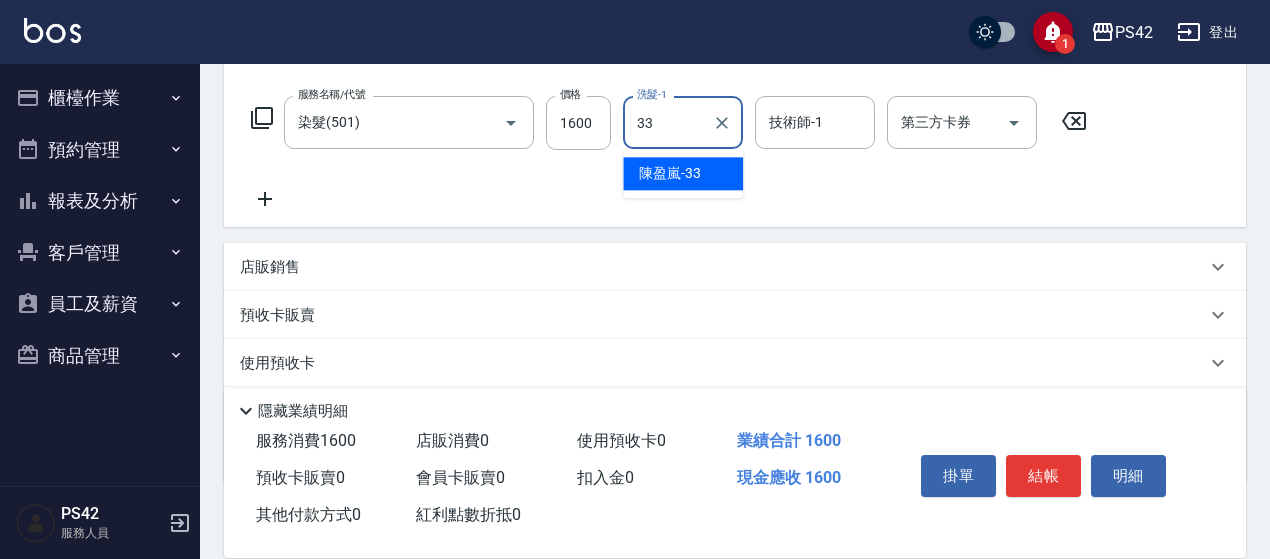 type on "[PERSON_NAME]-33" 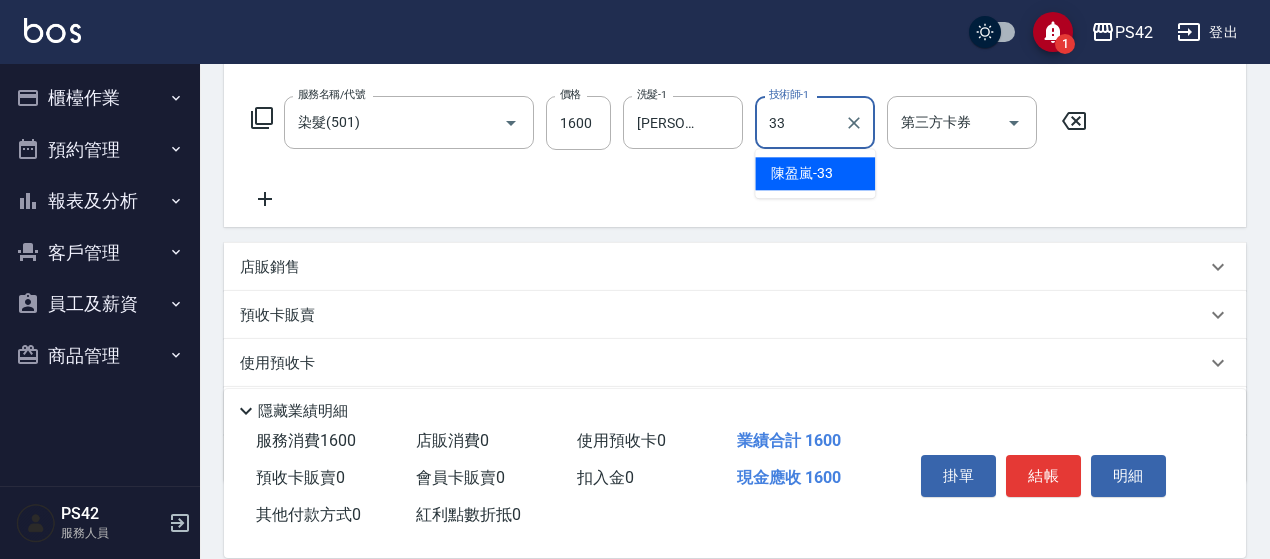type on "[PERSON_NAME]-33" 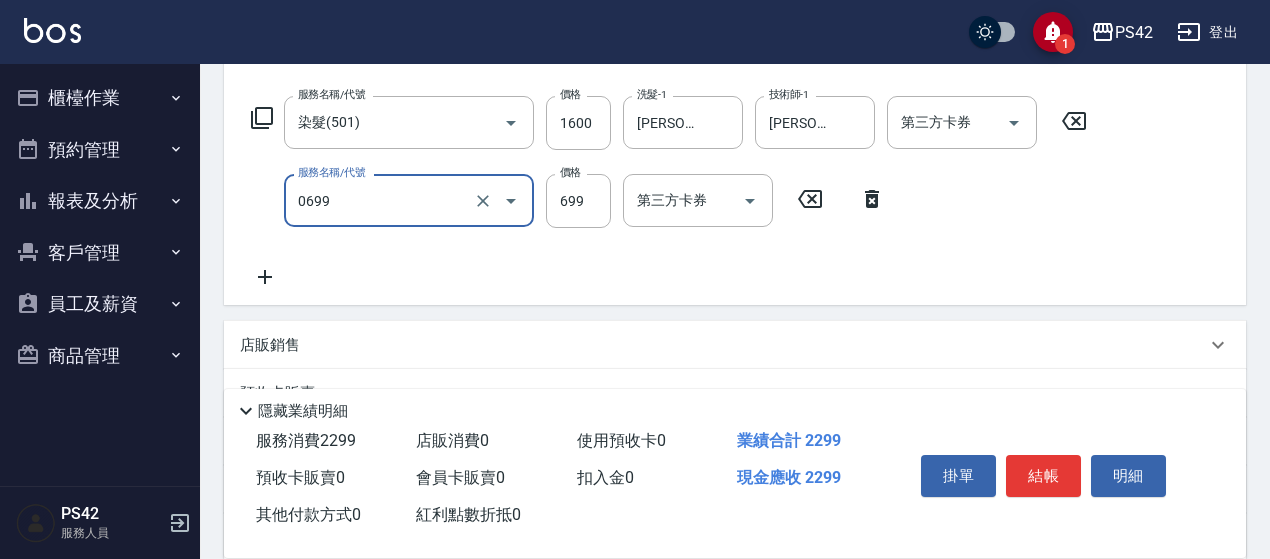 type on "精油SPA(0699)" 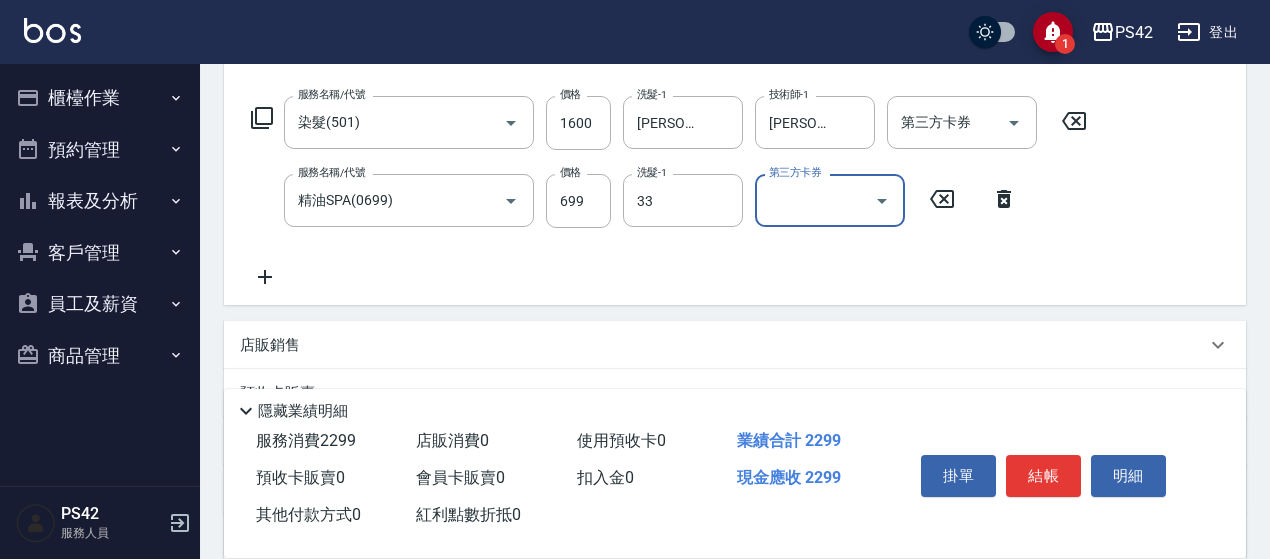 type on "[PERSON_NAME]-33" 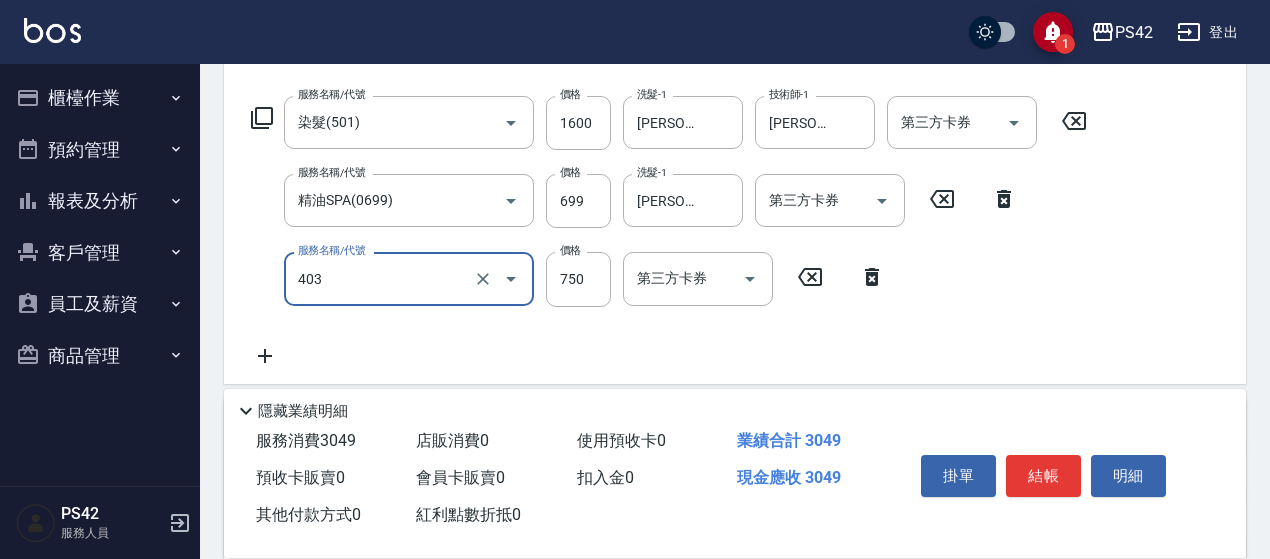 type on "750護(403)" 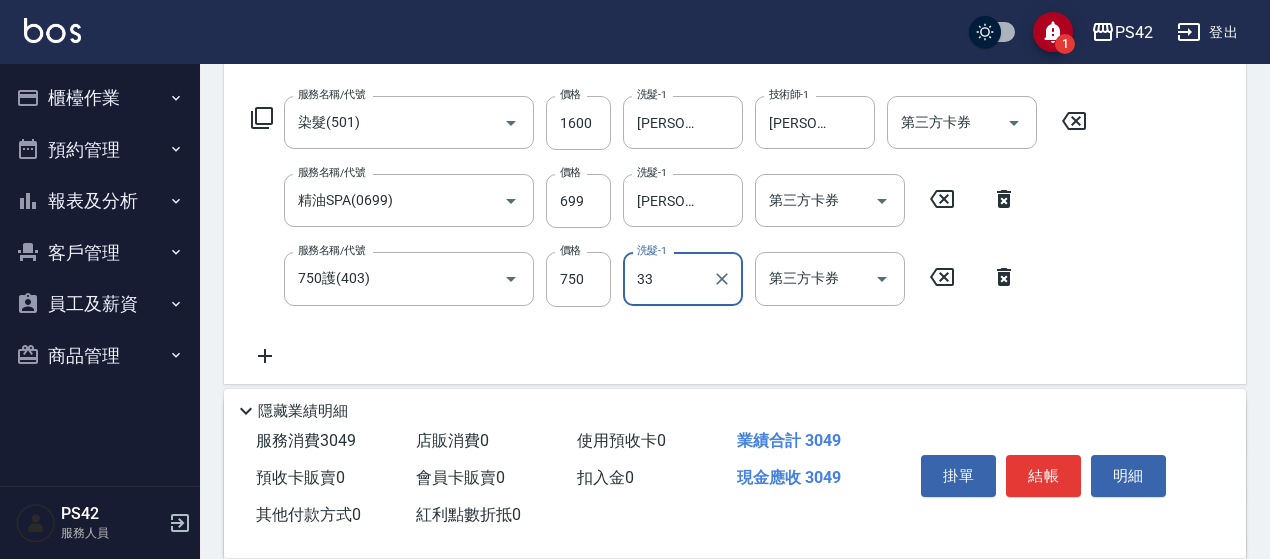 type on "[PERSON_NAME]-33" 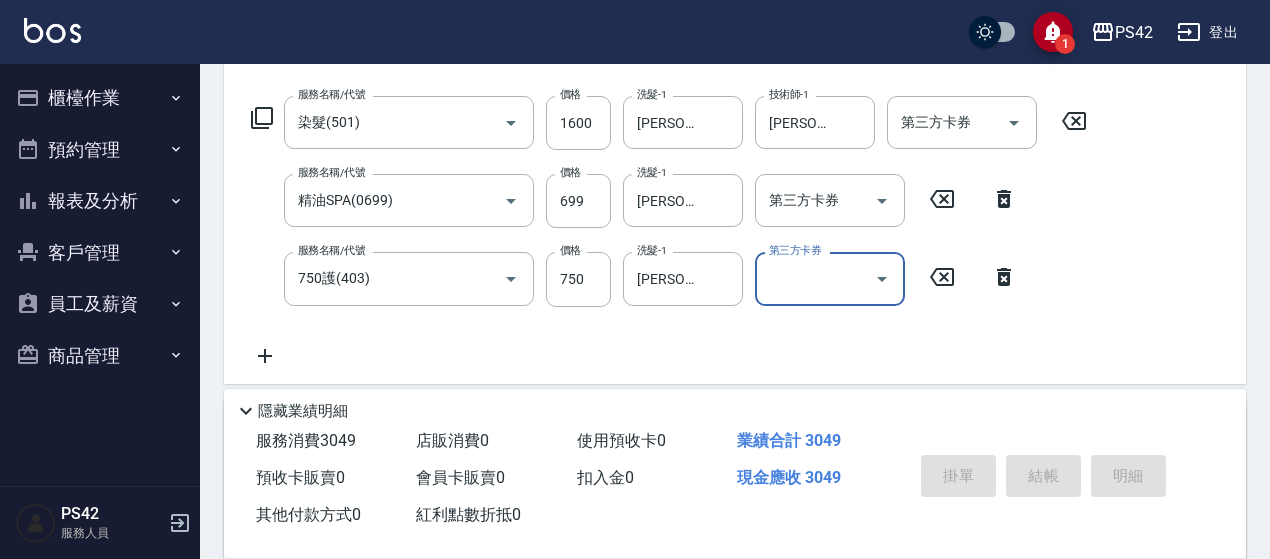 type 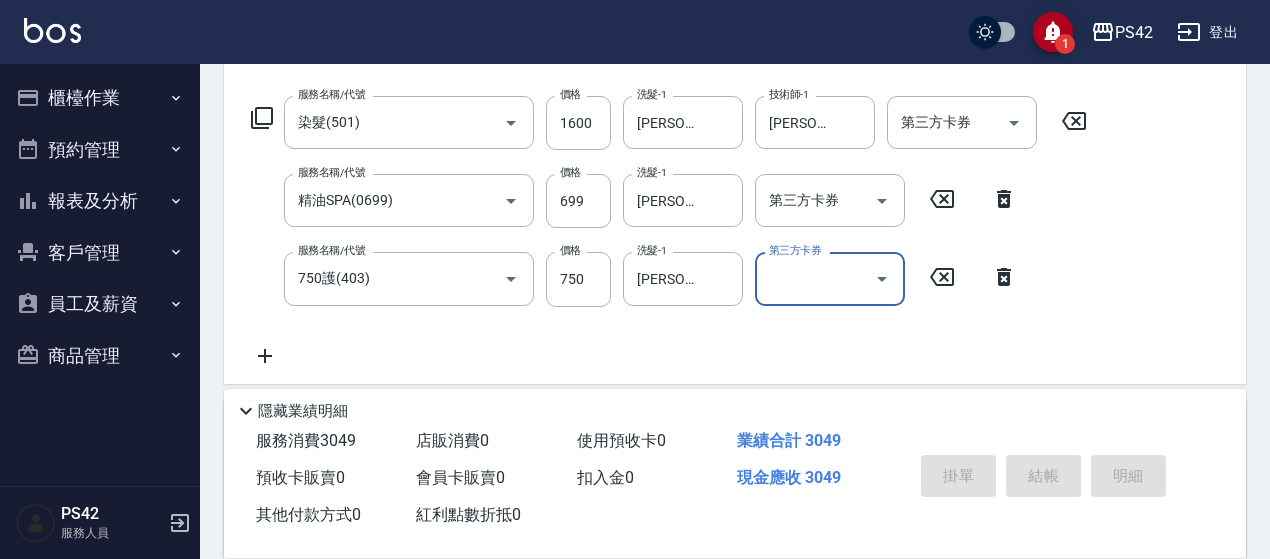 type 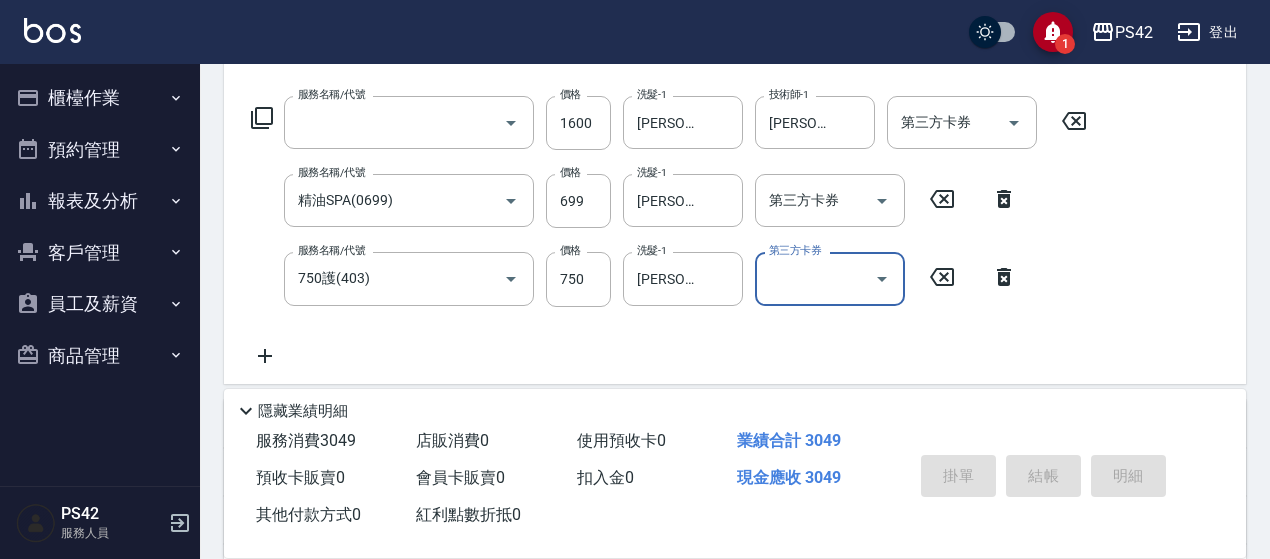scroll, scrollTop: 0, scrollLeft: 0, axis: both 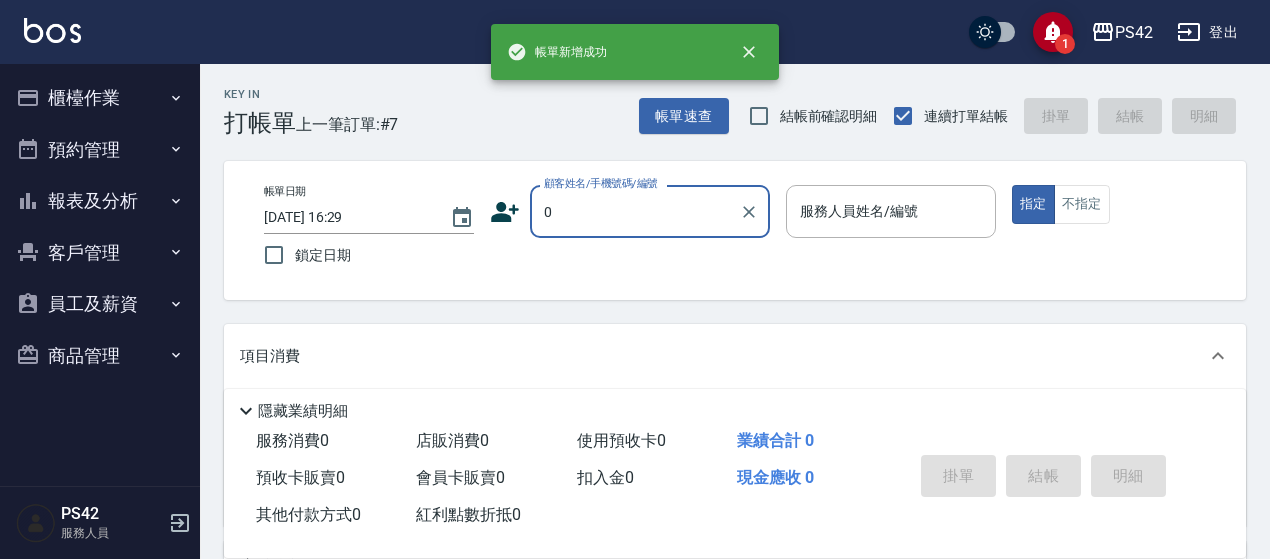 type on "無名字/0/null" 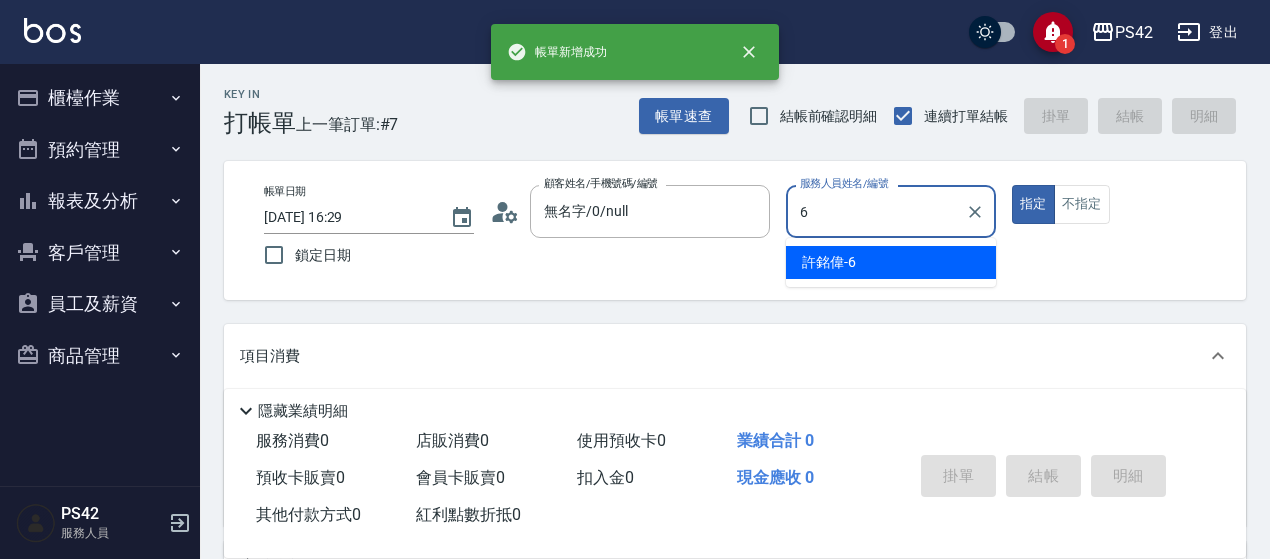 type on "[PERSON_NAME]-6" 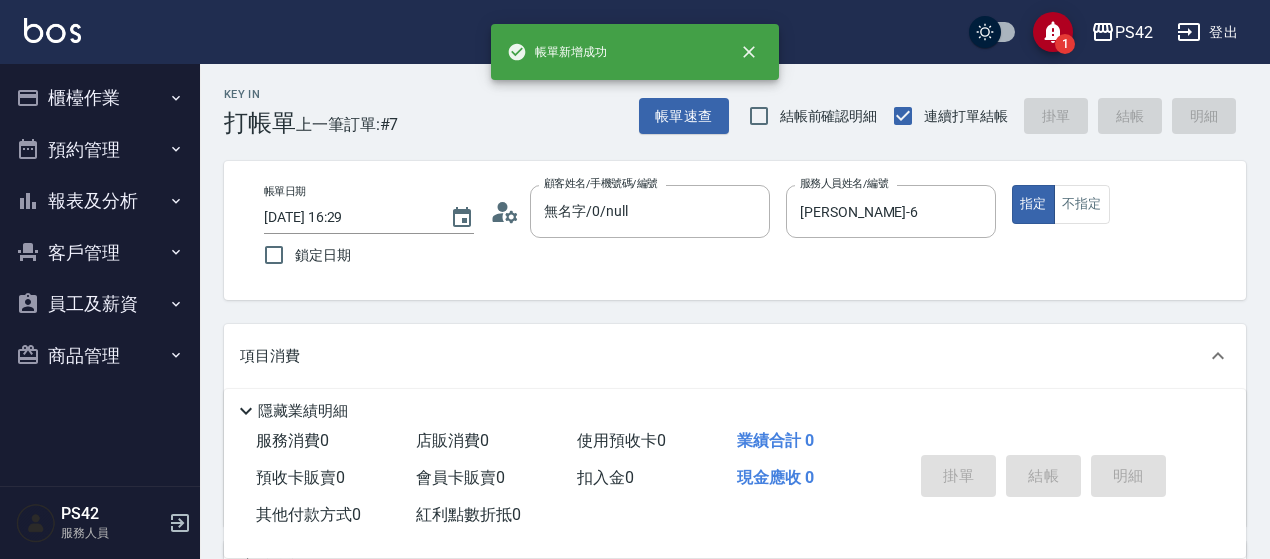 scroll, scrollTop: 200, scrollLeft: 0, axis: vertical 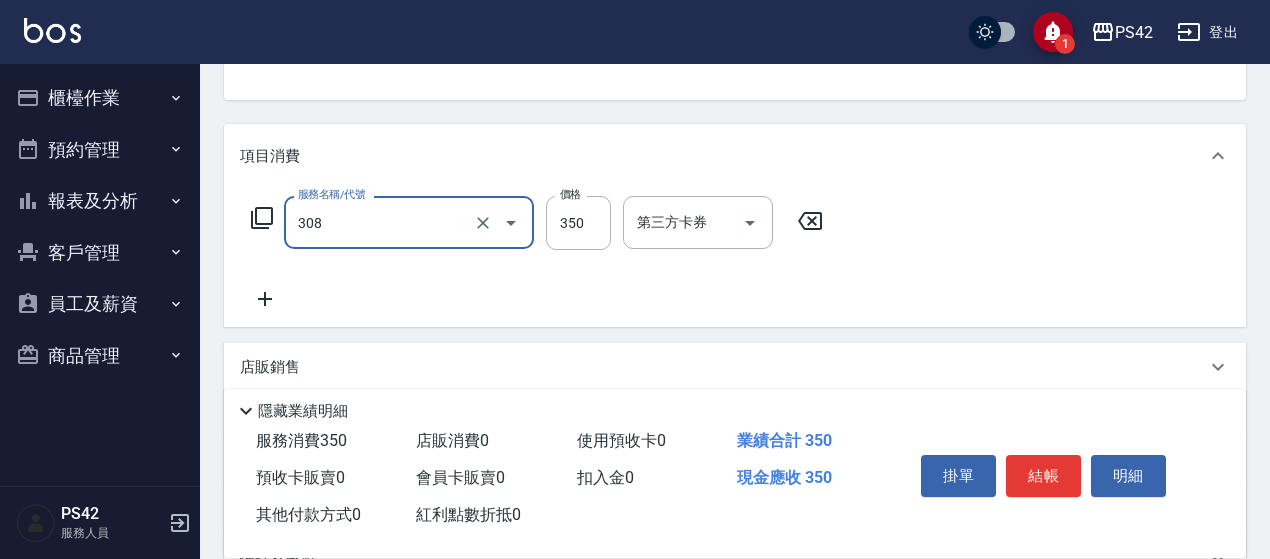 type on "洗+剪(308)" 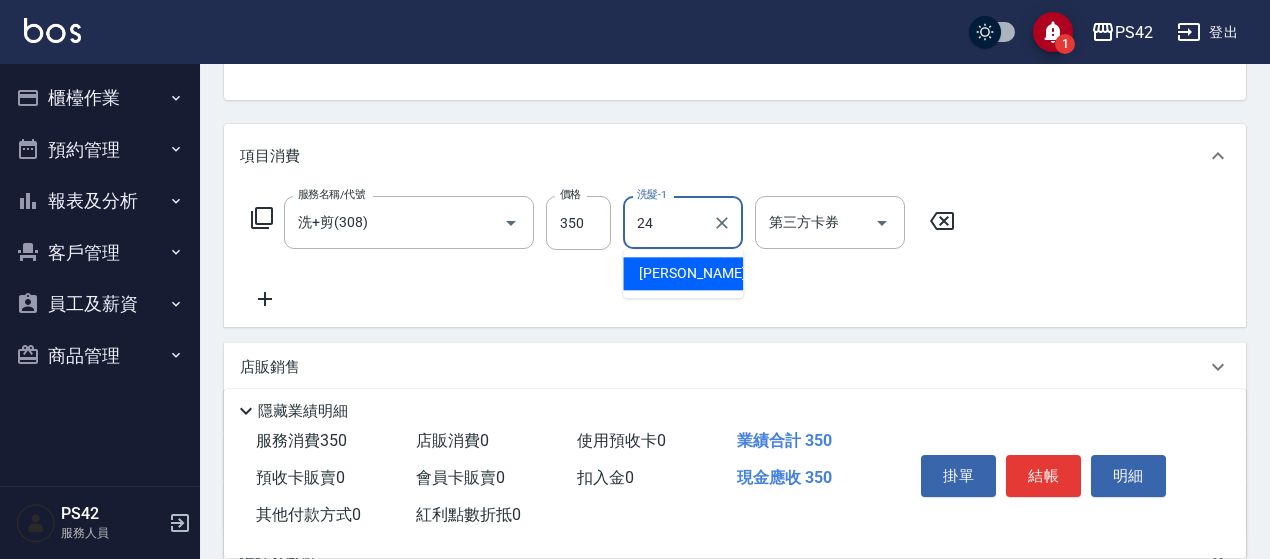 type on "[PERSON_NAME]-24" 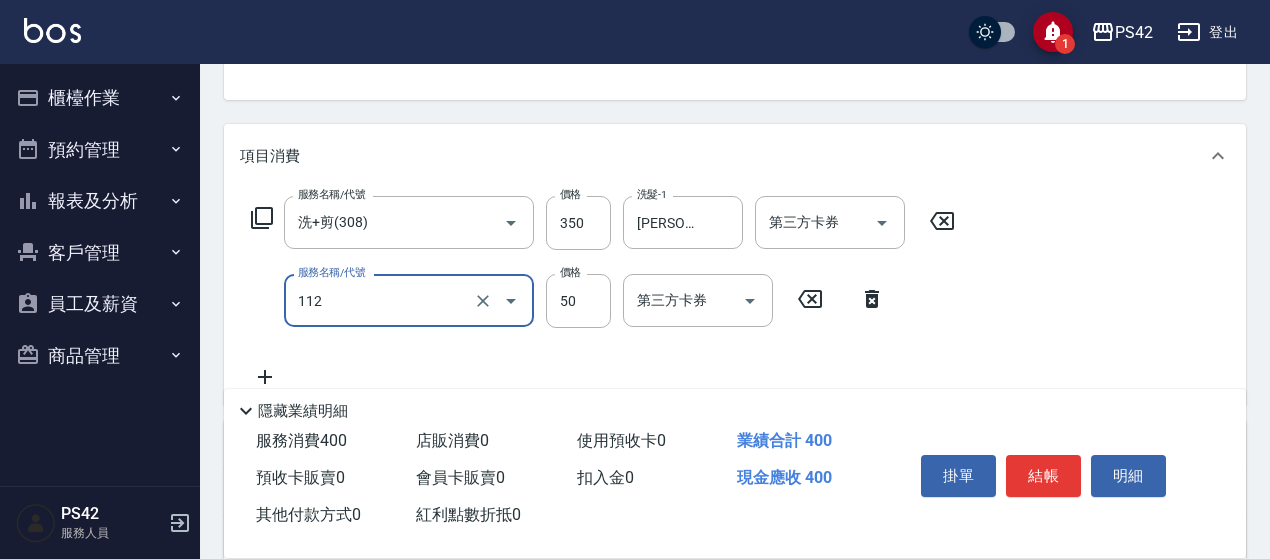 type on "精油50(112)" 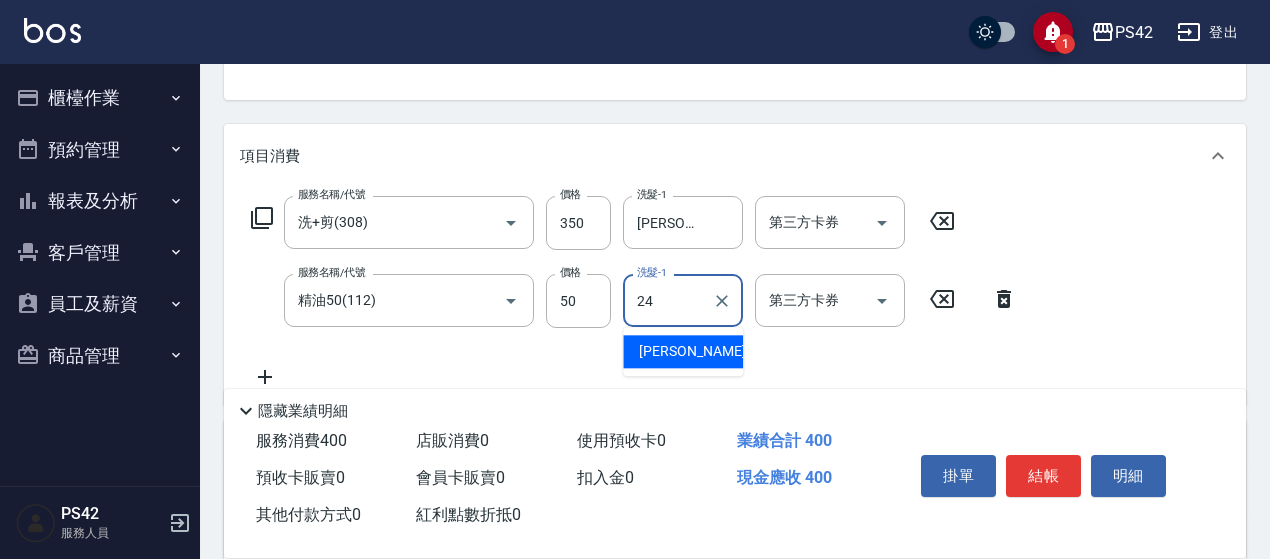 type on "[PERSON_NAME]-24" 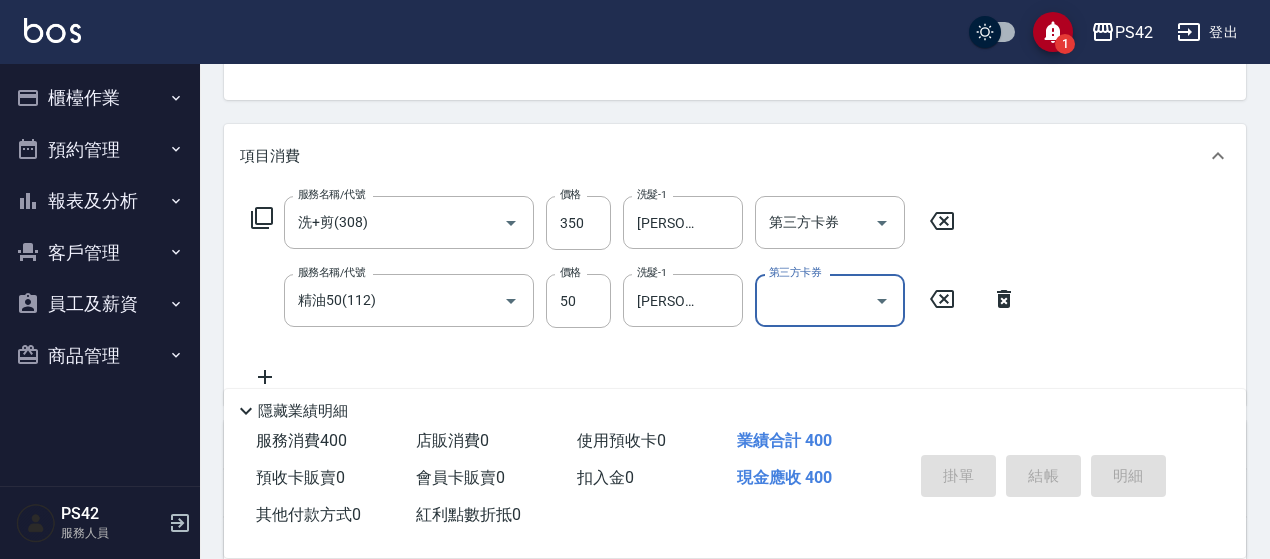 type 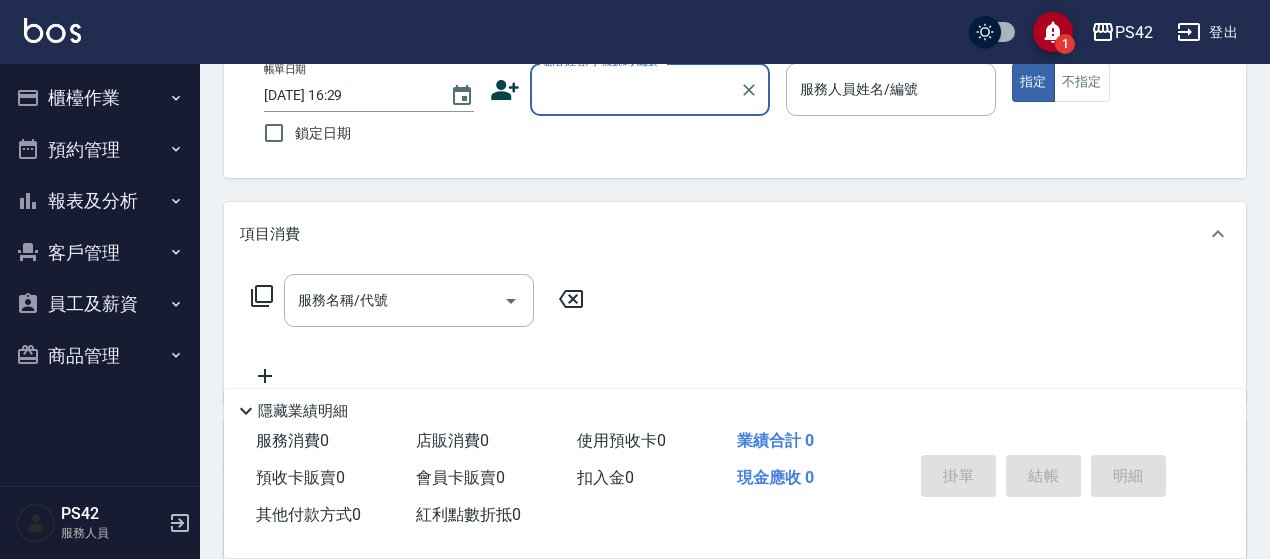 scroll, scrollTop: 0, scrollLeft: 0, axis: both 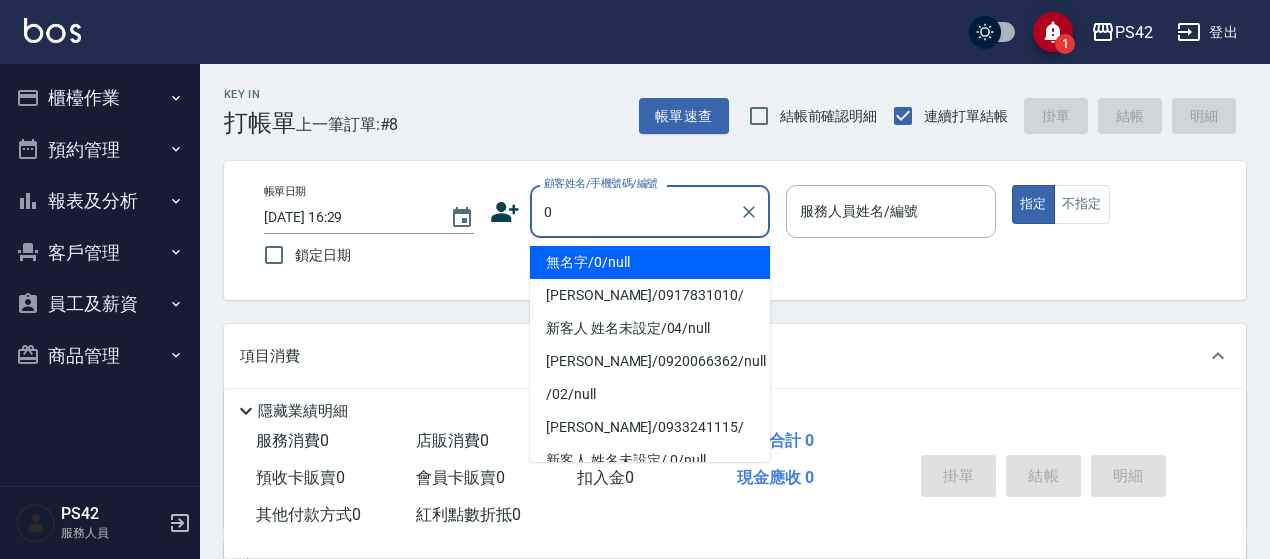 type on "0" 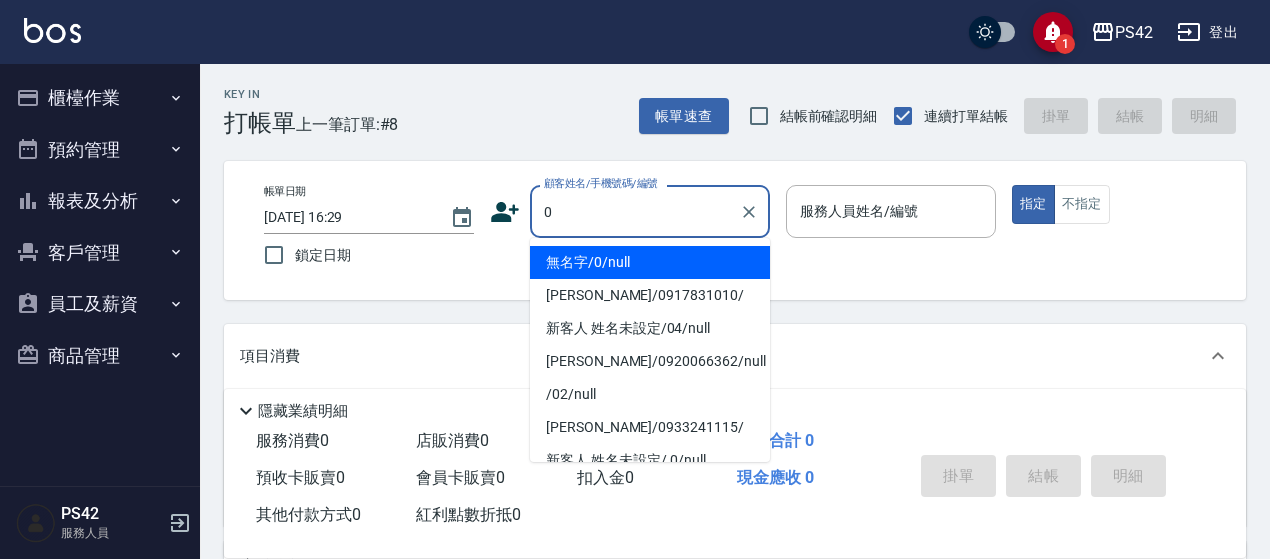 type on "2" 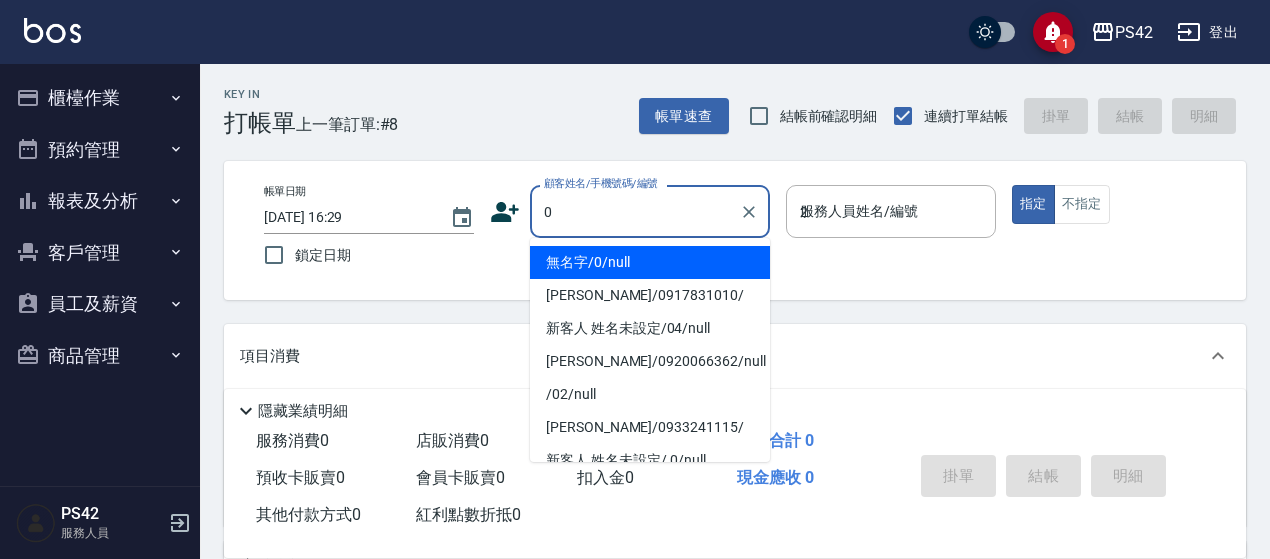 type on "無名字/0/null" 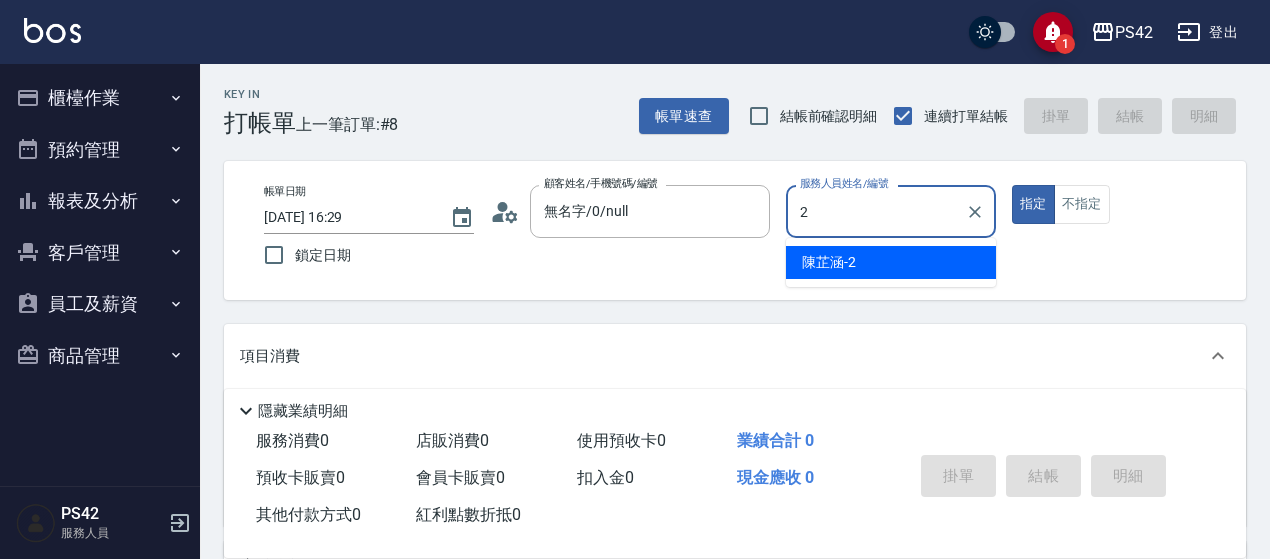 type on "[PERSON_NAME]2" 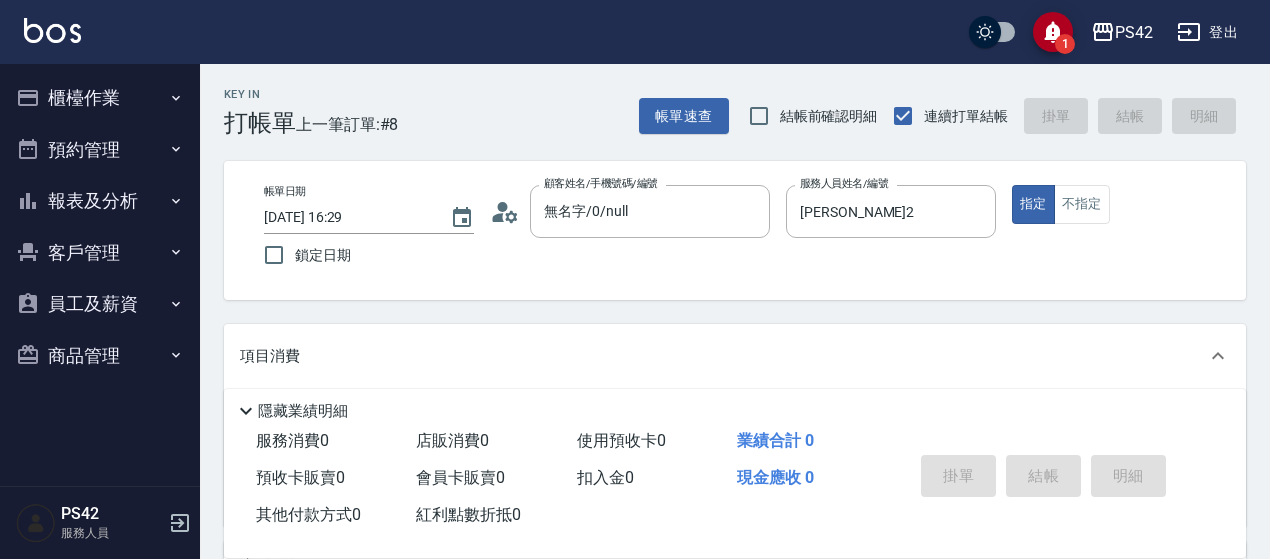 scroll, scrollTop: 200, scrollLeft: 0, axis: vertical 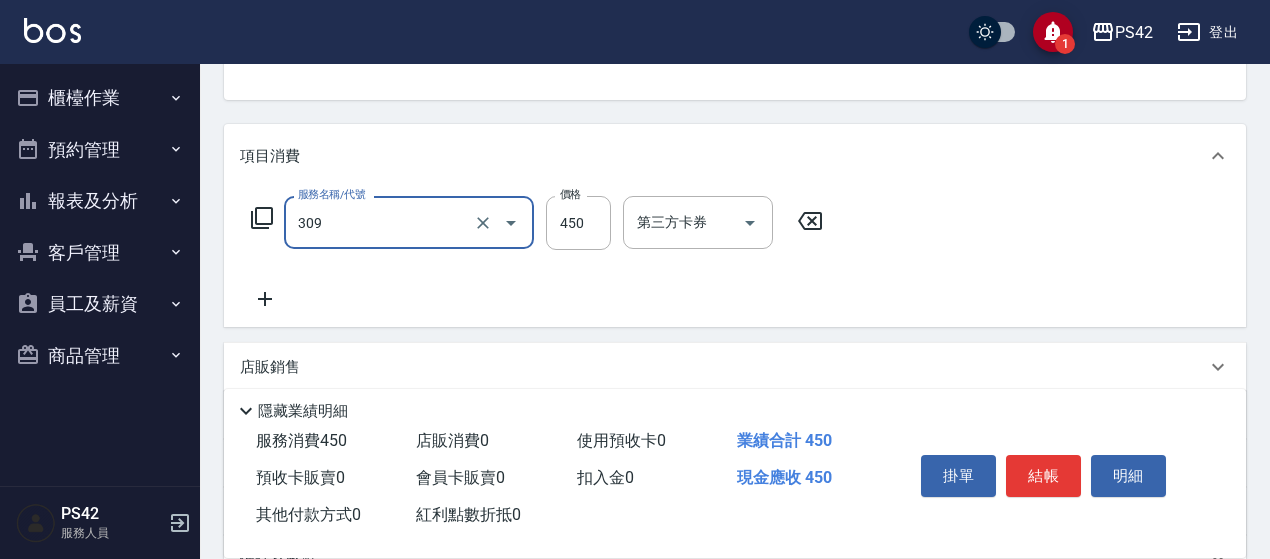 type on "洗+剪(309)" 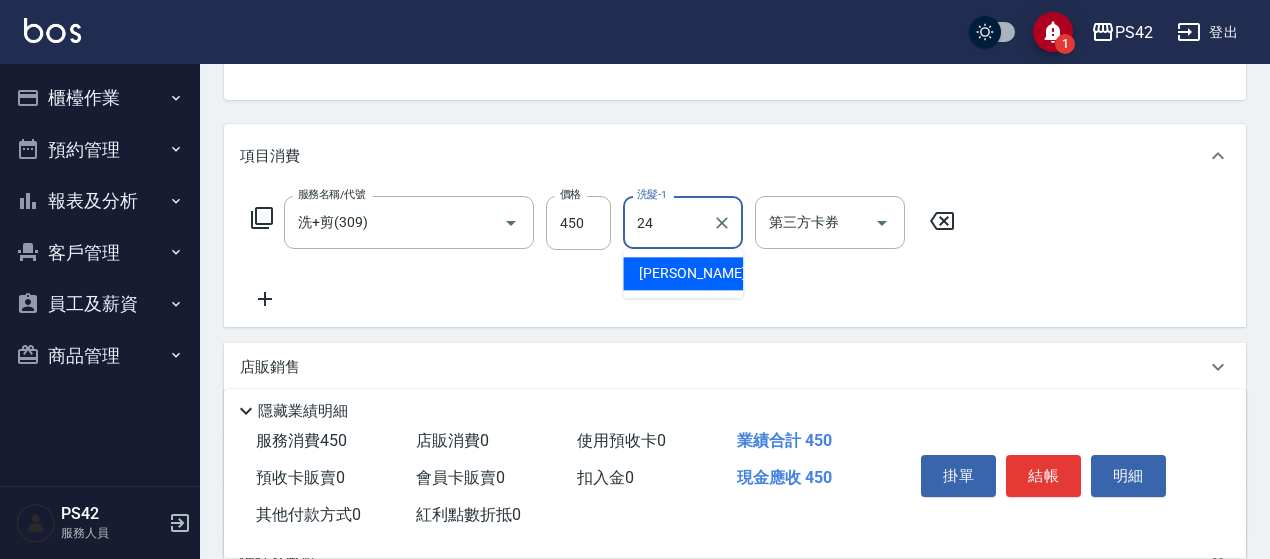 type on "[PERSON_NAME]-24" 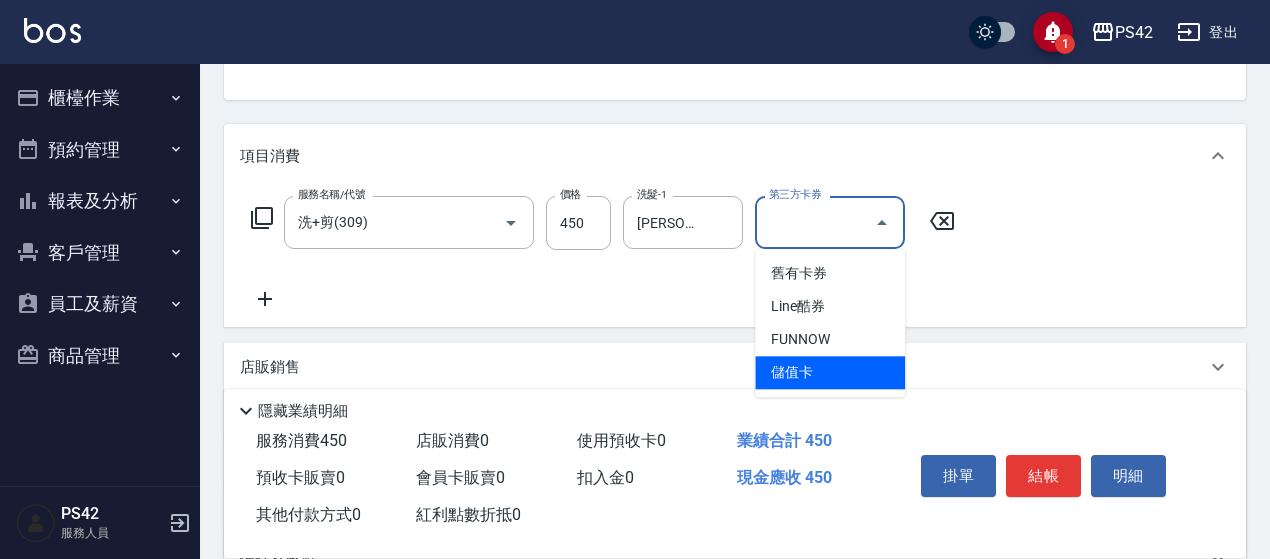 type on "儲值卡" 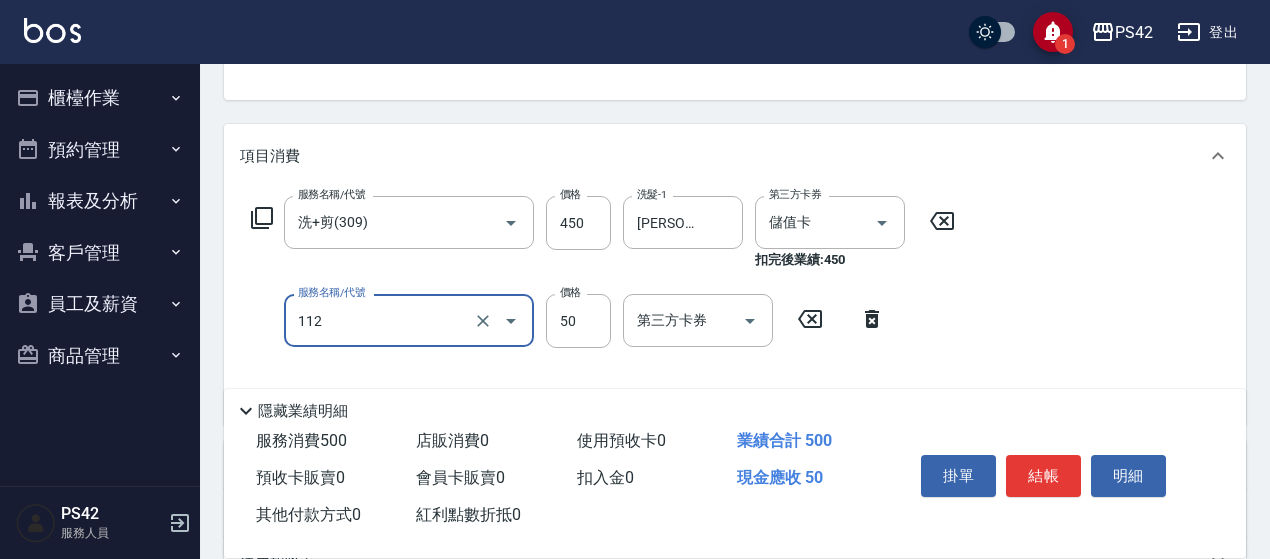 type on "精油50(112)" 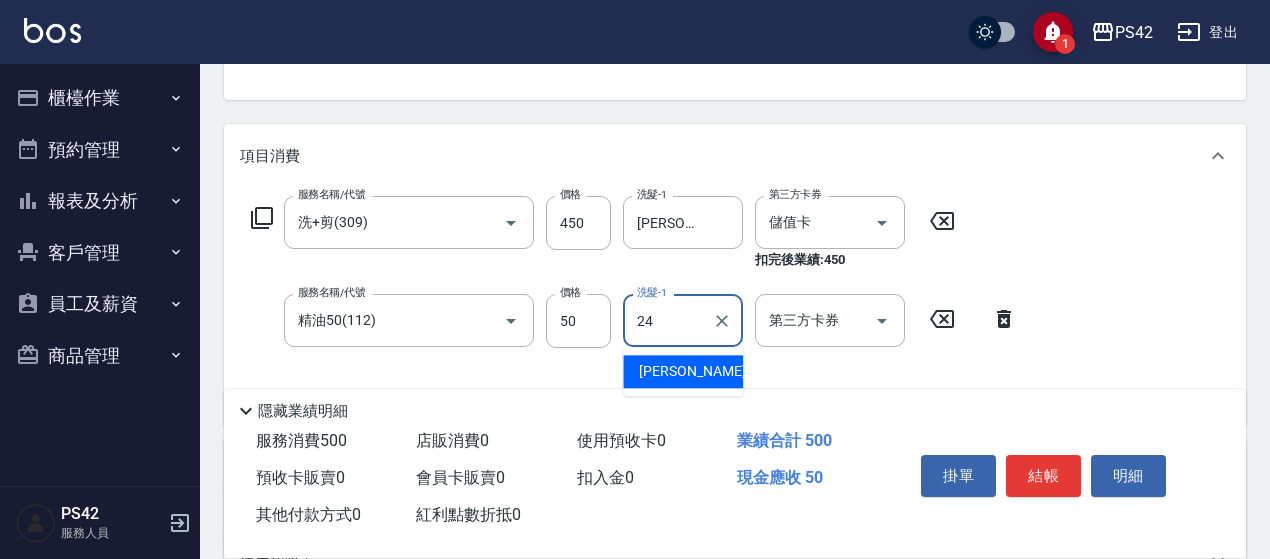type on "[PERSON_NAME]-24" 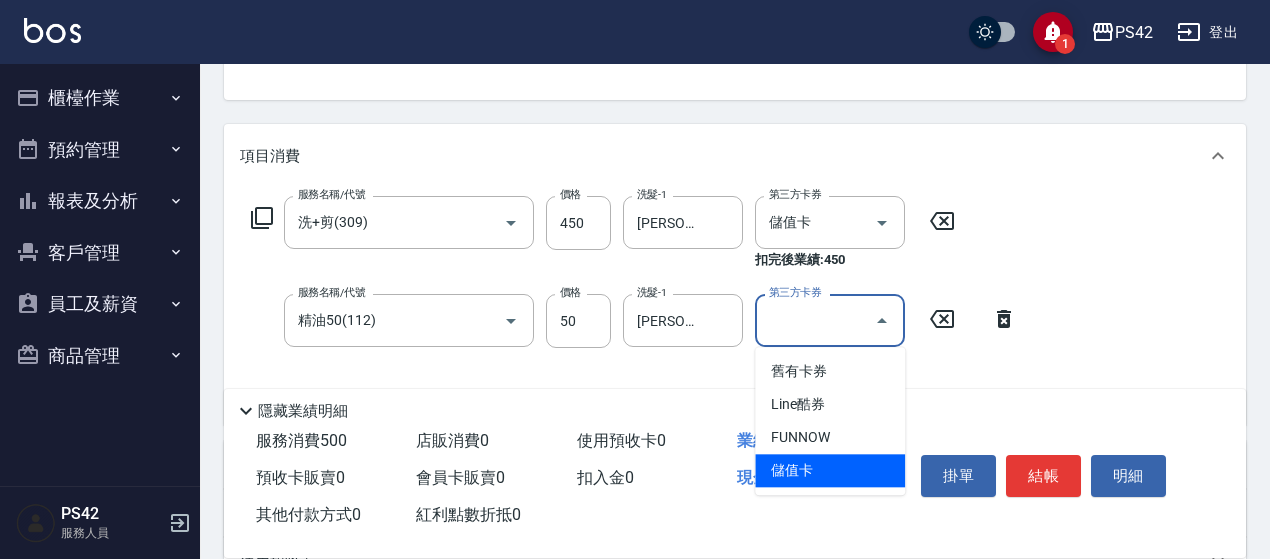 type on "儲值卡" 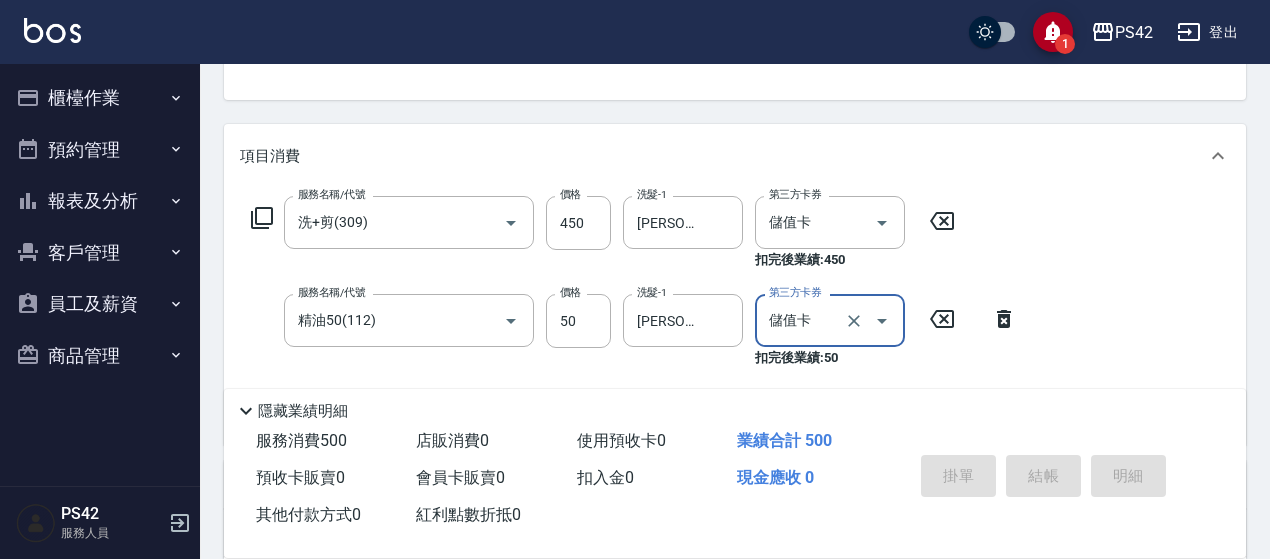 type on "[DATE] 16:30" 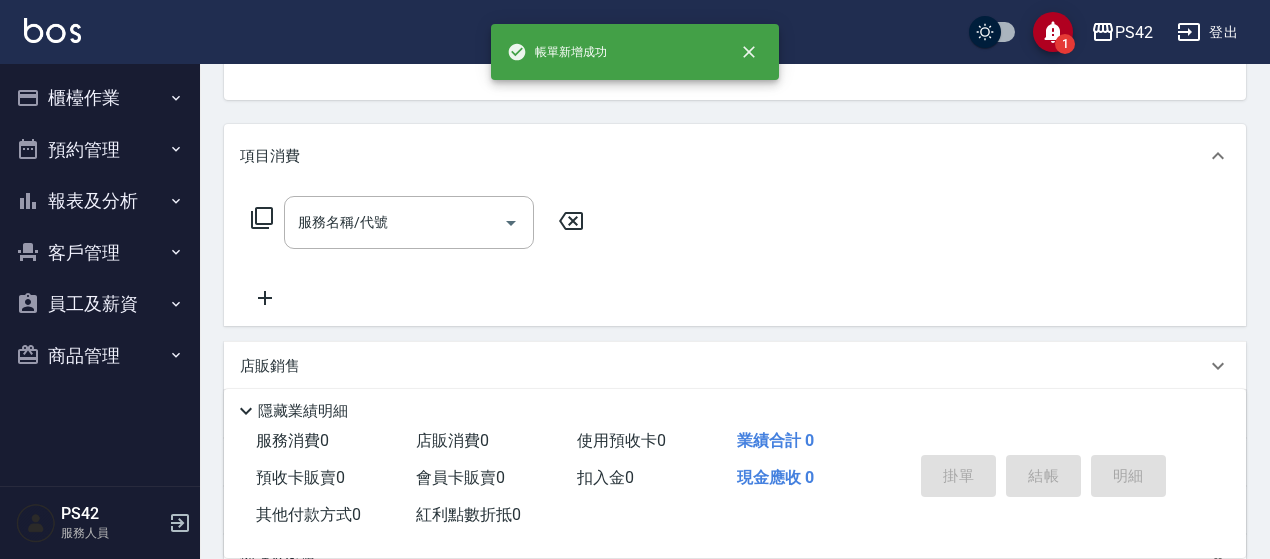 scroll, scrollTop: 194, scrollLeft: 0, axis: vertical 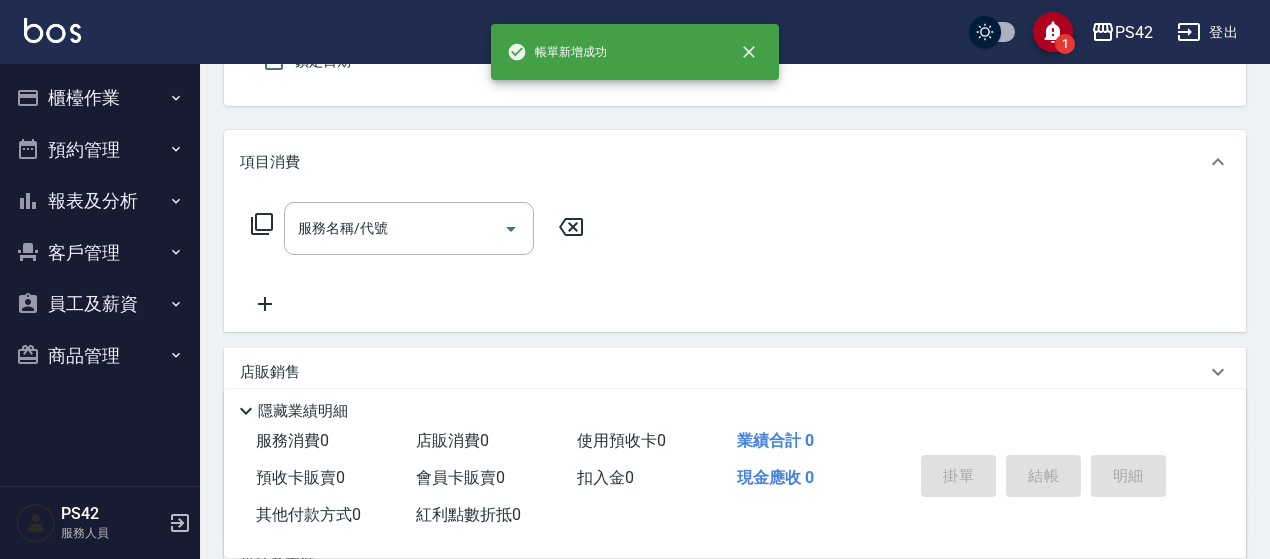 type on "無名字/0/null" 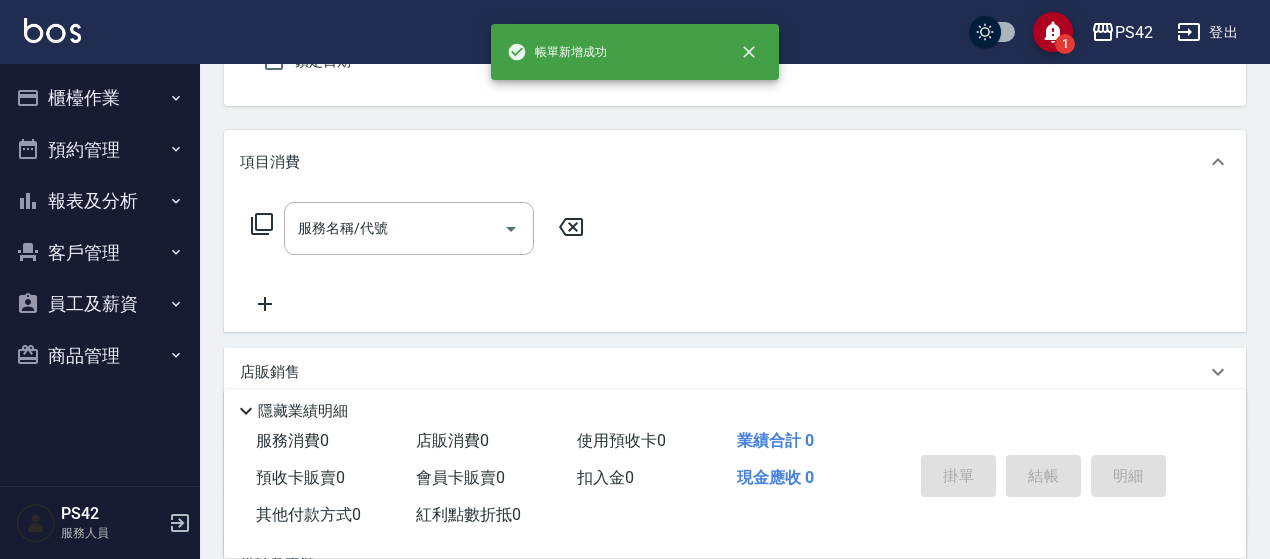 type on "2" 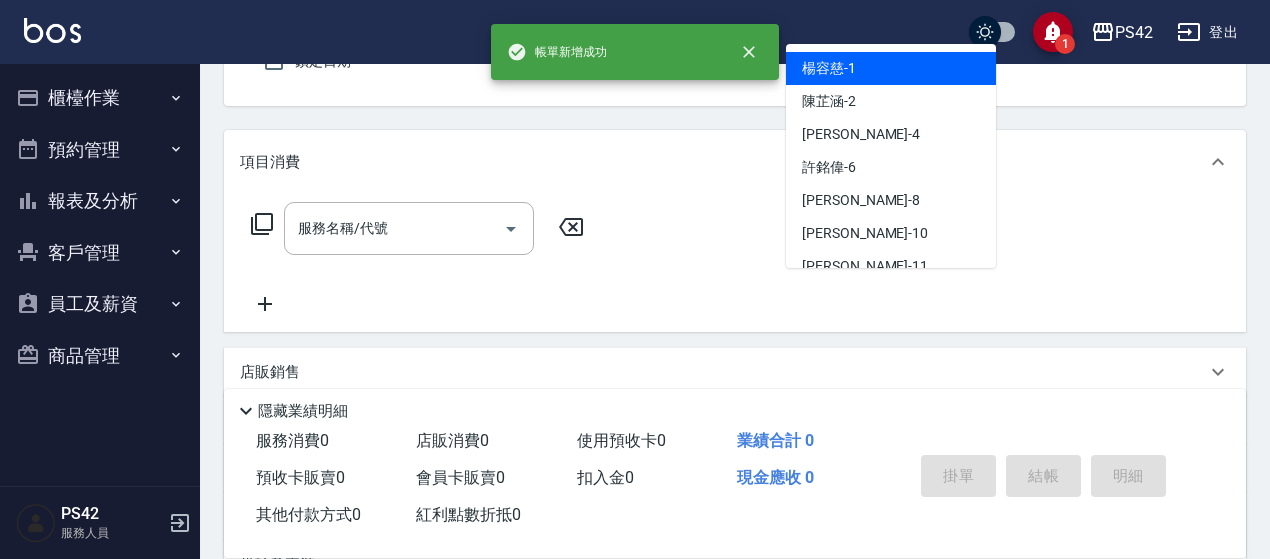 type on "[PERSON_NAME]-4" 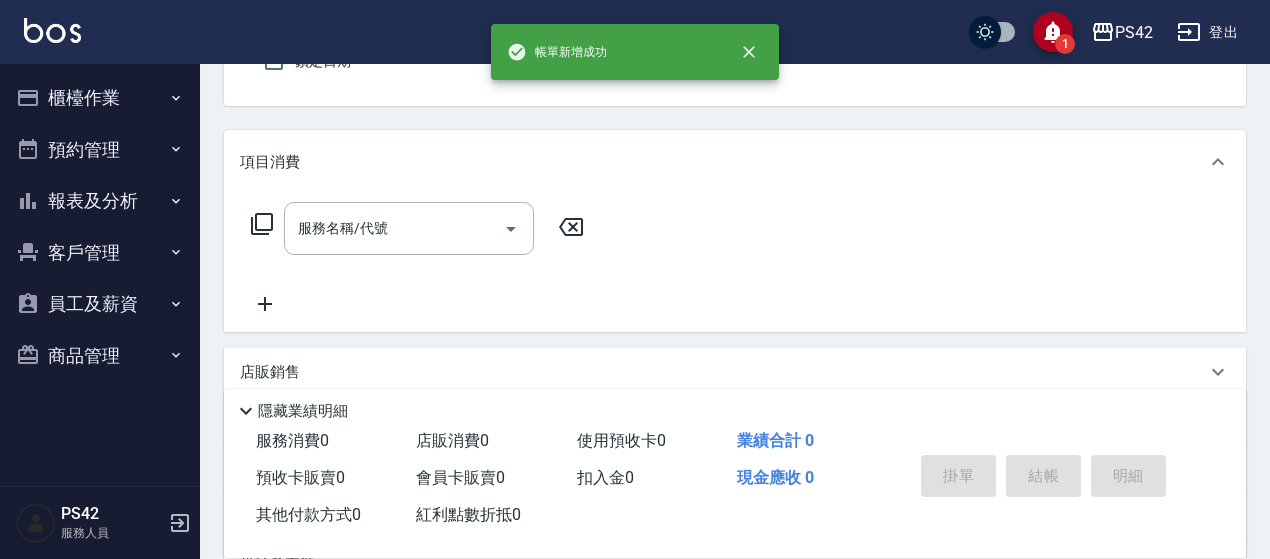 scroll, scrollTop: 185, scrollLeft: 0, axis: vertical 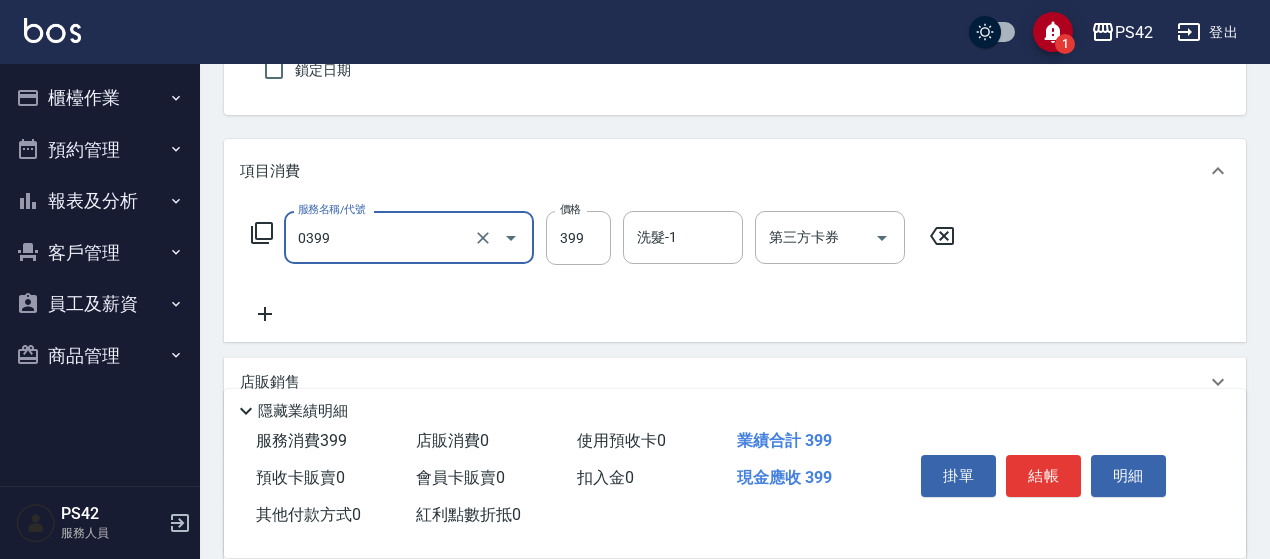 type on "海鹽399(0399)" 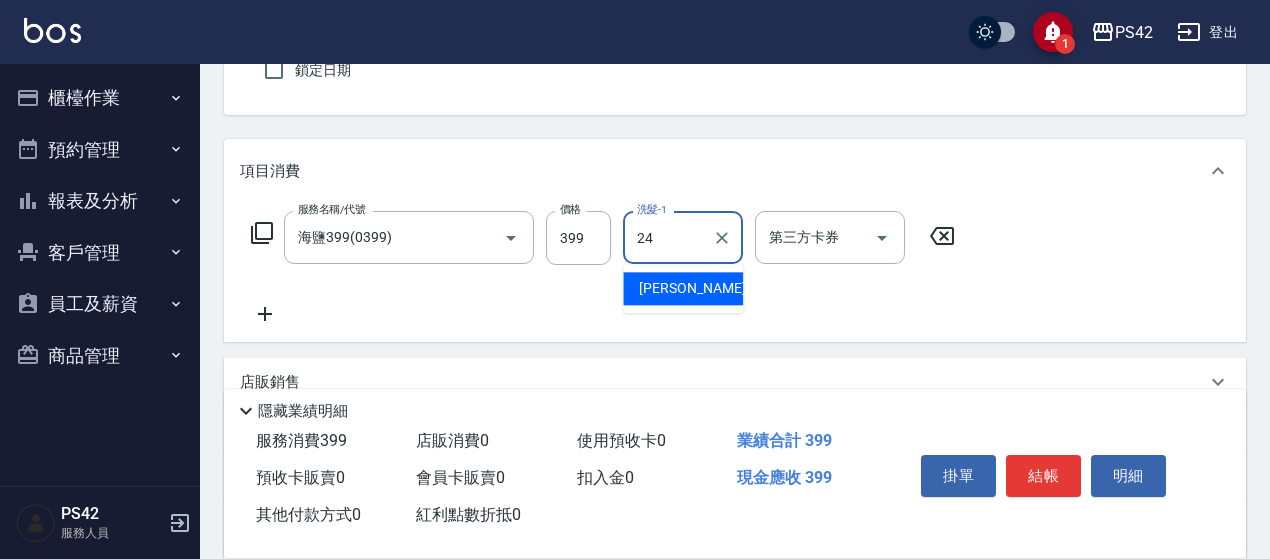 type on "[PERSON_NAME]-24" 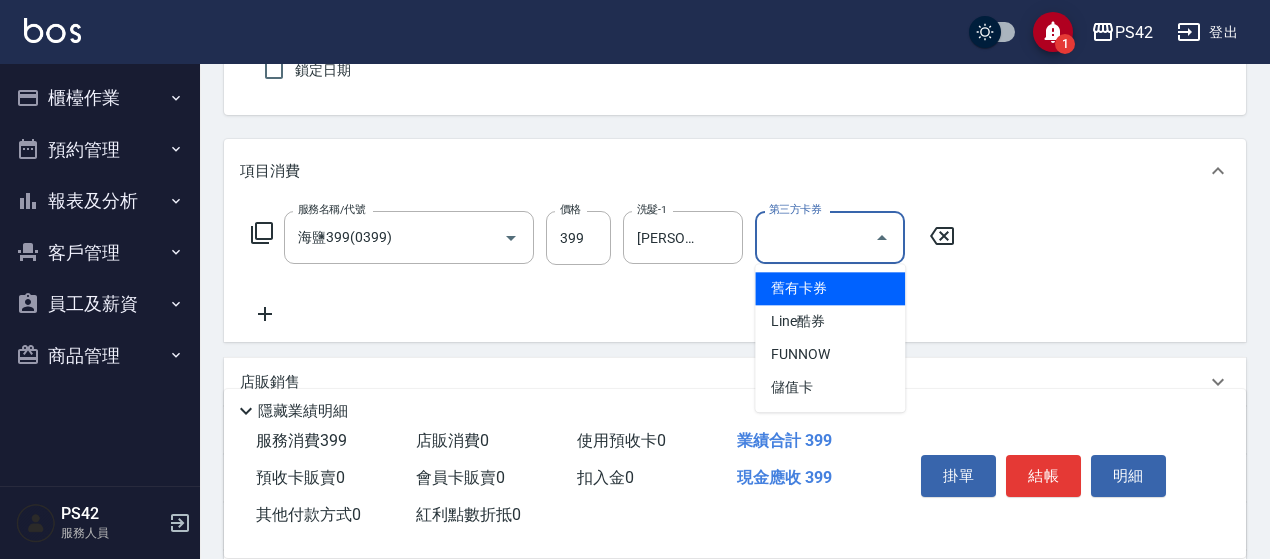 type on "儲值卡" 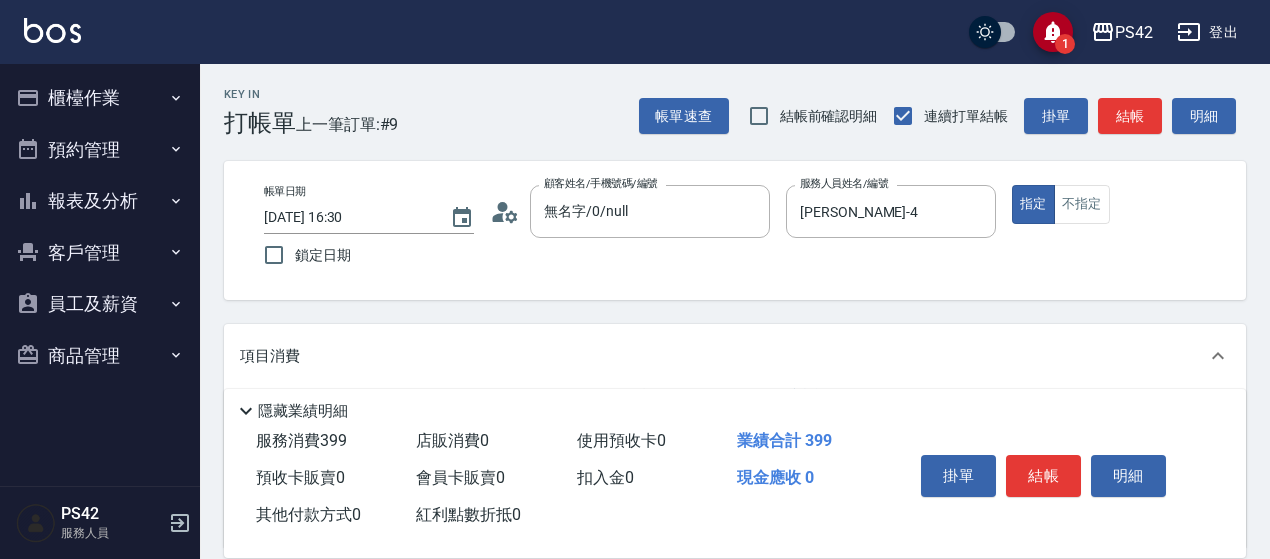 scroll, scrollTop: 0, scrollLeft: 0, axis: both 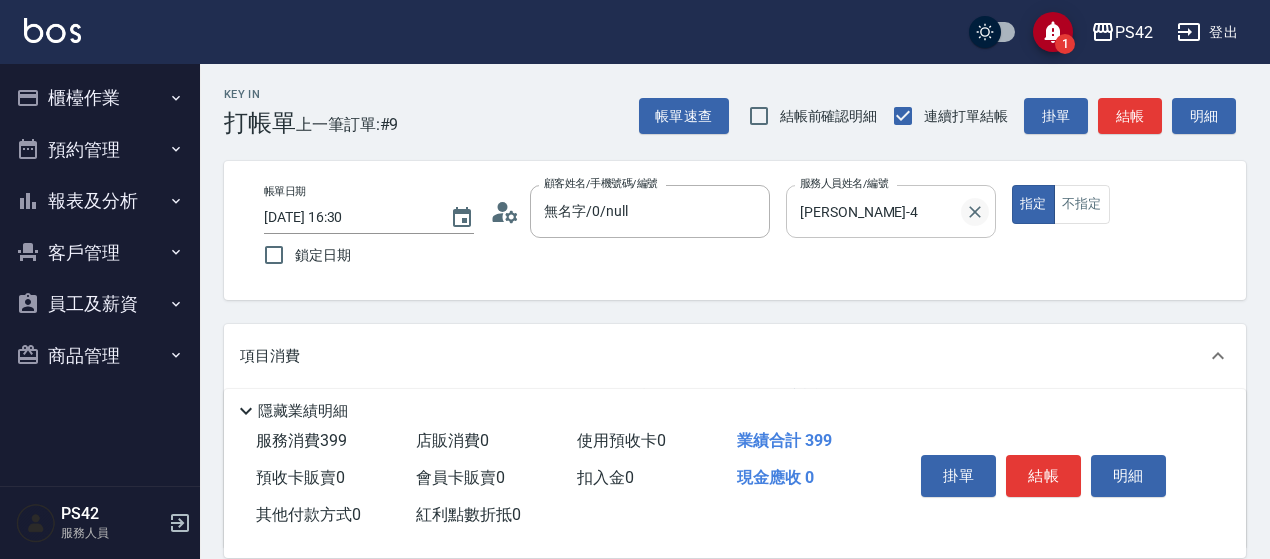 click 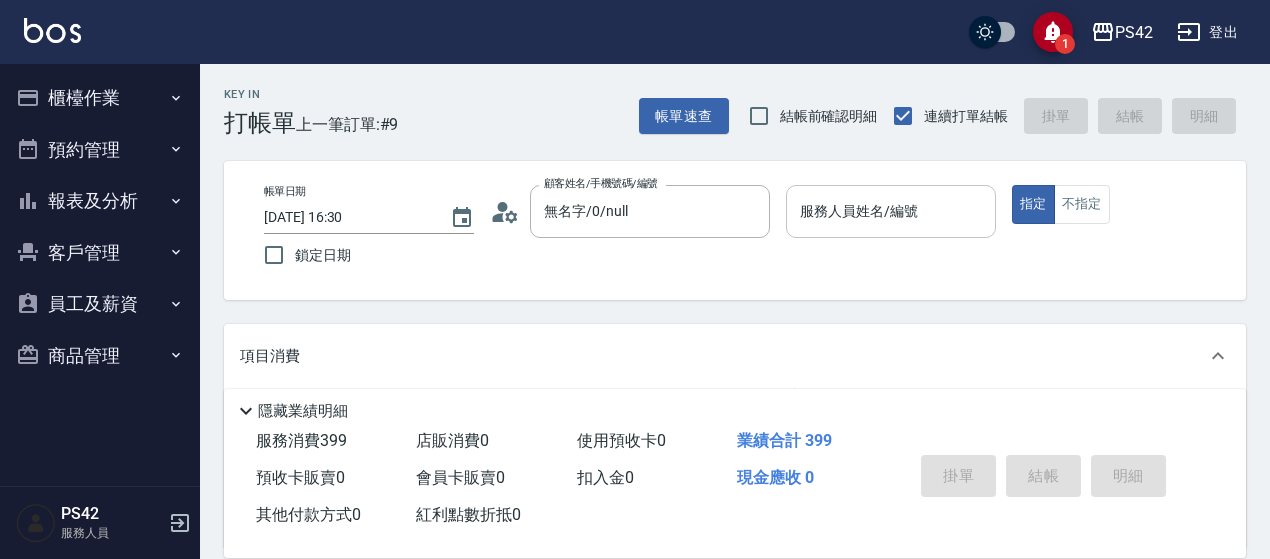 click on "項目消費" at bounding box center (735, 356) 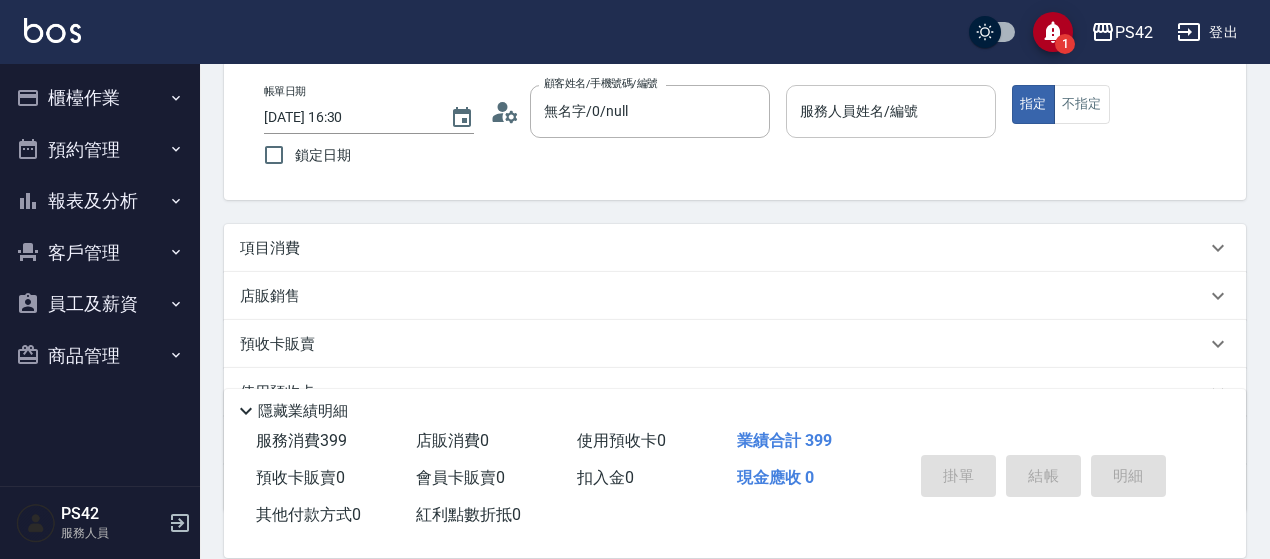 scroll, scrollTop: 0, scrollLeft: 0, axis: both 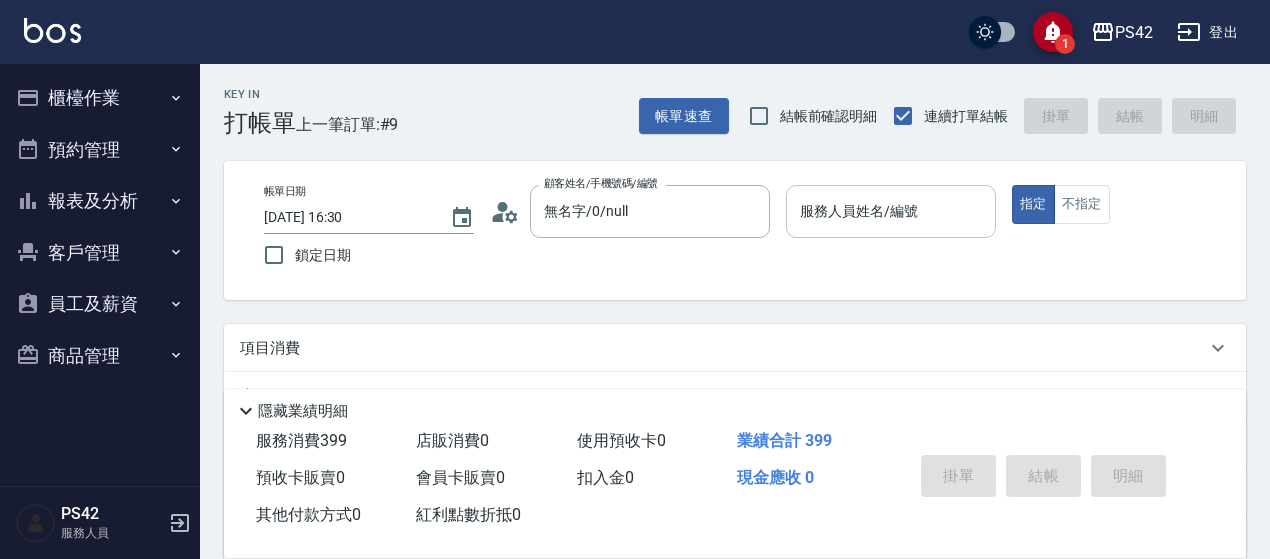 click 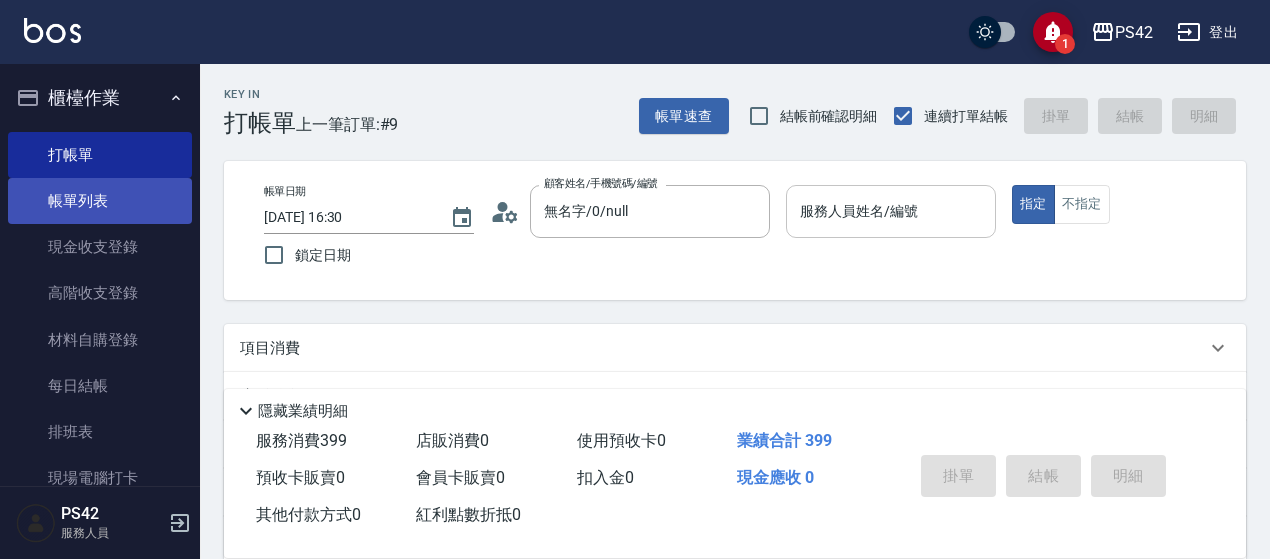 click on "帳單列表" at bounding box center [100, 201] 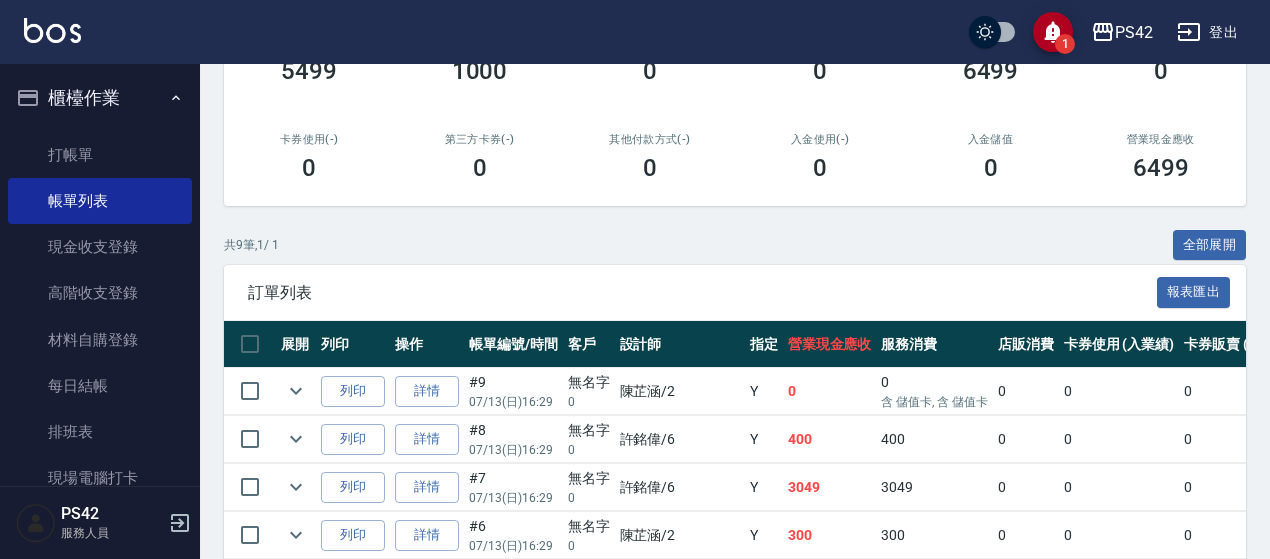 scroll, scrollTop: 300, scrollLeft: 0, axis: vertical 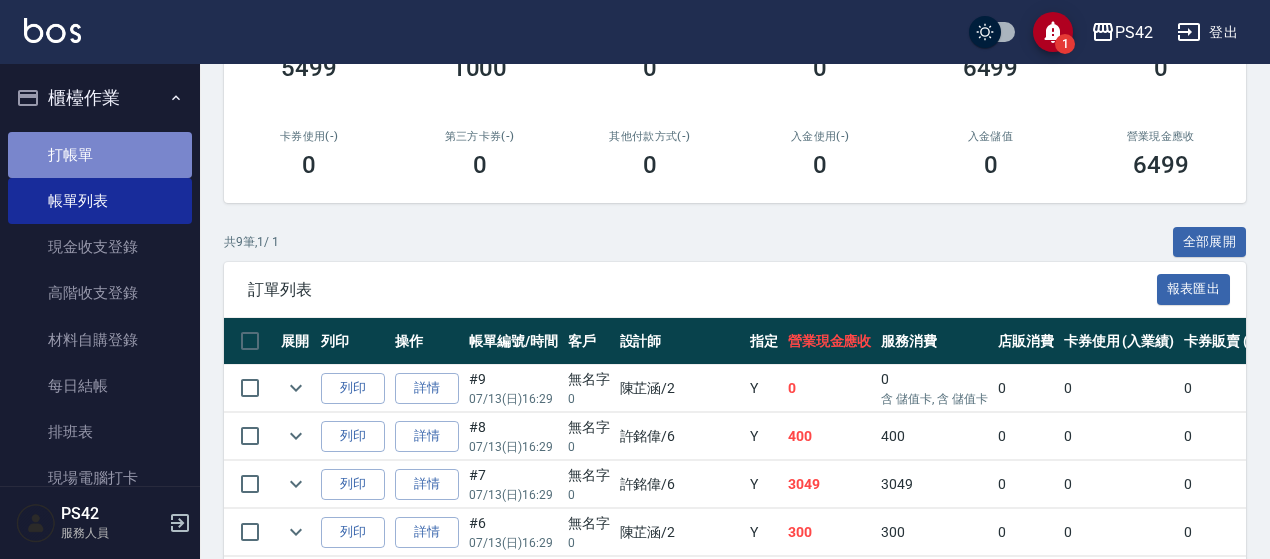 click on "打帳單" at bounding box center (100, 155) 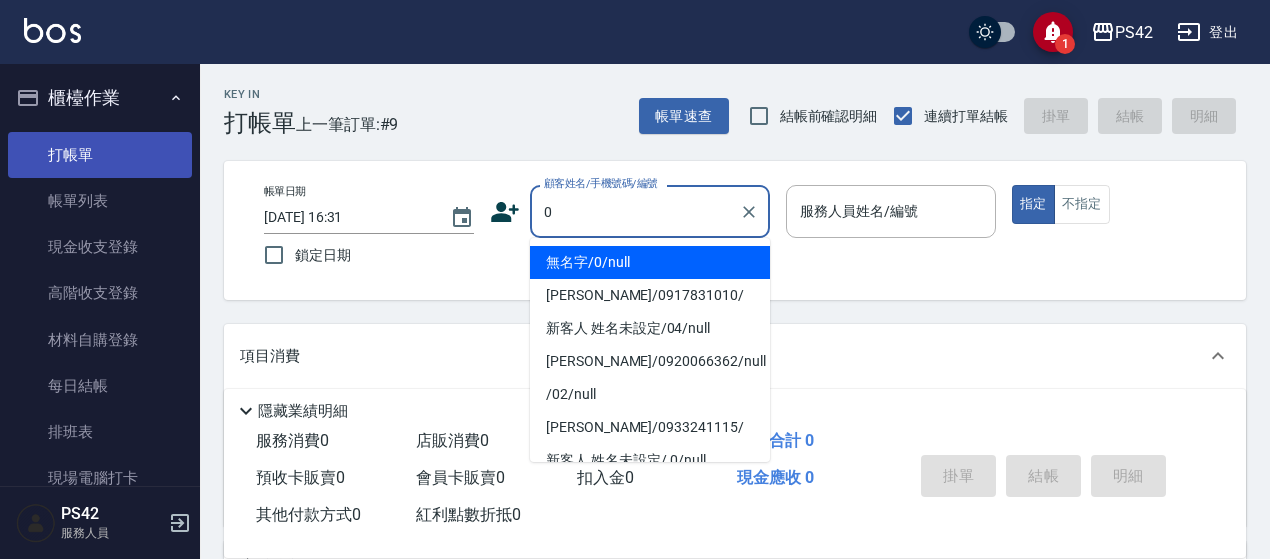 type on "無名字/0/null" 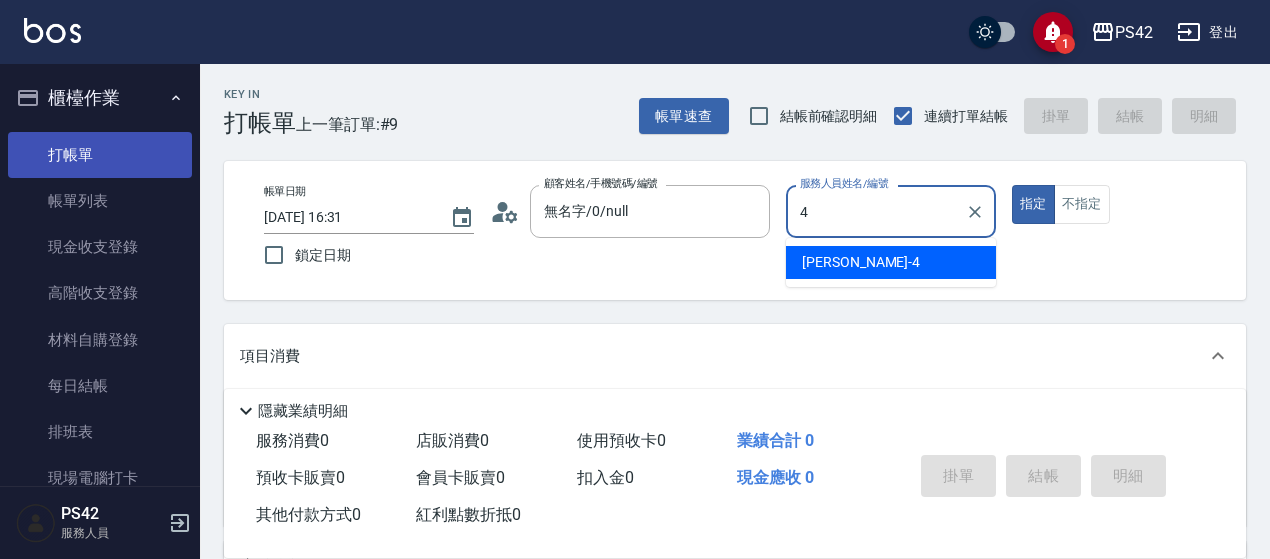 type on "[PERSON_NAME]-4" 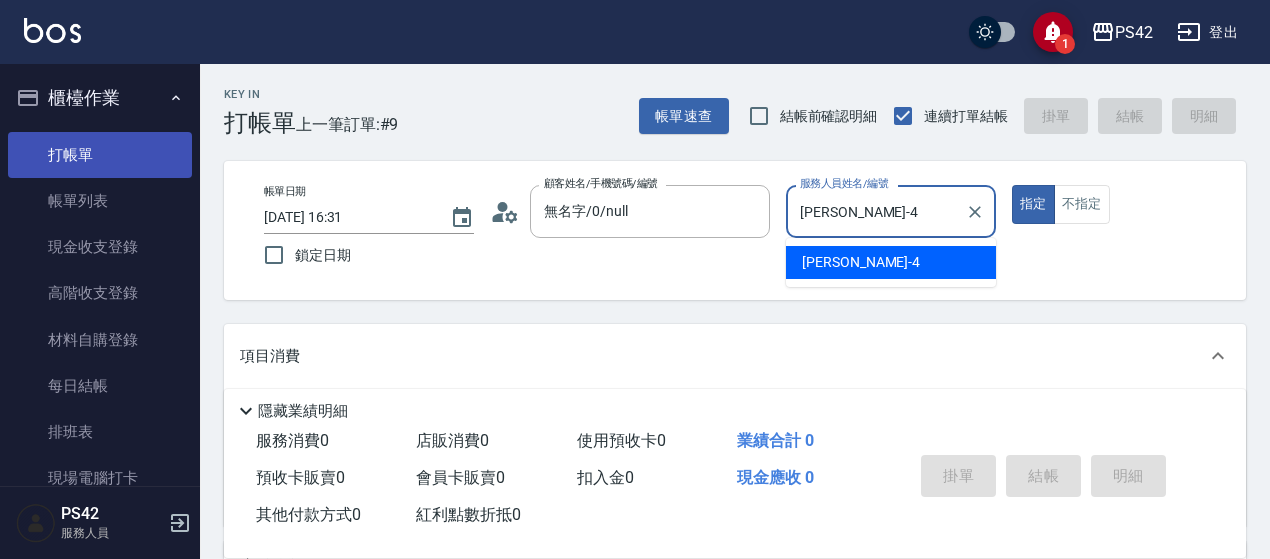 type on "true" 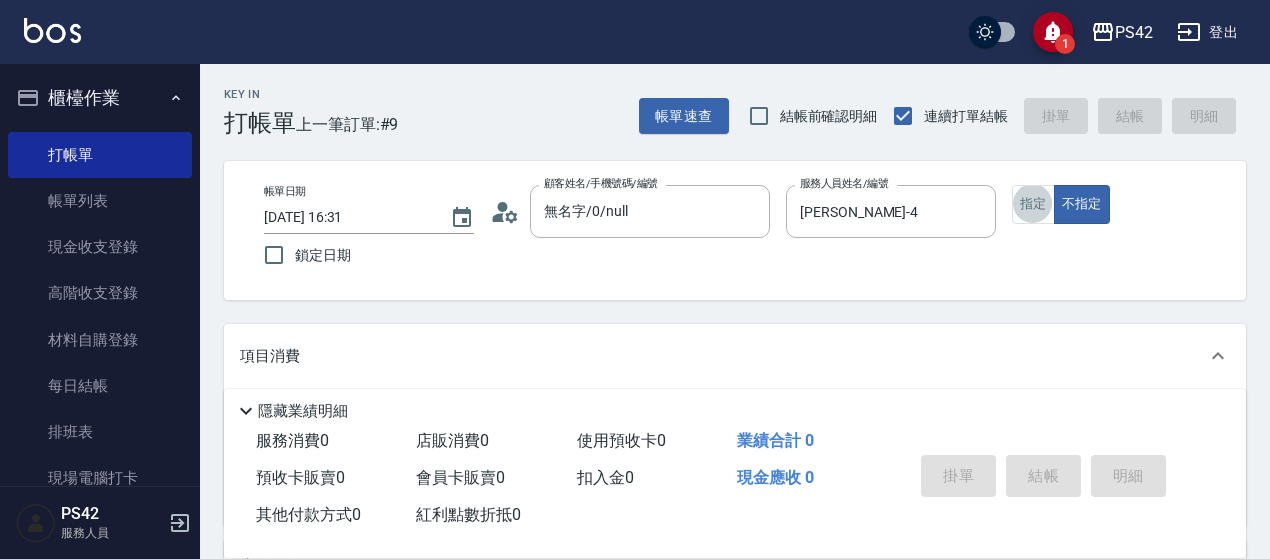 scroll, scrollTop: 200, scrollLeft: 0, axis: vertical 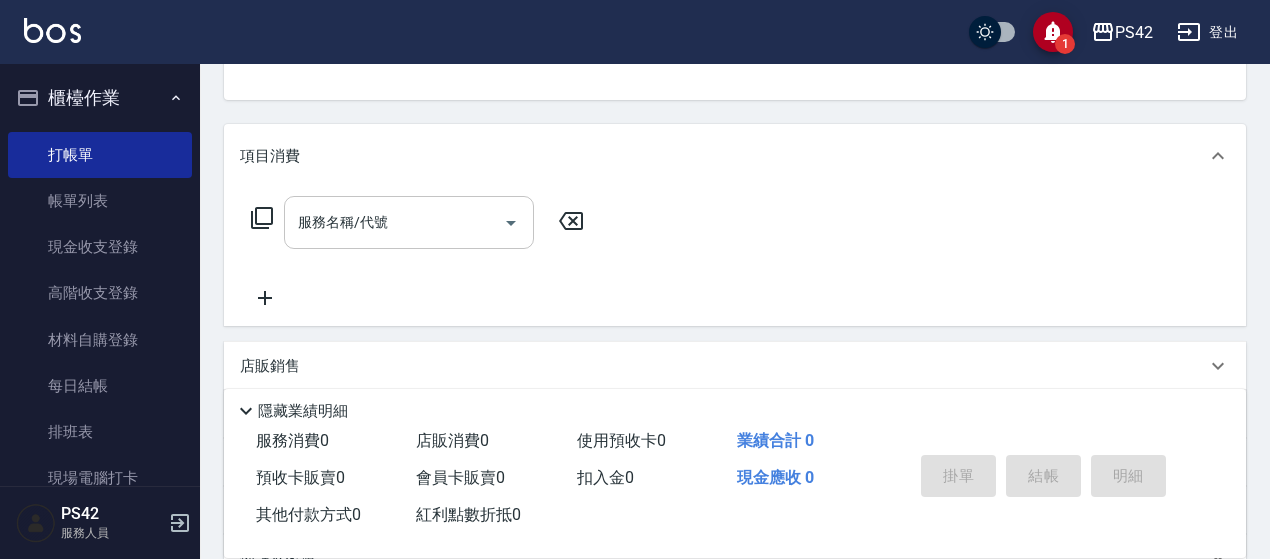 click on "服務名稱/代號" at bounding box center [394, 222] 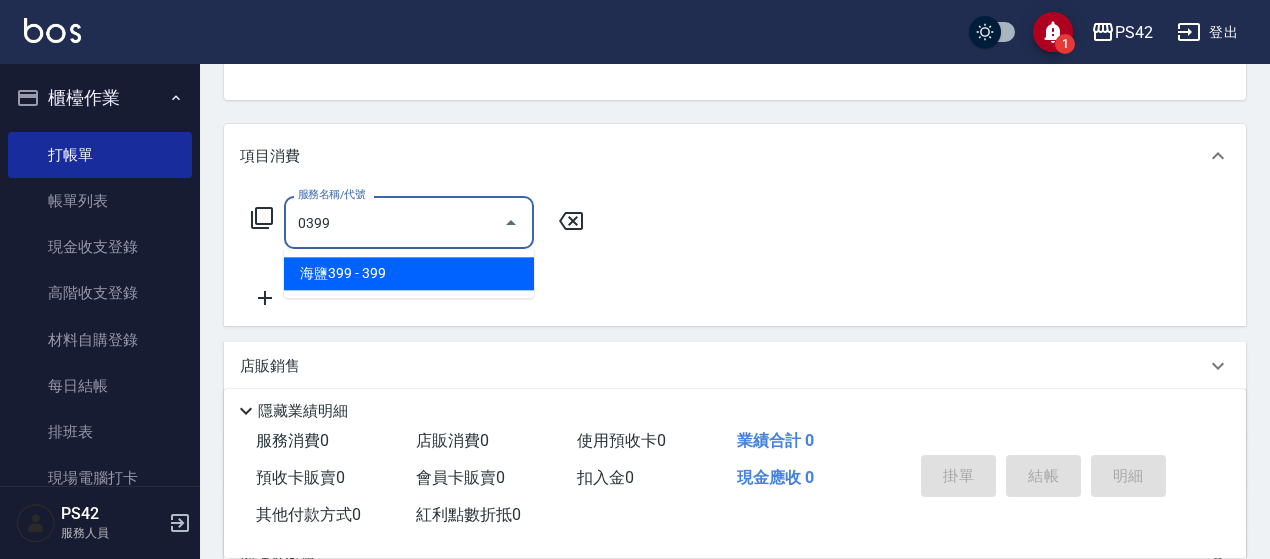 type on "海鹽399(0399)" 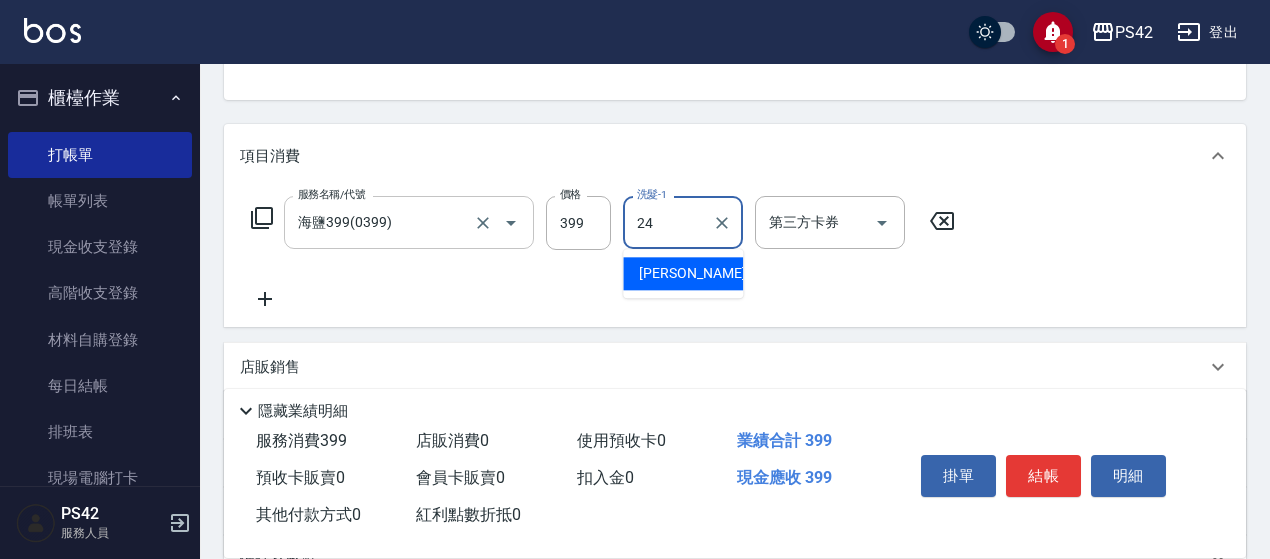 type on "[PERSON_NAME]-24" 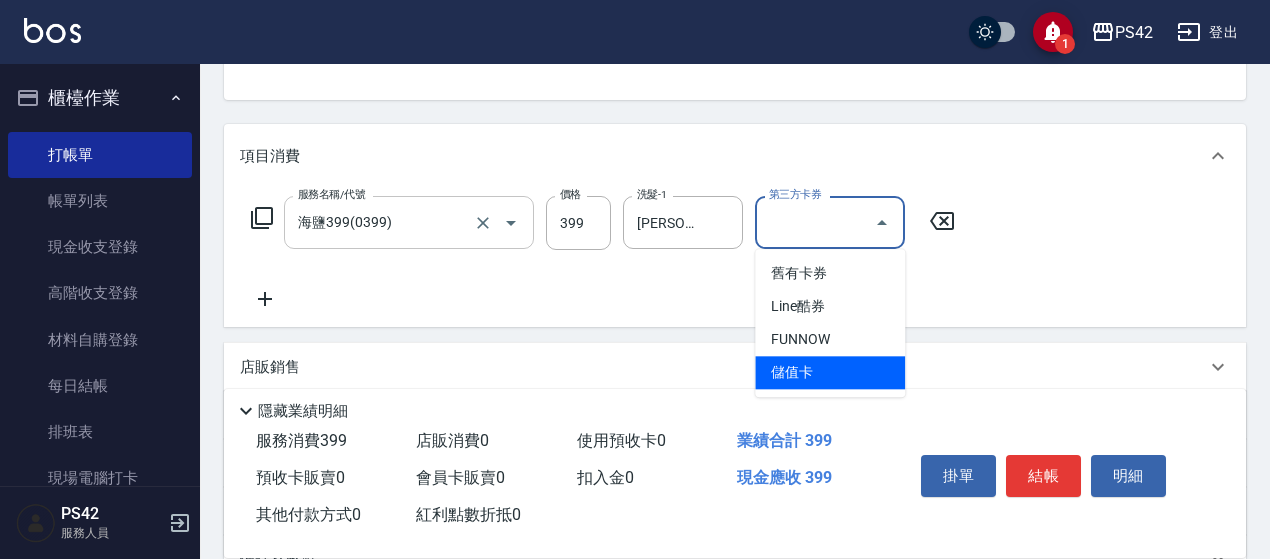 type on "儲值卡" 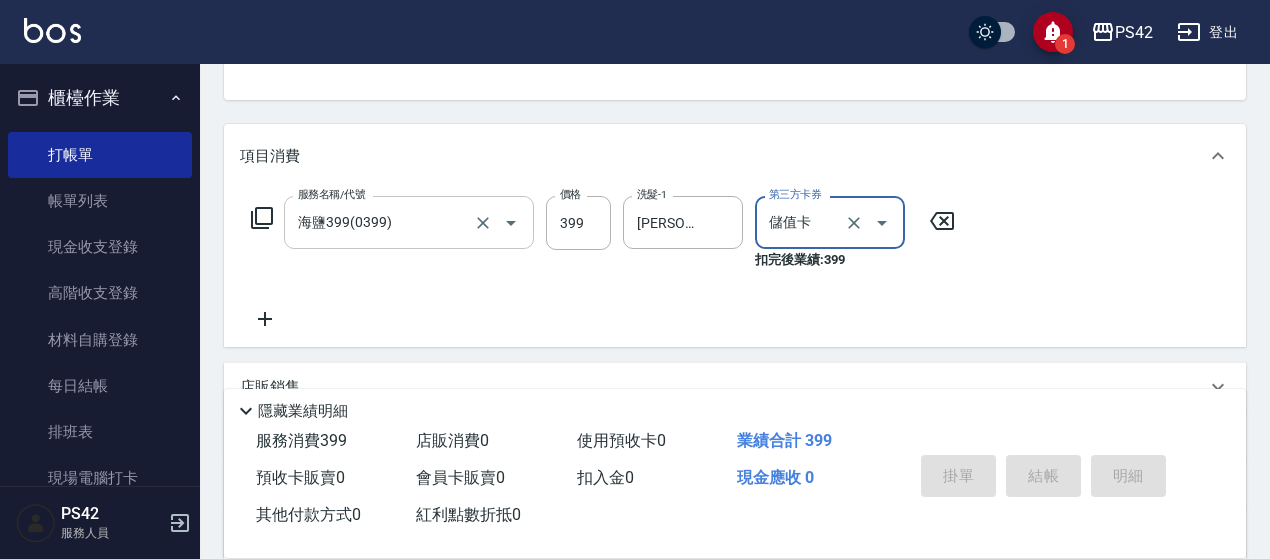 type 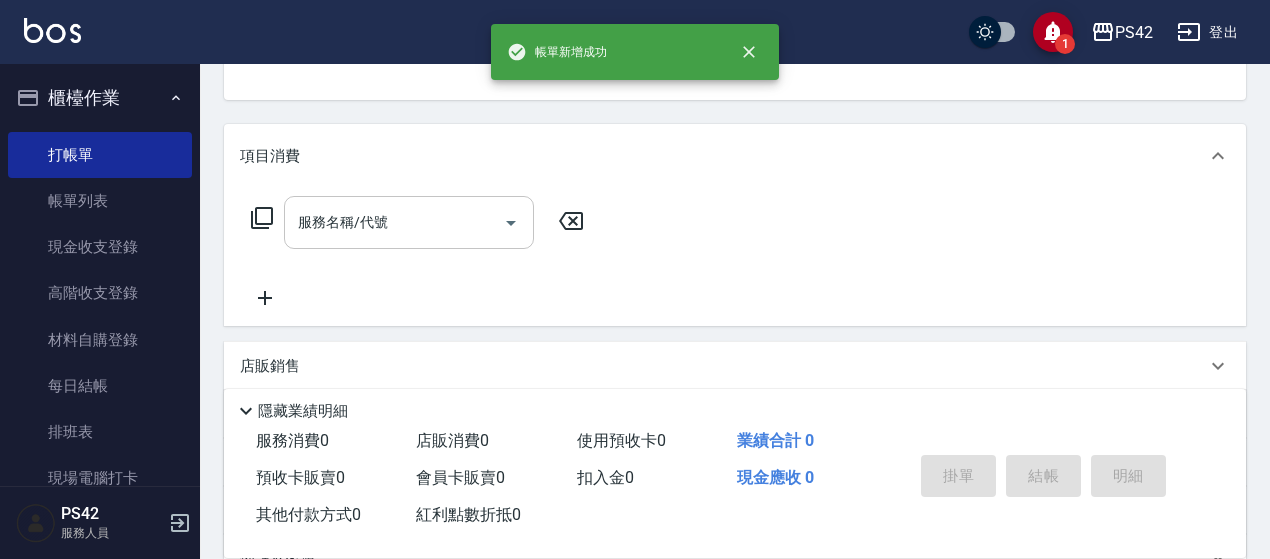 scroll, scrollTop: 194, scrollLeft: 0, axis: vertical 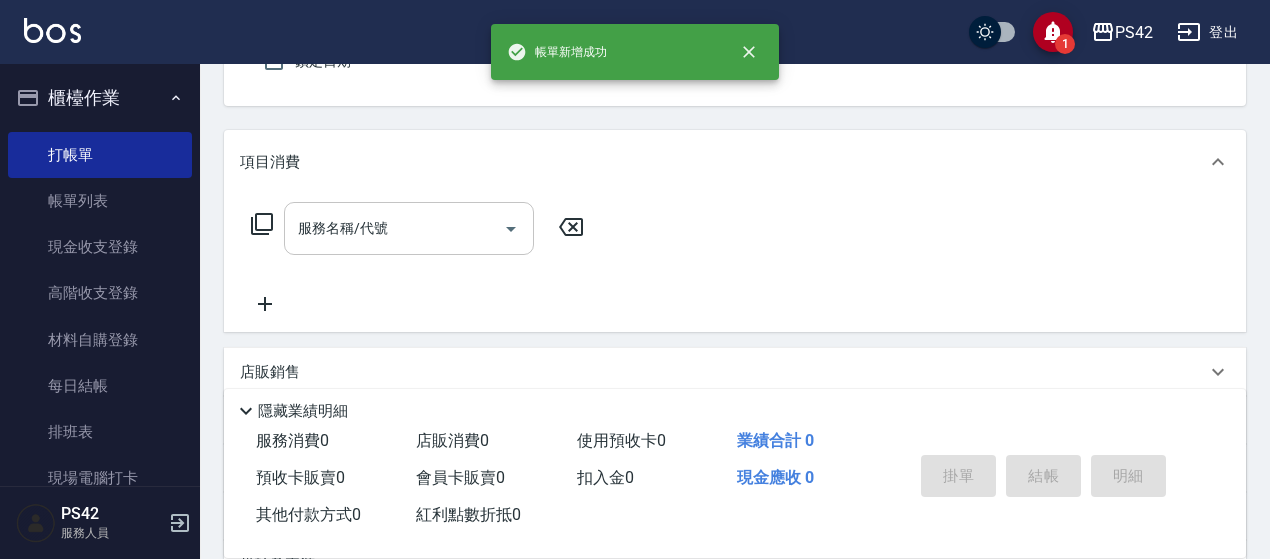 type on "無名字/0/null" 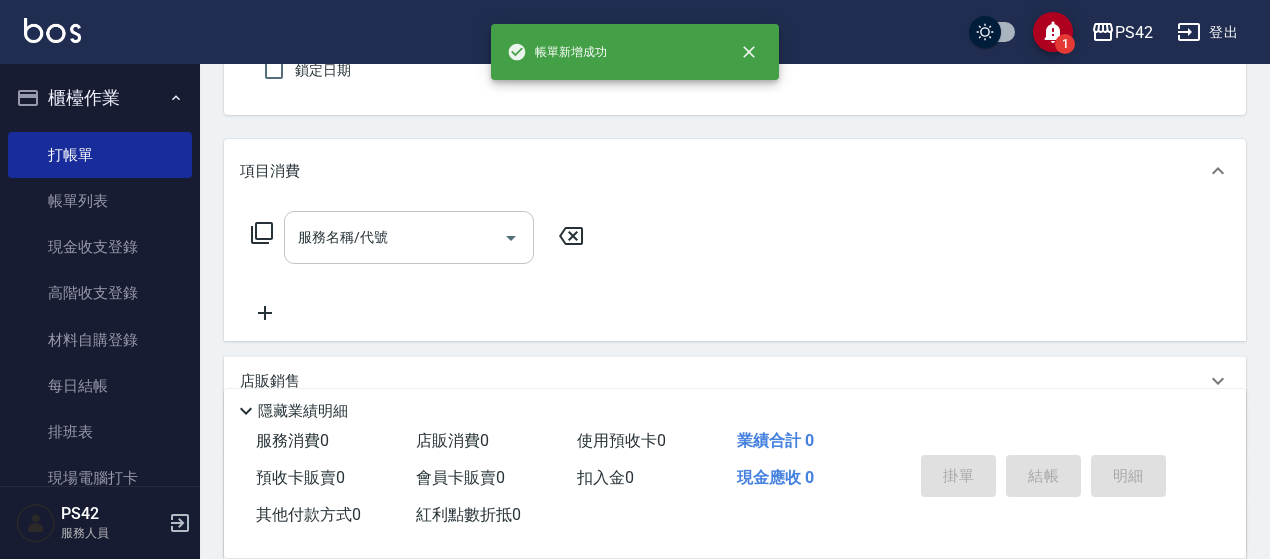 type on "false" 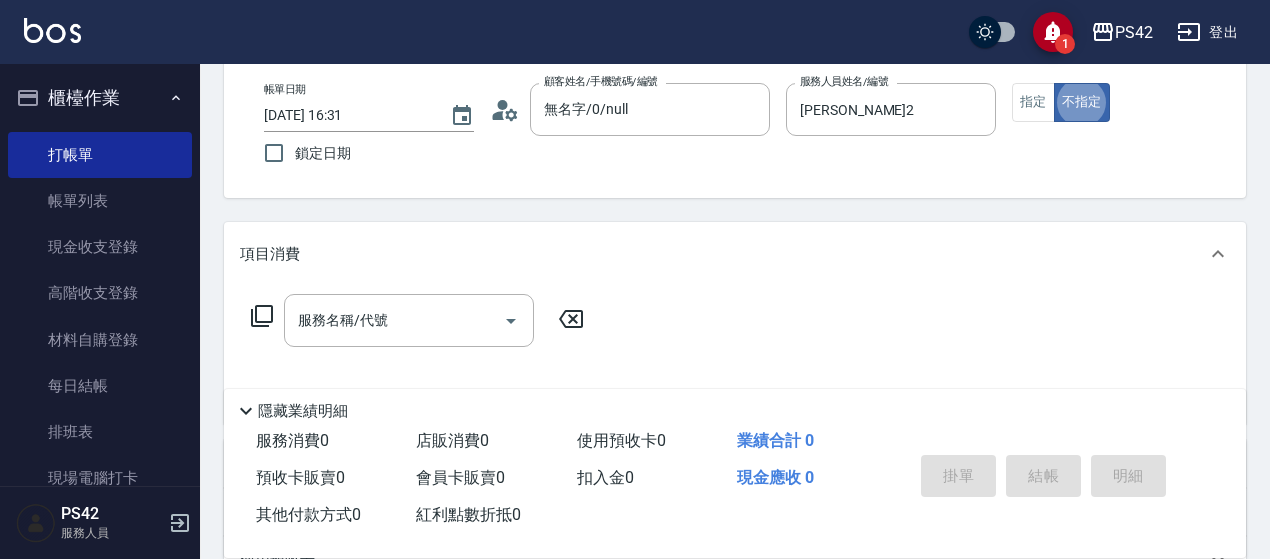 scroll, scrollTop: 200, scrollLeft: 0, axis: vertical 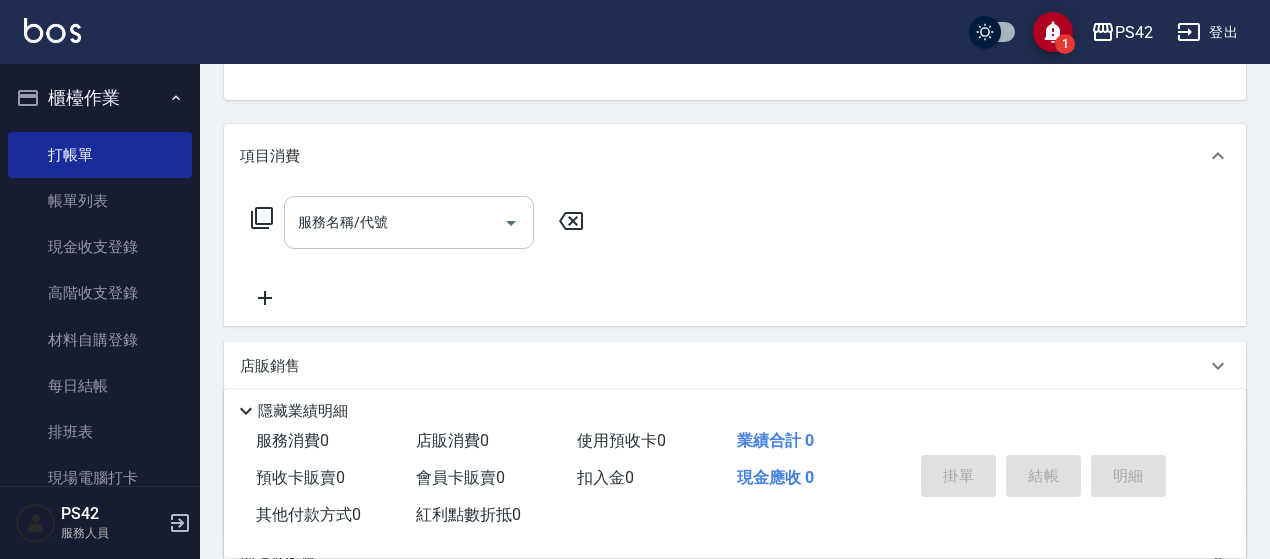 click on "服務名稱/代號 服務名稱/代號" at bounding box center [409, 222] 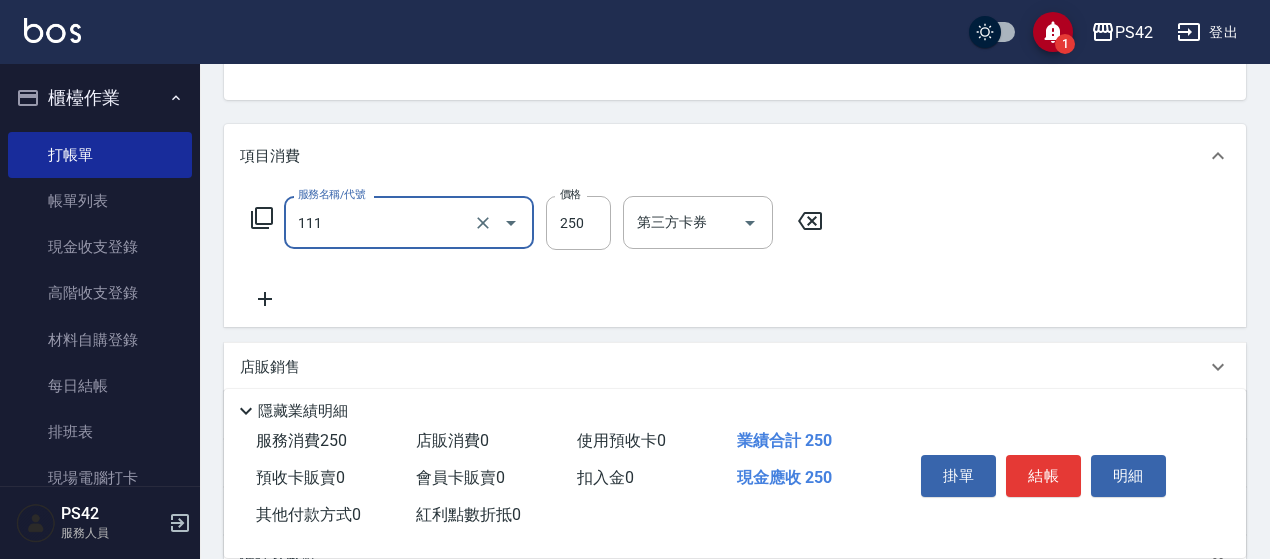 type on "200(111)" 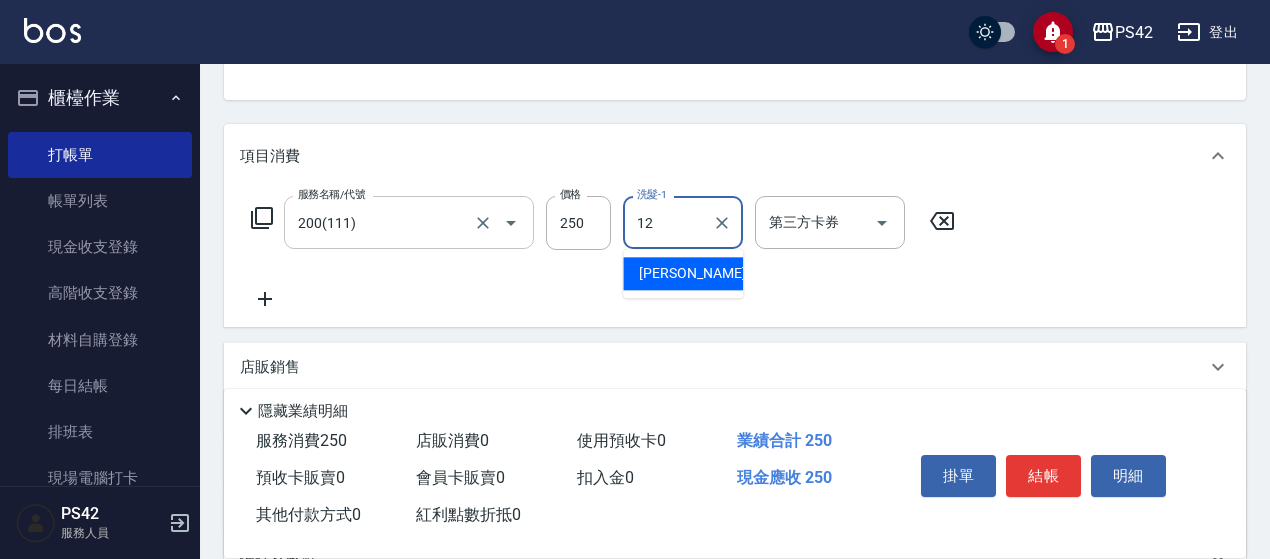type on "[PERSON_NAME]-12" 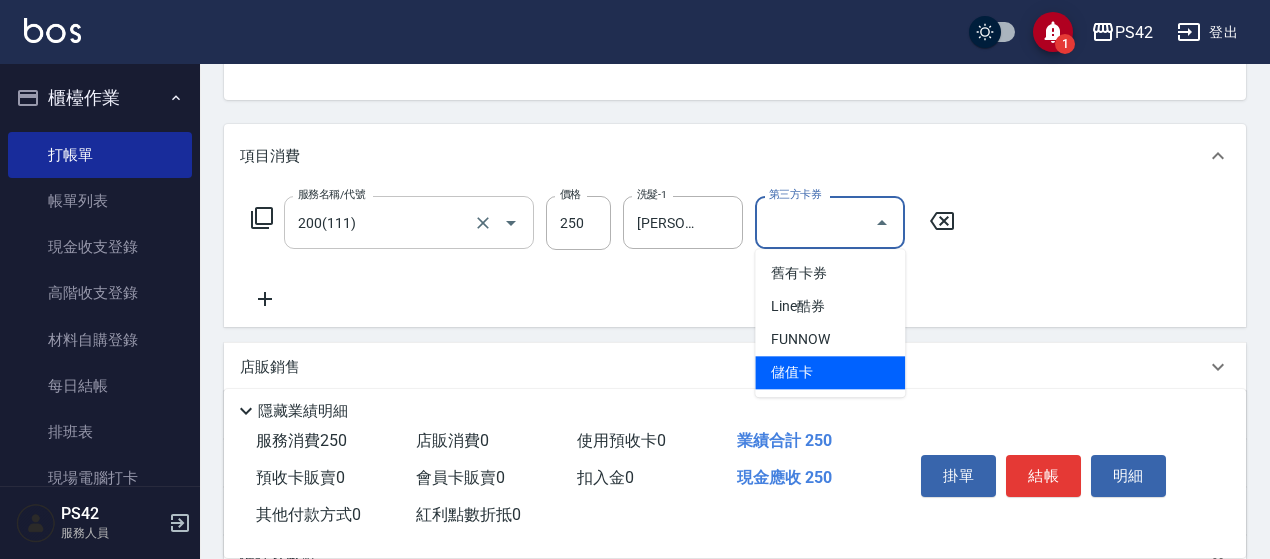 type on "儲值卡" 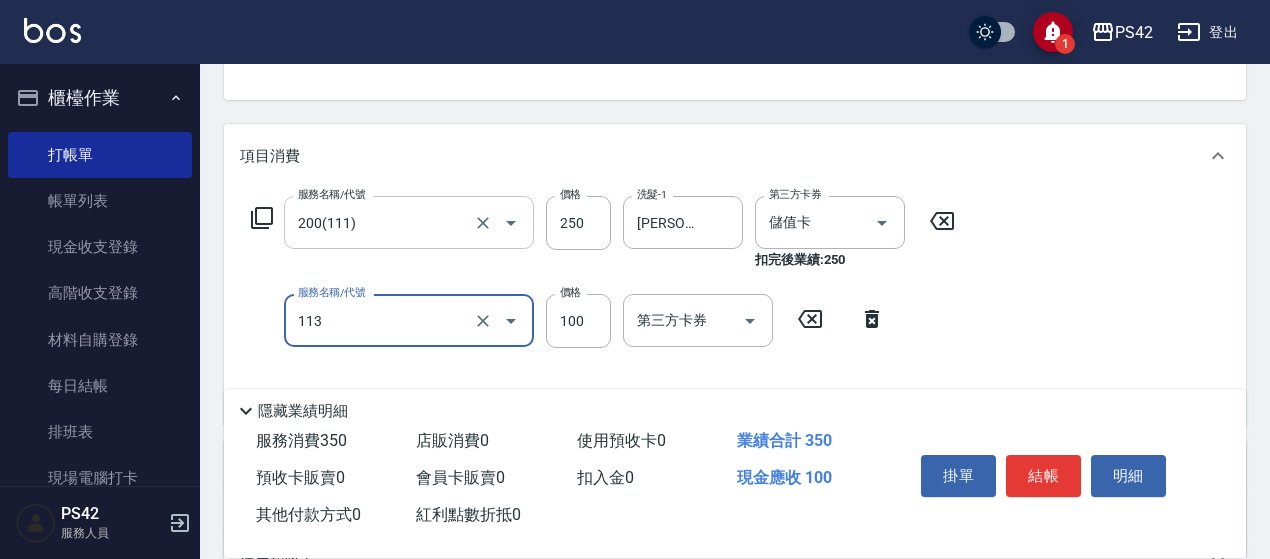 type on "瞬護100(113)" 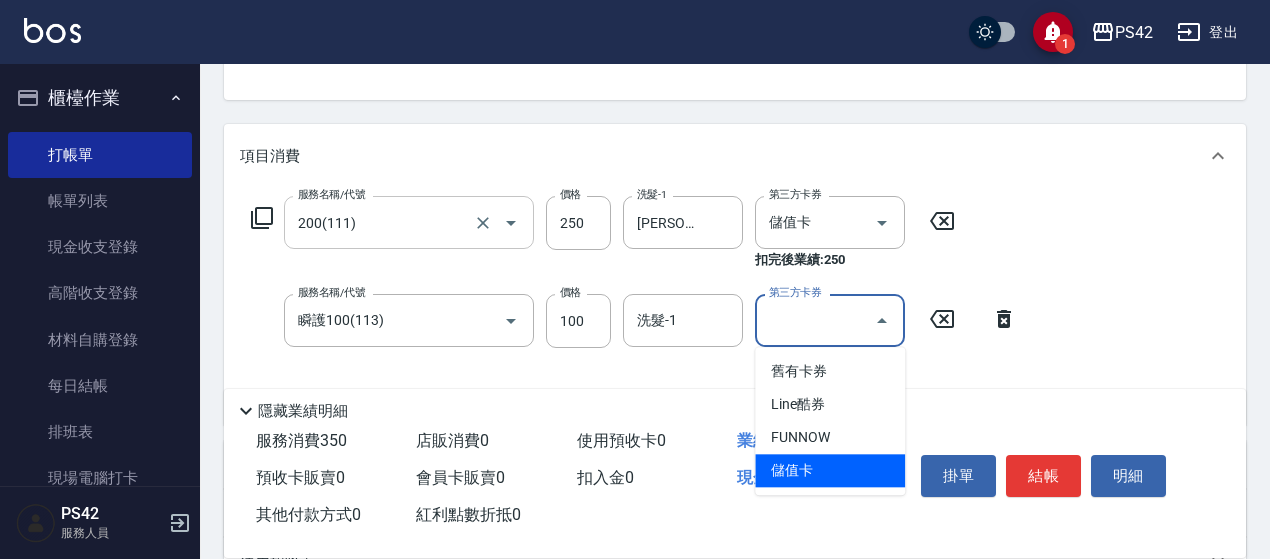 type on "儲值卡" 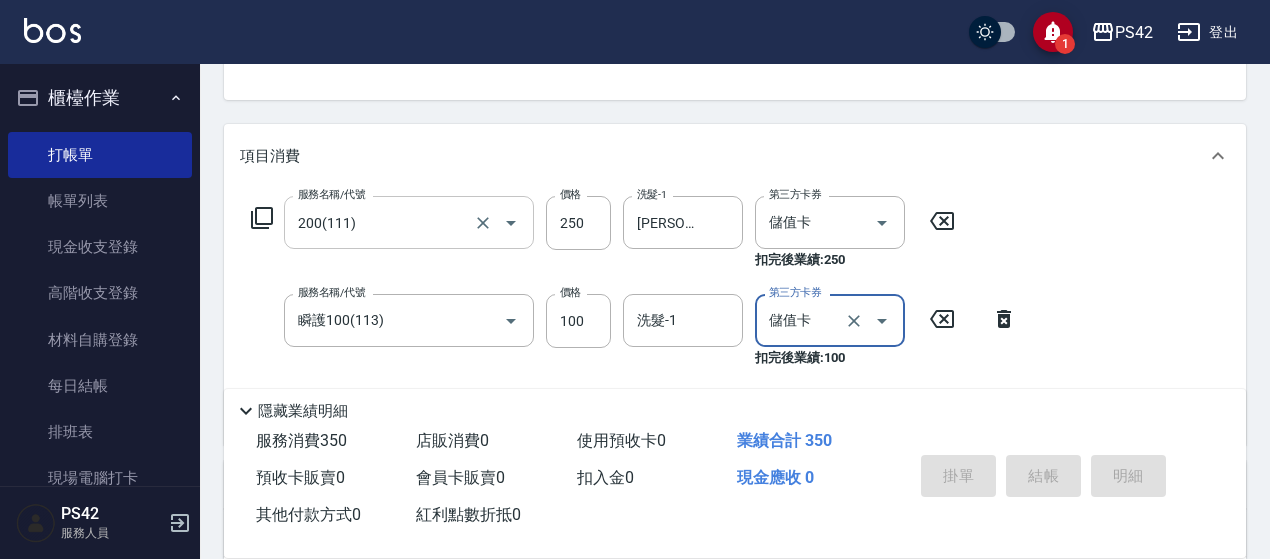 type 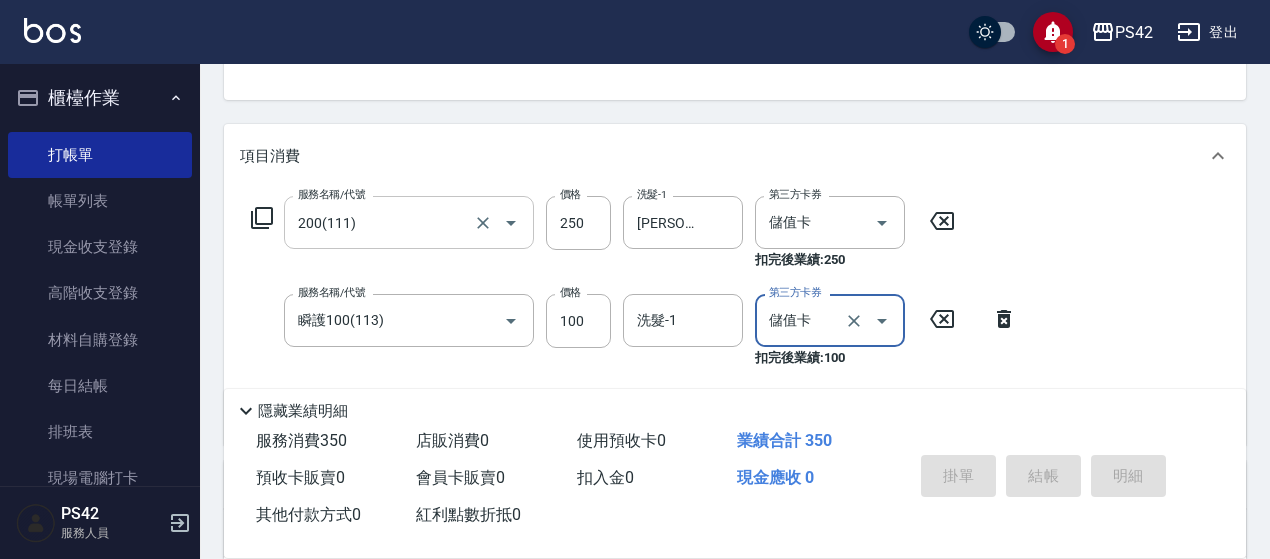 type 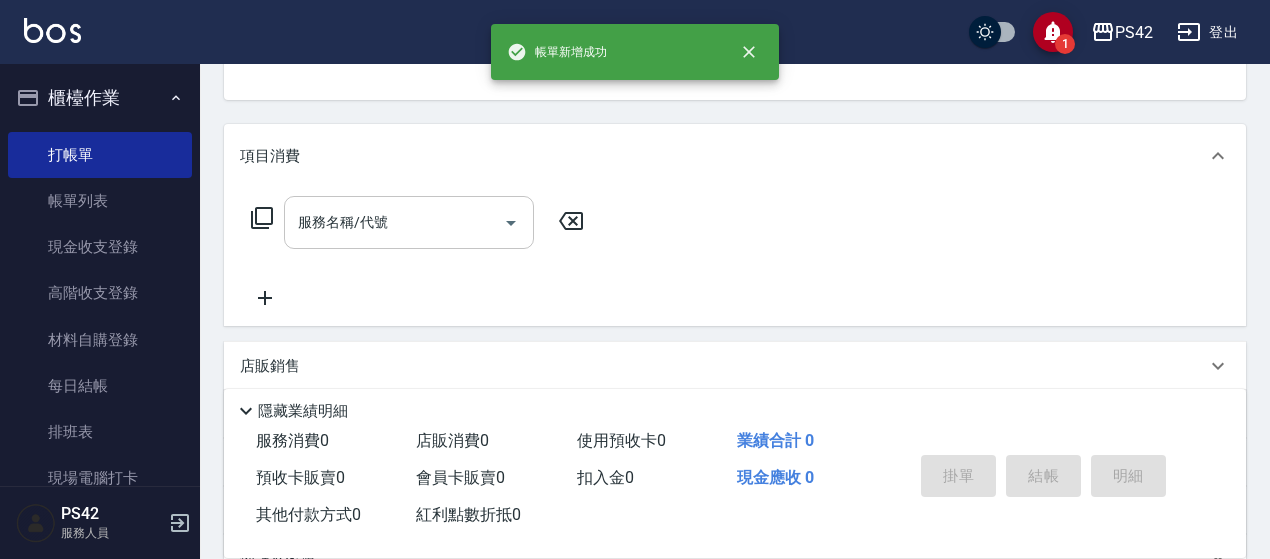 scroll, scrollTop: 194, scrollLeft: 0, axis: vertical 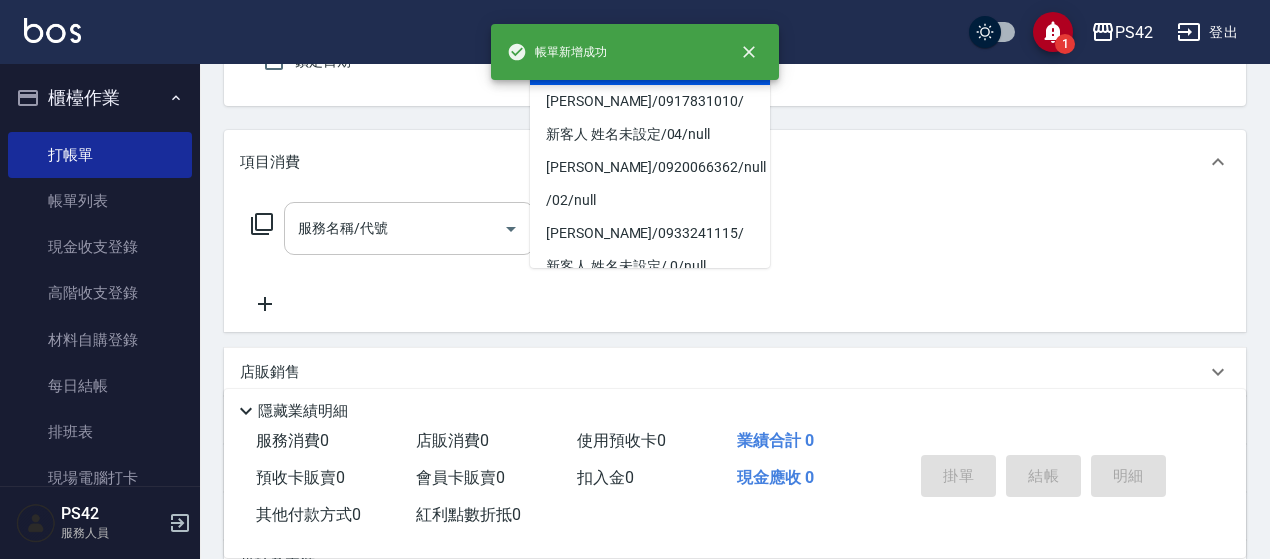 type on "無名字/0/null" 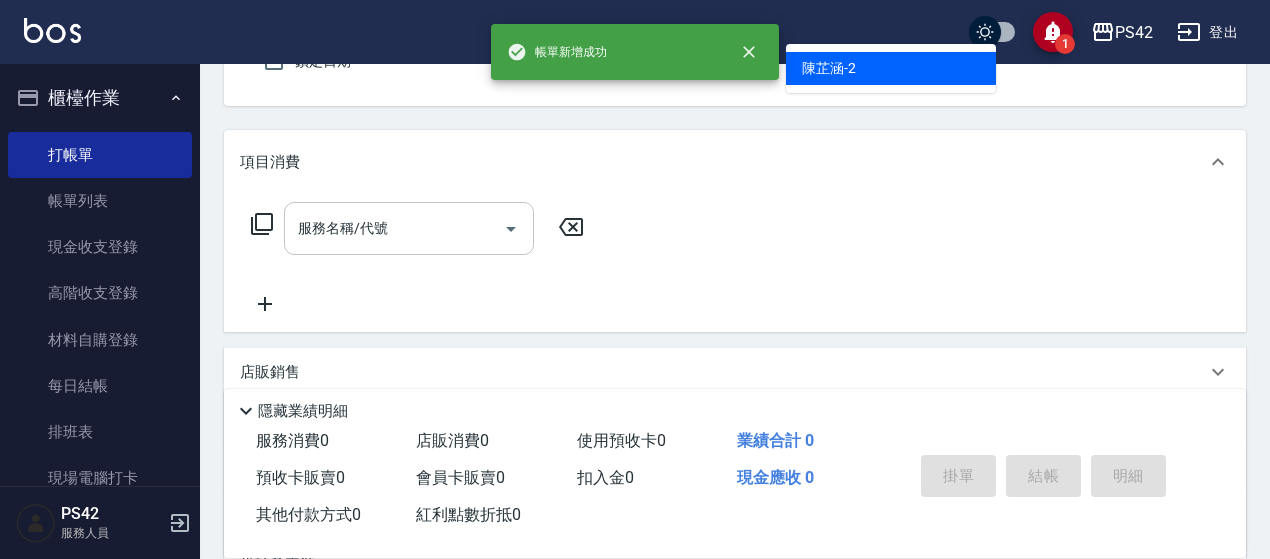 type on "[PERSON_NAME]2" 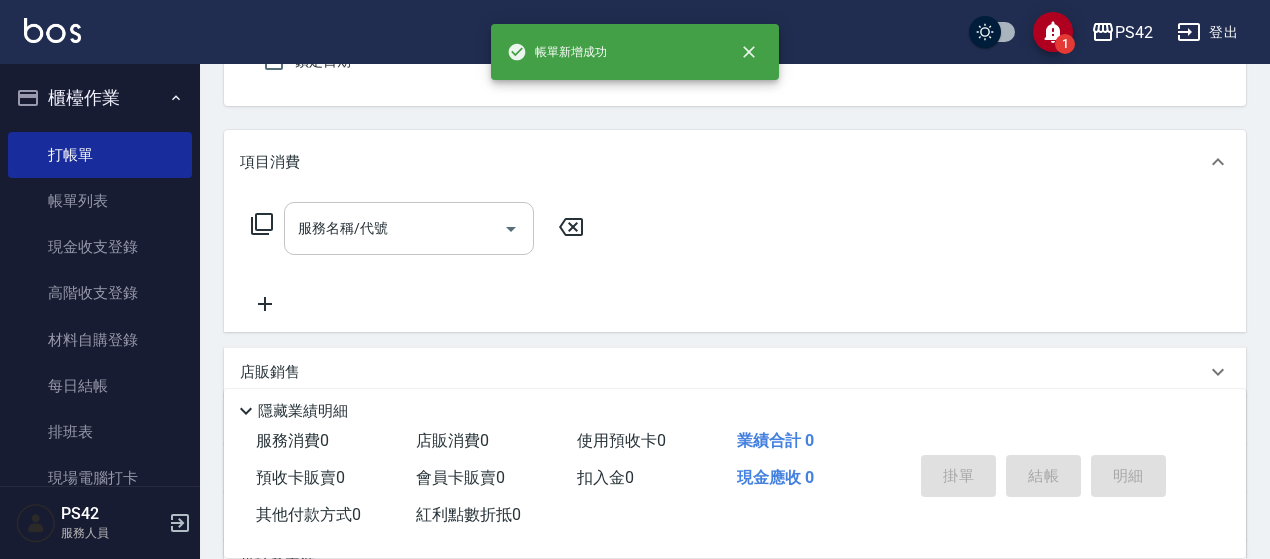 scroll, scrollTop: 185, scrollLeft: 0, axis: vertical 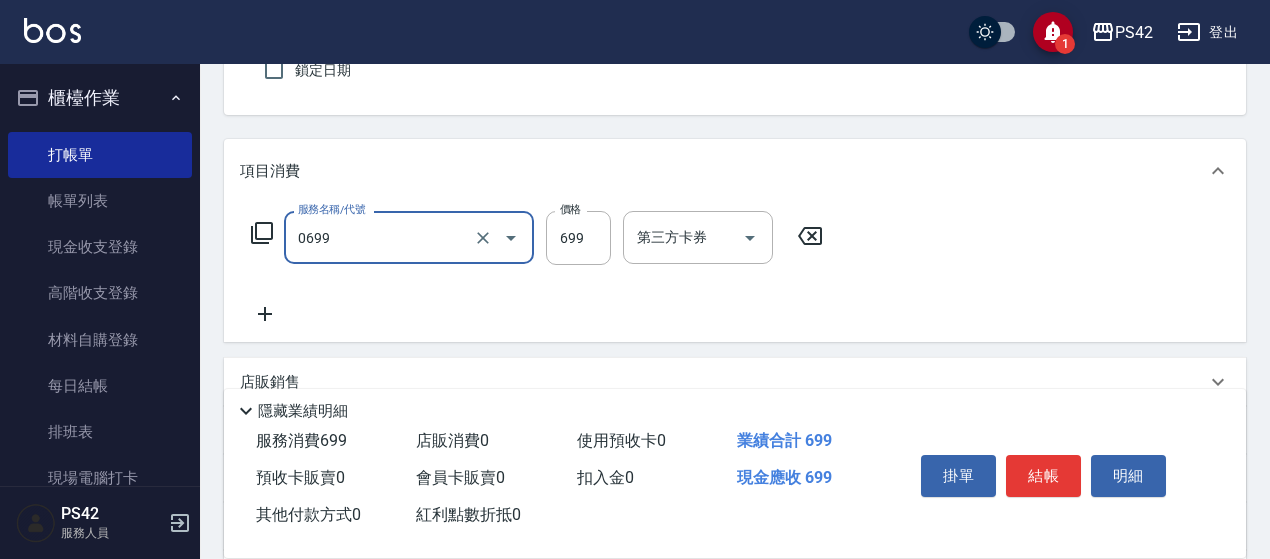 type on "精油SPA(0699)" 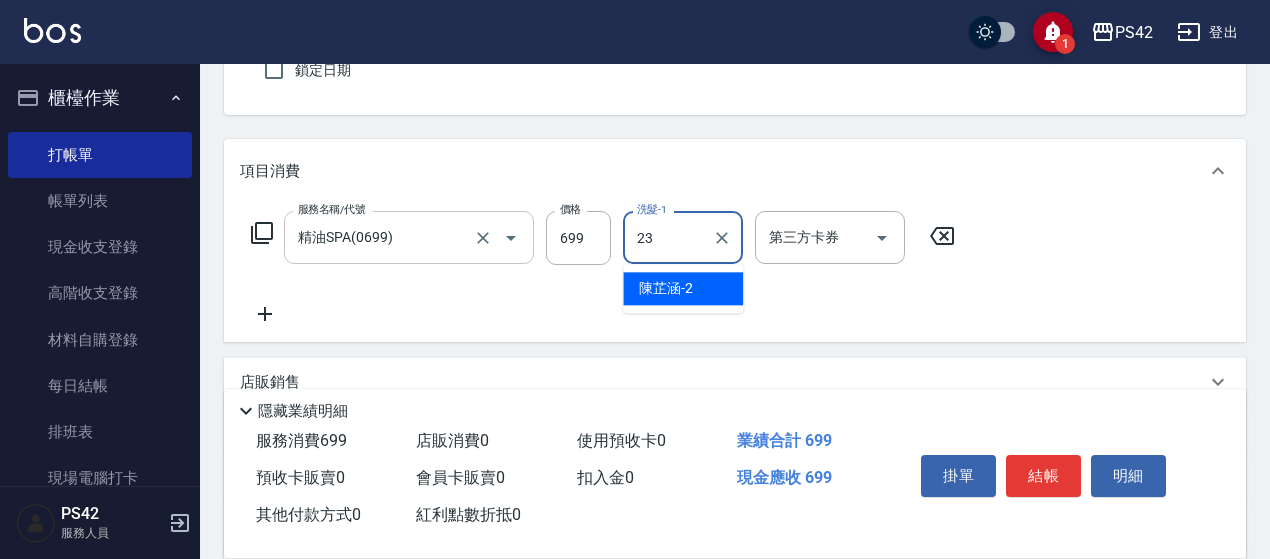 type on "[PERSON_NAME]-23" 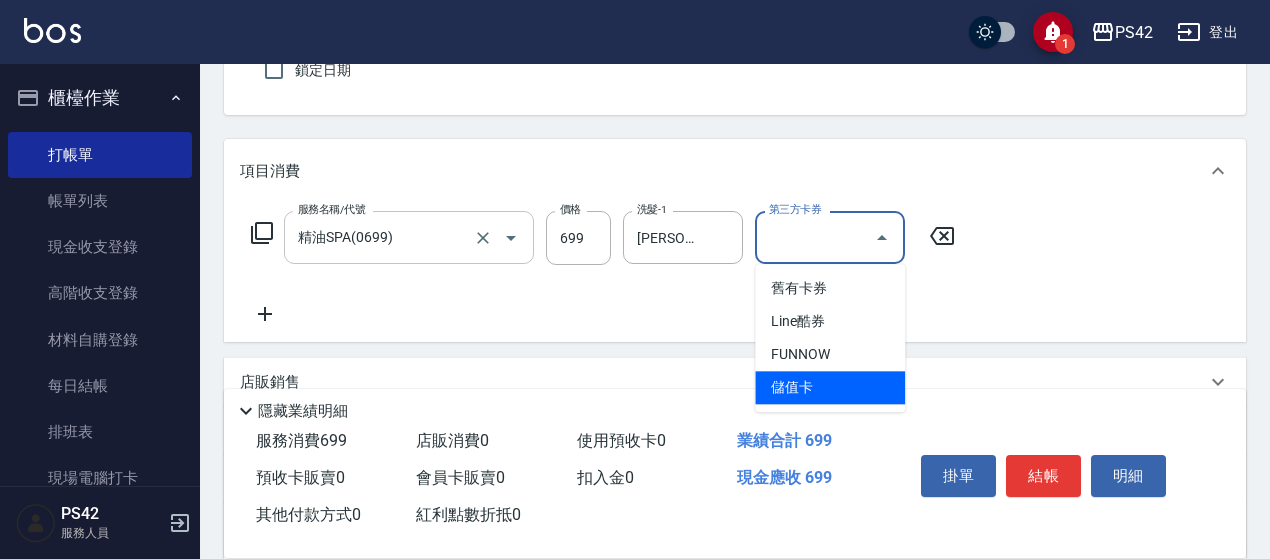type on "儲值卡" 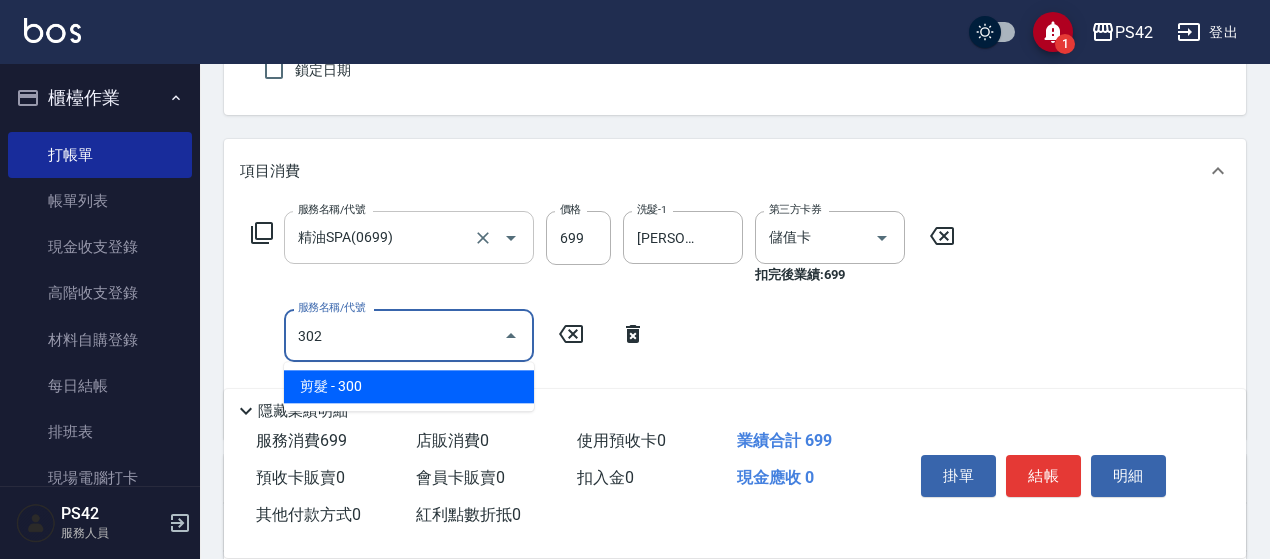 type on "剪髮(302)" 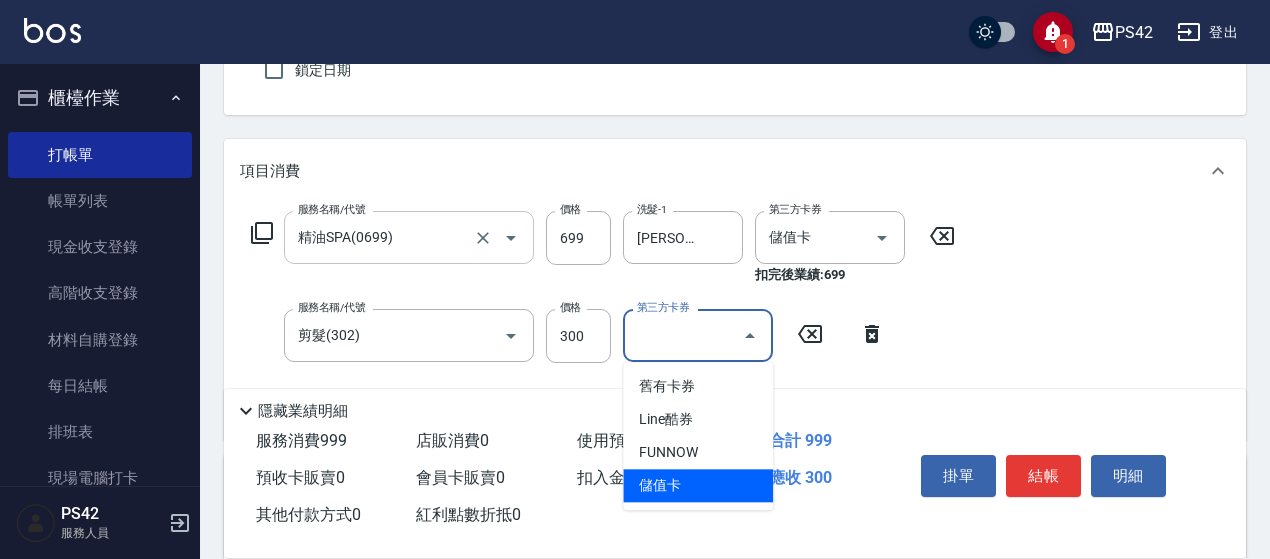 type on "儲值卡" 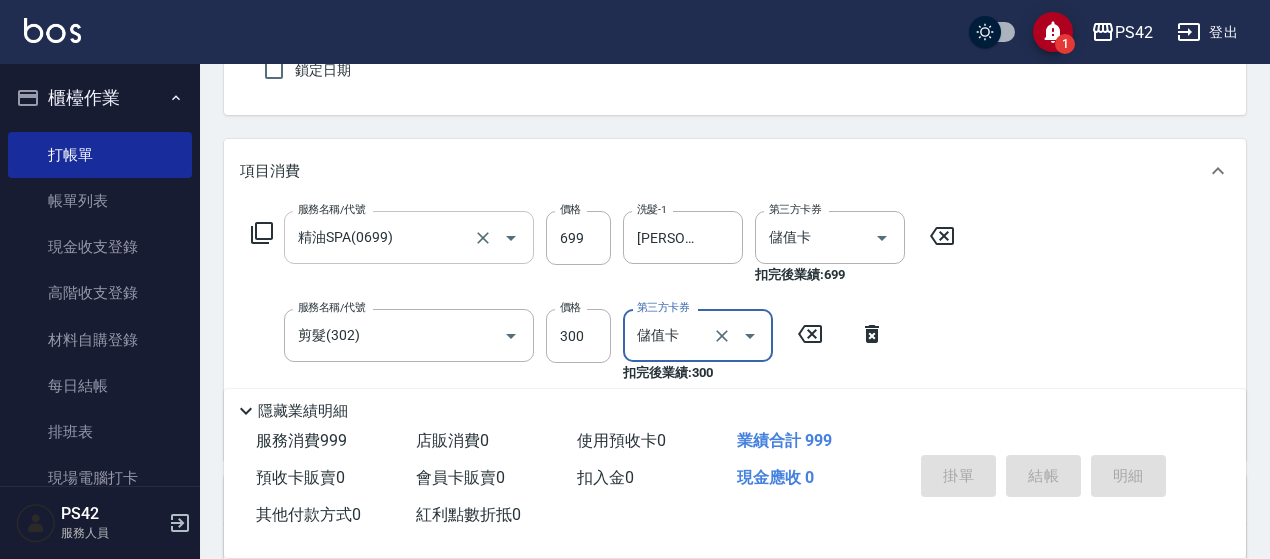 type 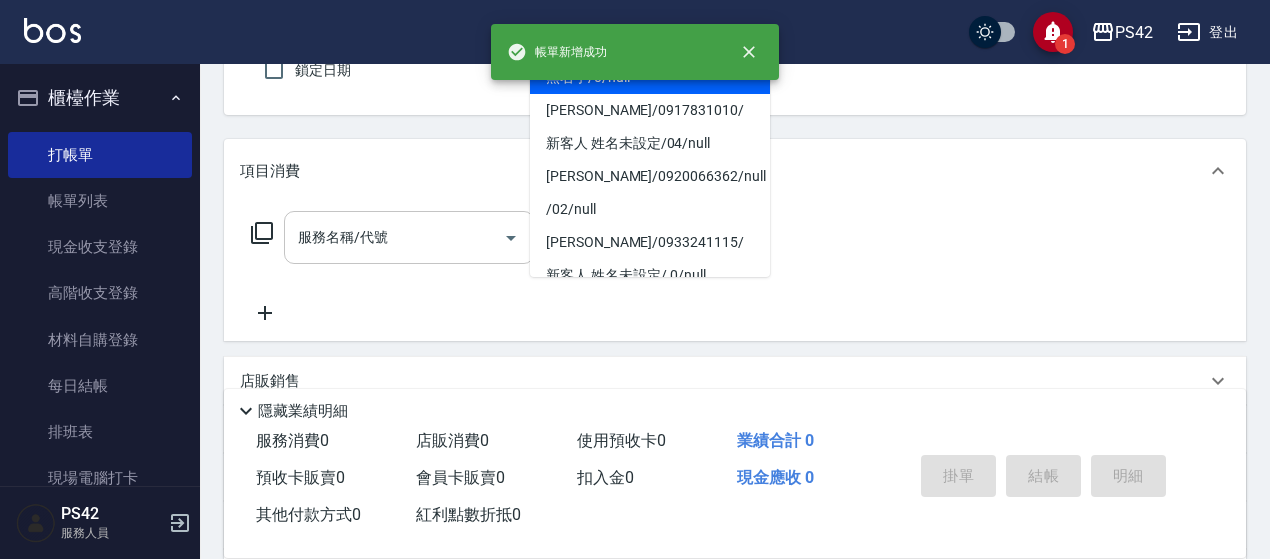 type on "無名字/0/null" 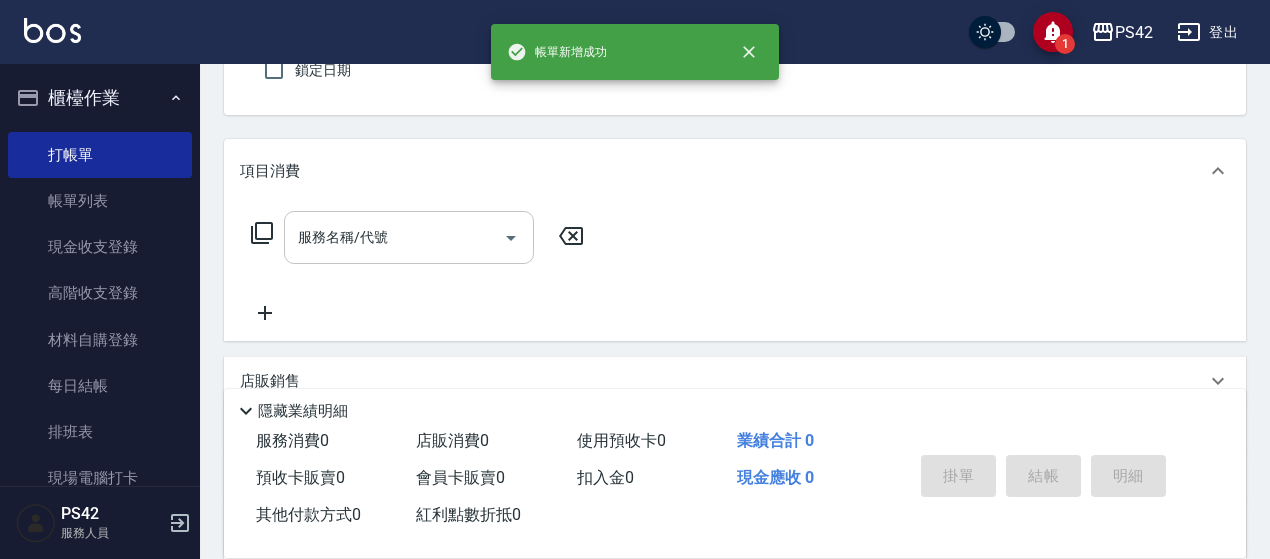 type on "[PERSON_NAME]-4" 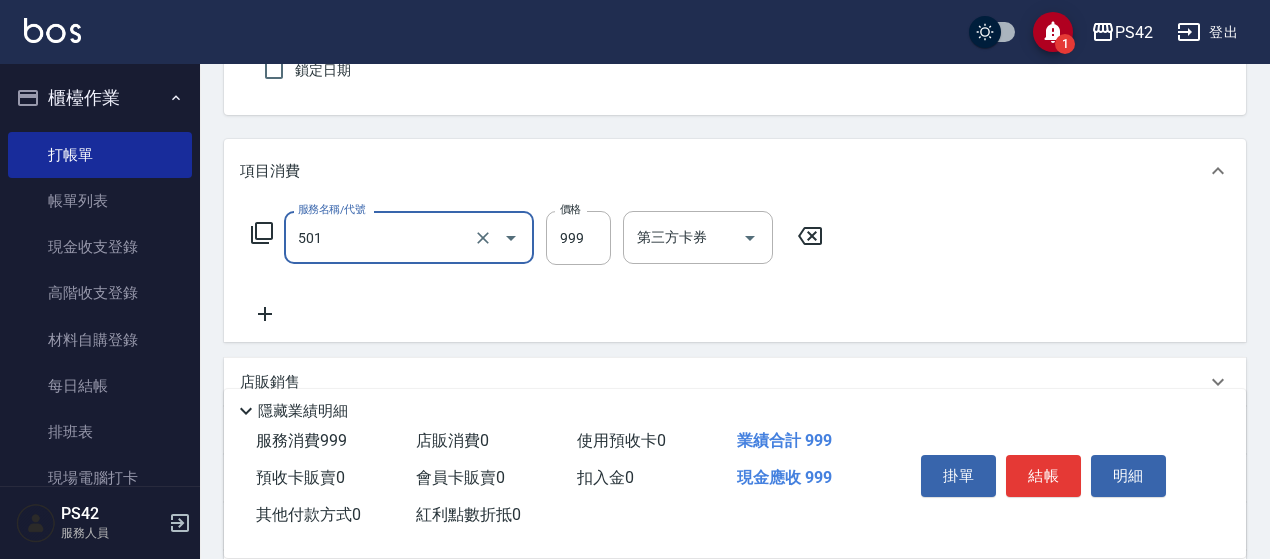 type on "染髮(501)" 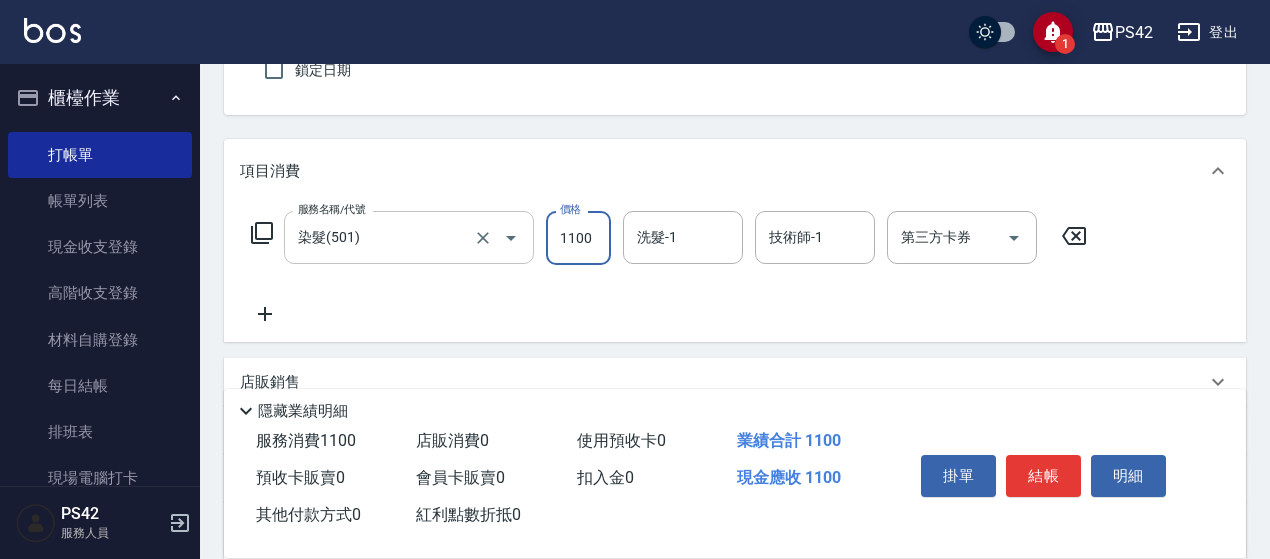 type on "1100" 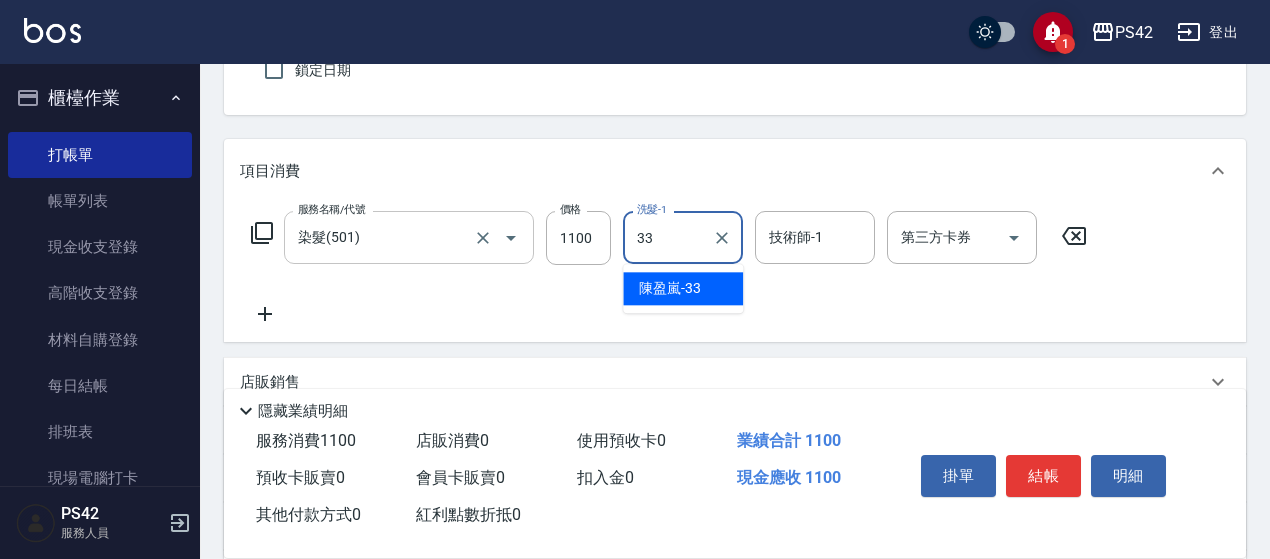 type on "[PERSON_NAME]-33" 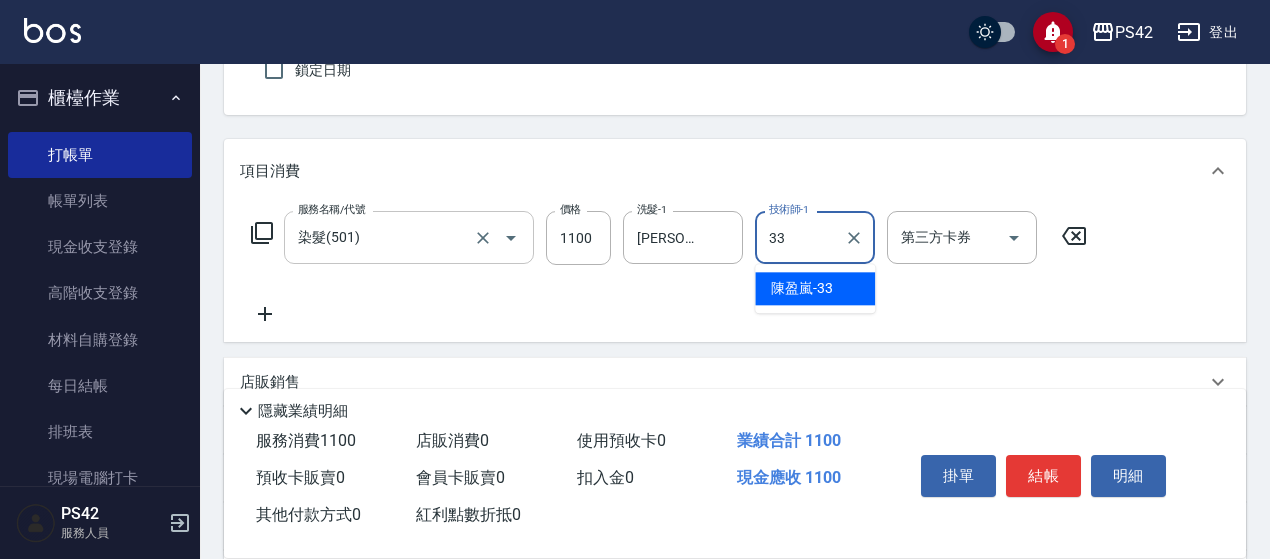 type on "[PERSON_NAME]-33" 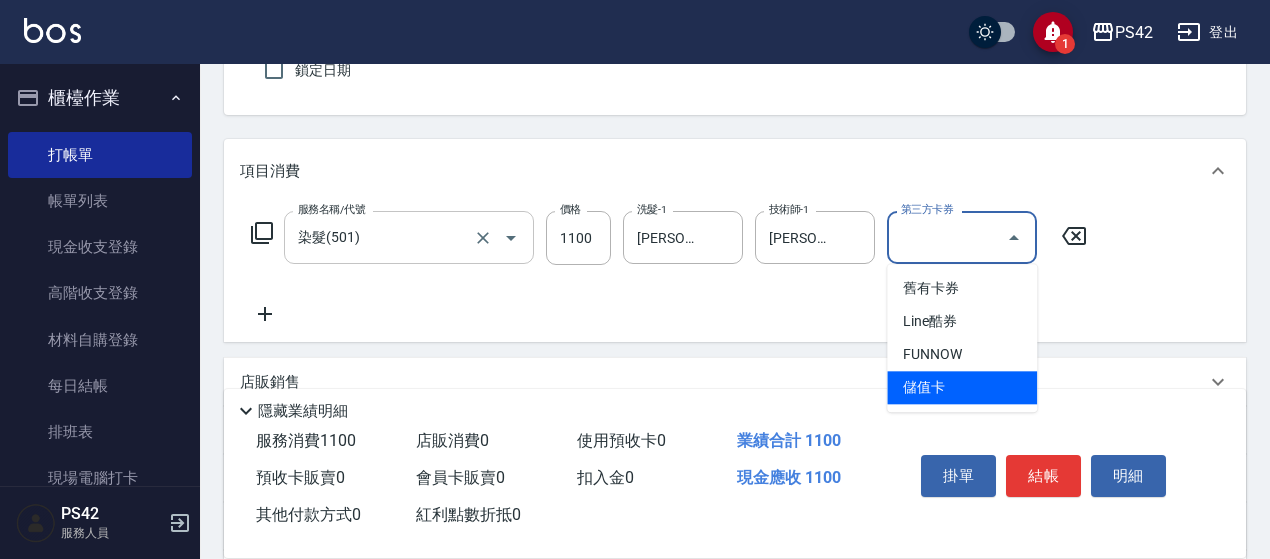 type on "儲值卡" 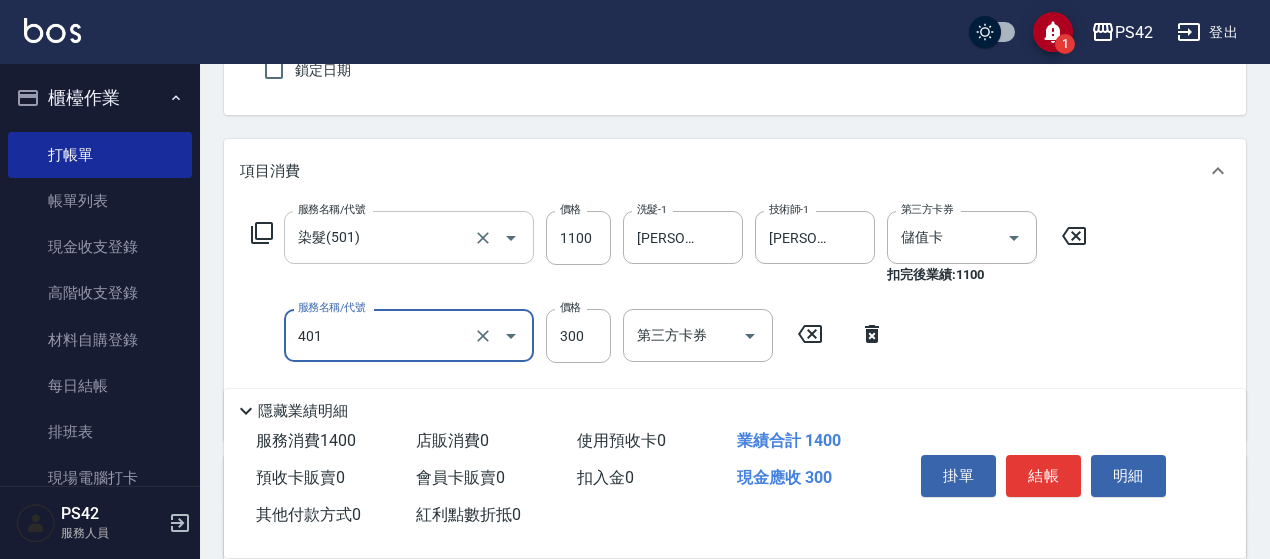 type on "300護(401)" 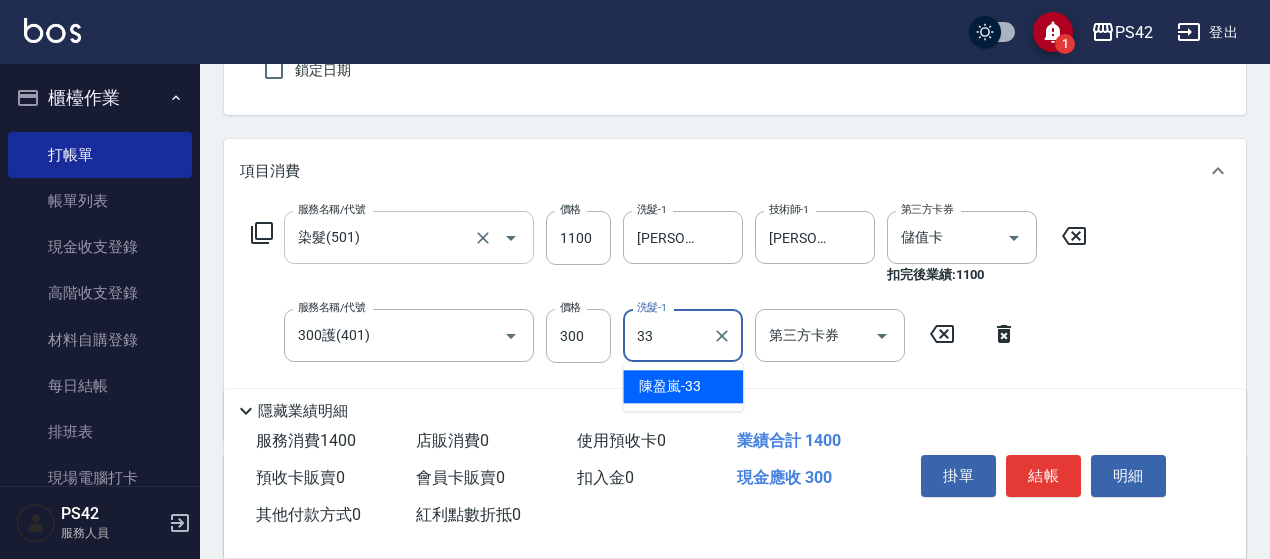 type on "[PERSON_NAME]-33" 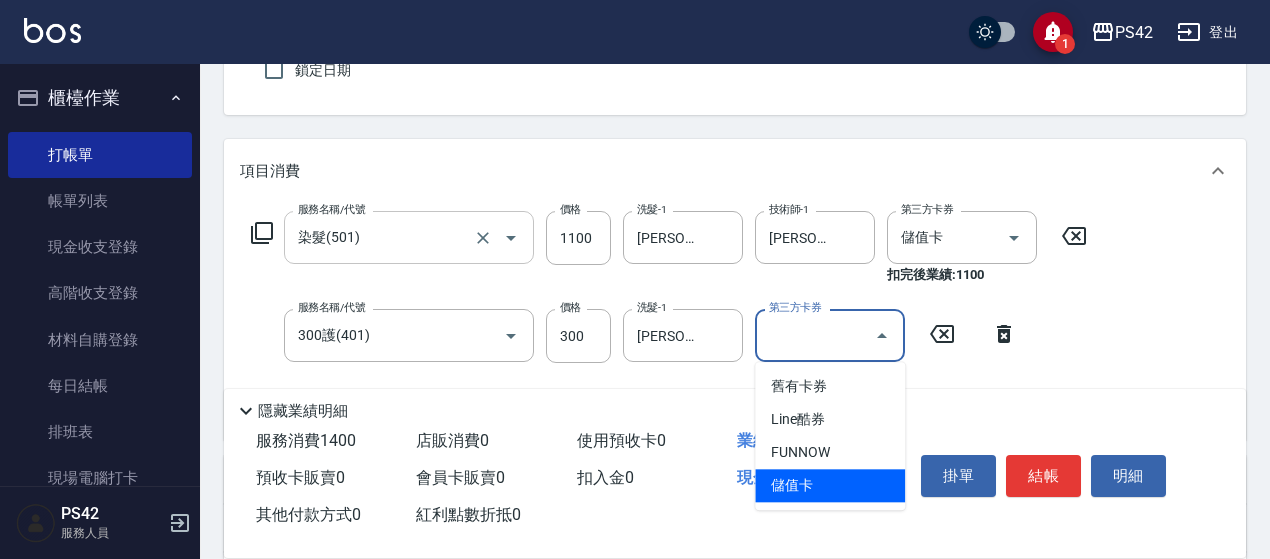 type on "儲值卡" 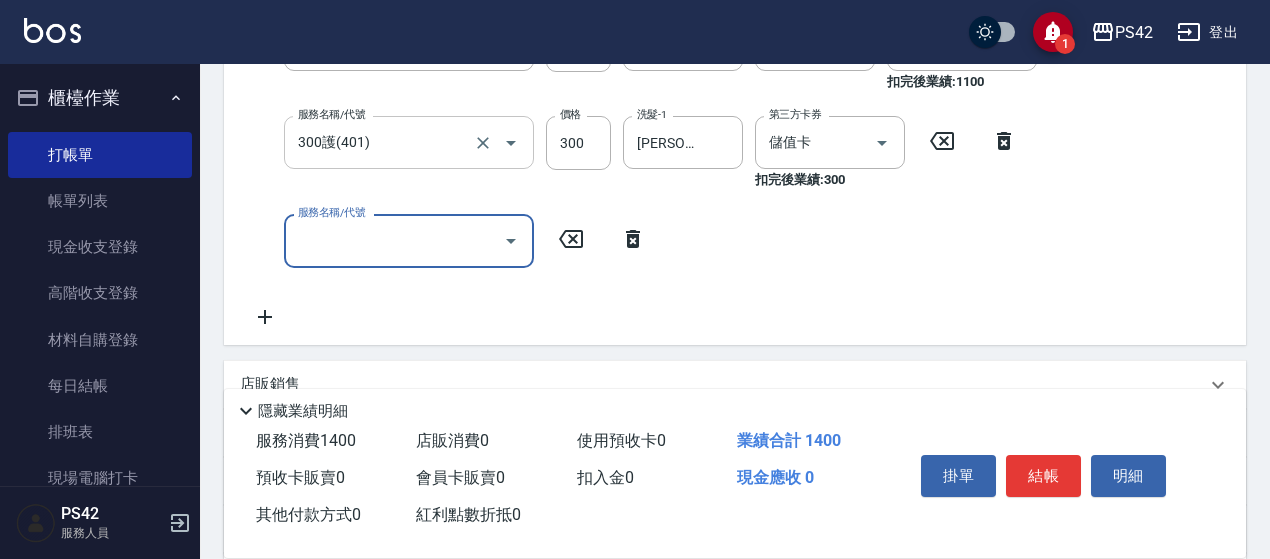 scroll, scrollTop: 385, scrollLeft: 0, axis: vertical 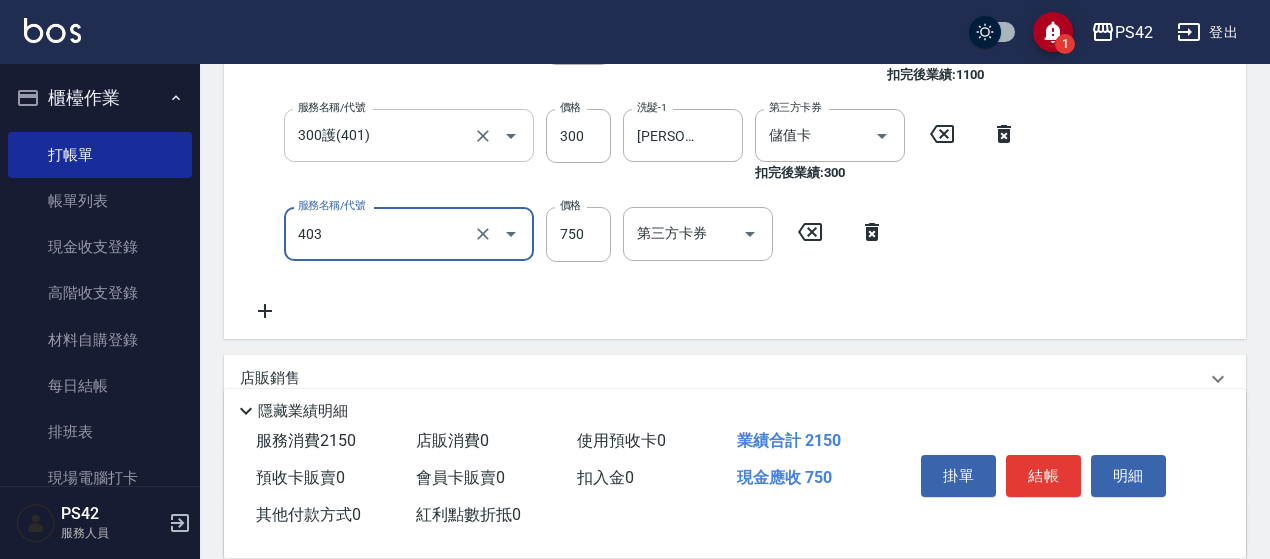 type on "750護(403)" 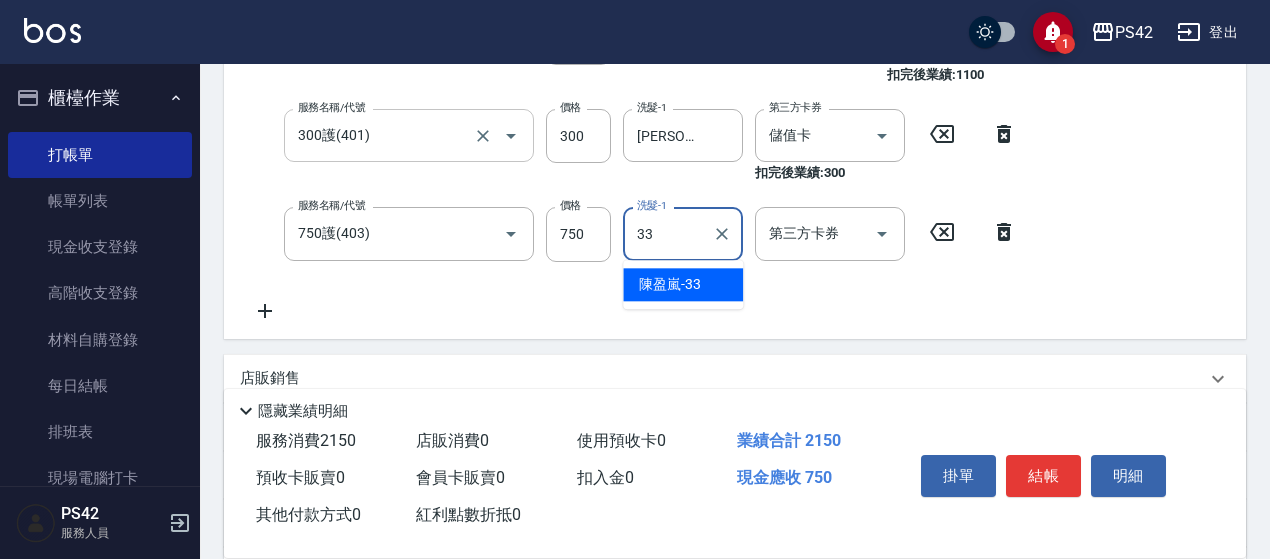 type on "[PERSON_NAME]-33" 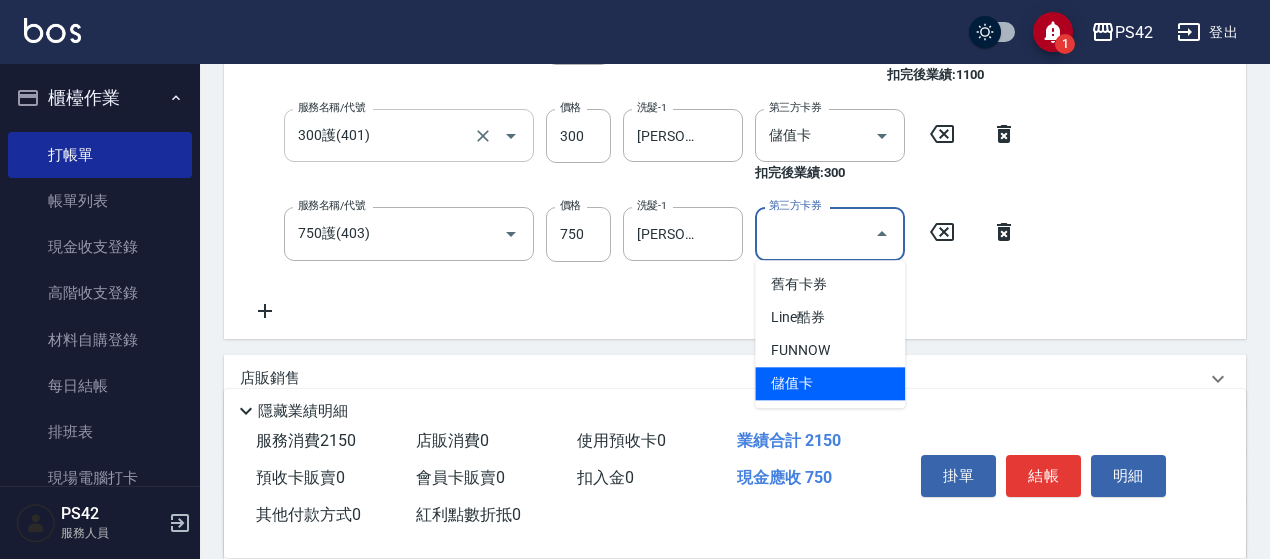 type on "儲值卡" 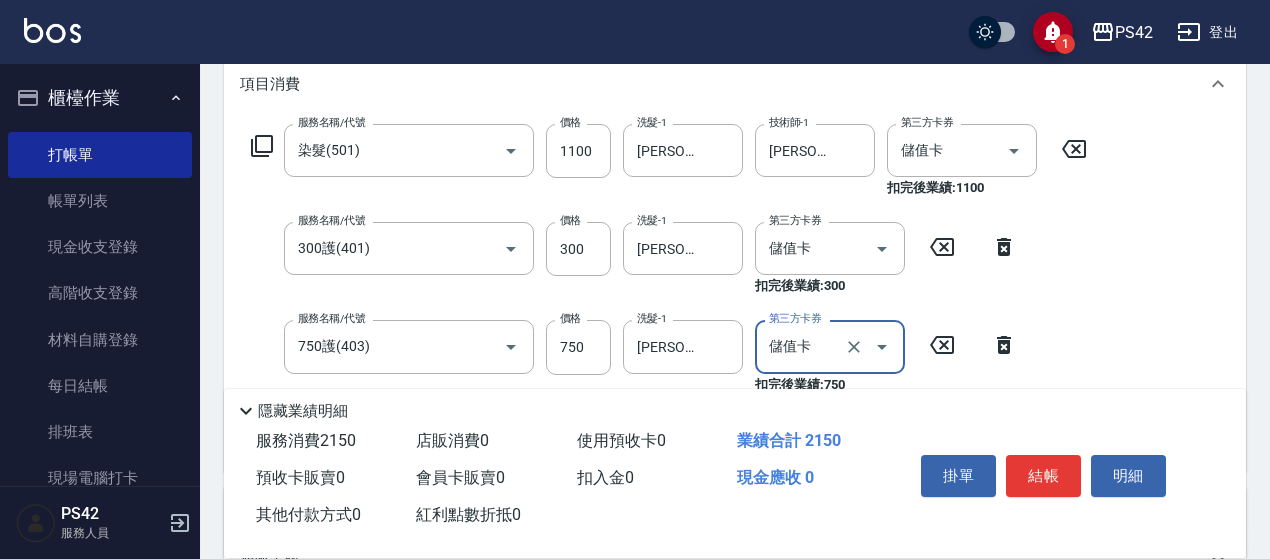 scroll, scrollTop: 85, scrollLeft: 0, axis: vertical 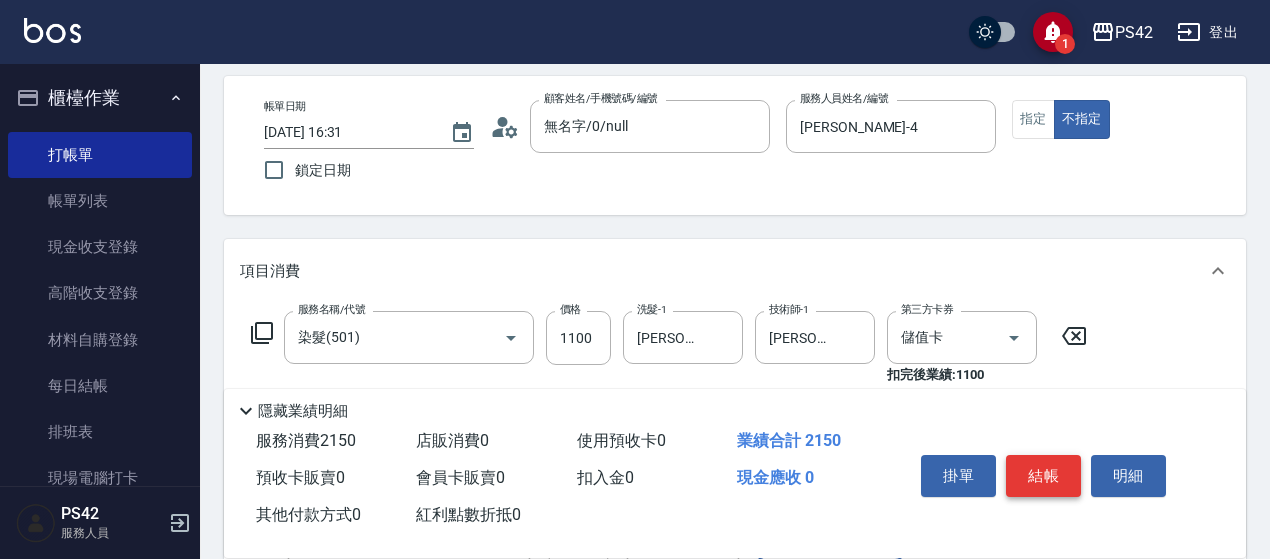 click on "結帳" at bounding box center [1043, 476] 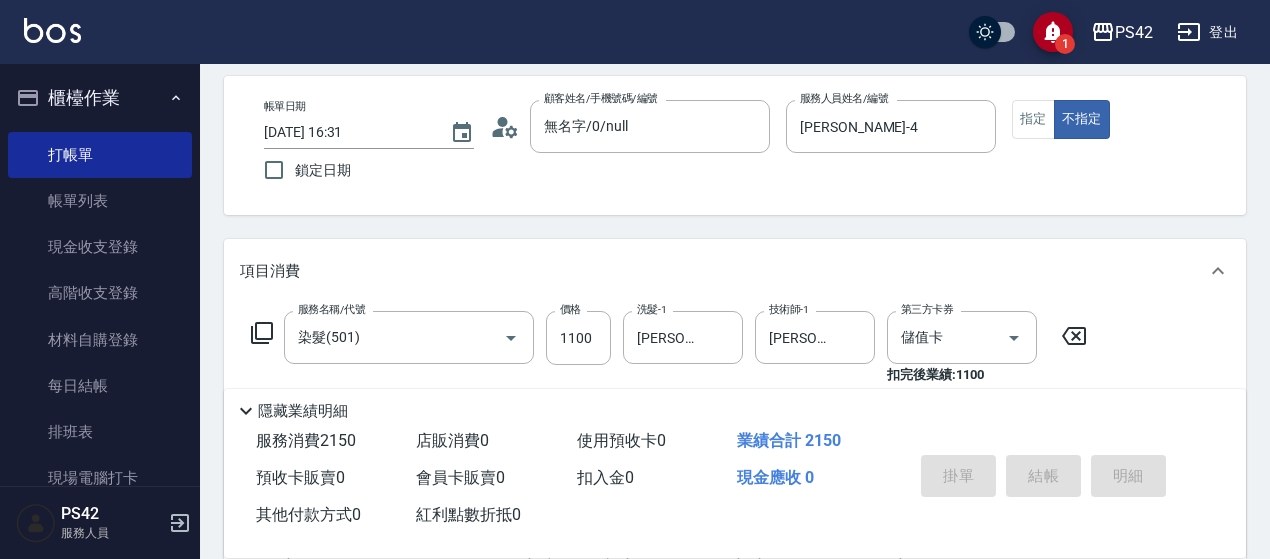 type on "[DATE] 16:32" 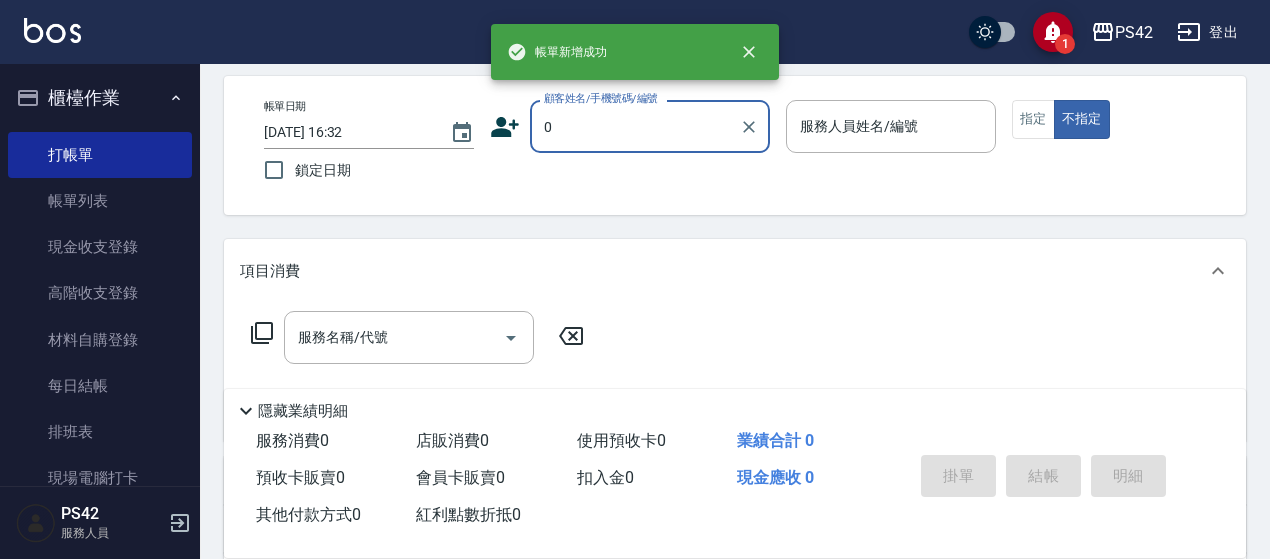 type on "無名字/0/null" 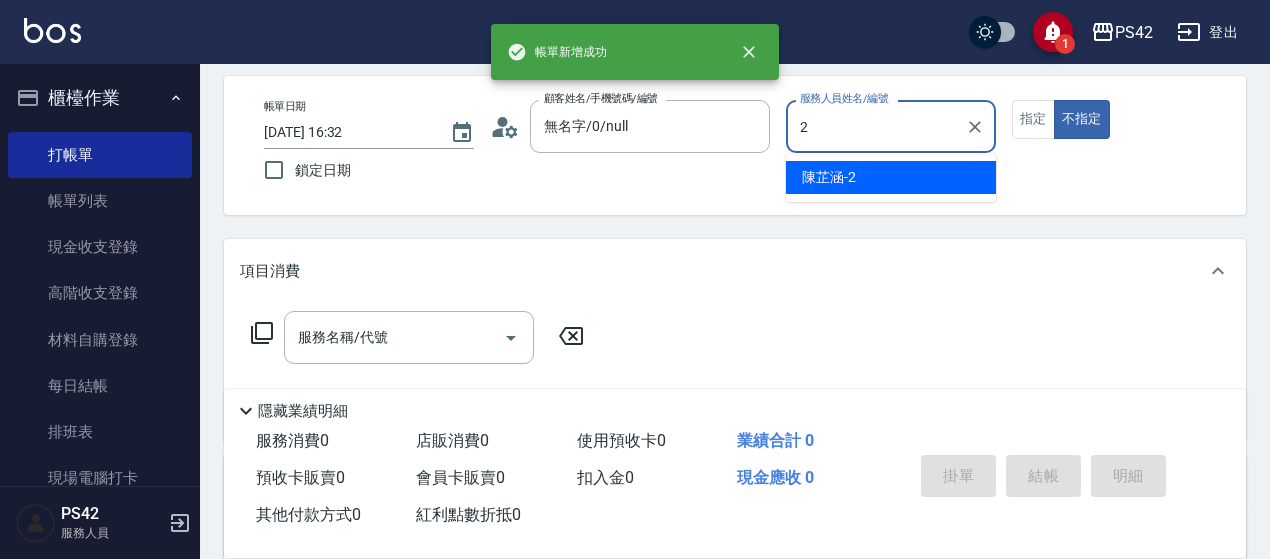 type on "[PERSON_NAME]2" 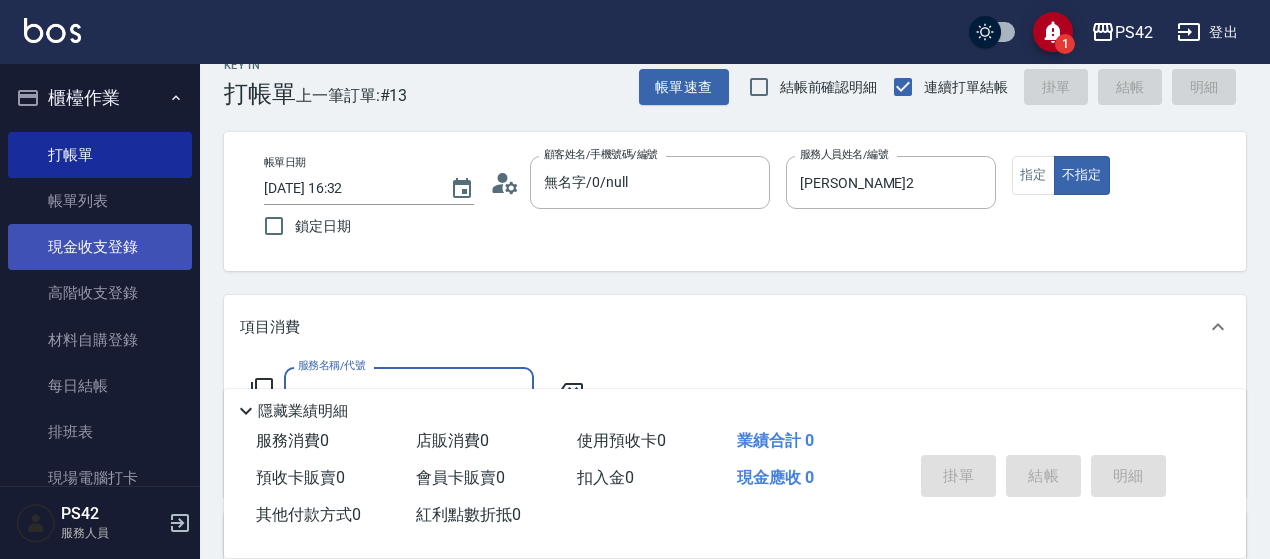scroll, scrollTop: 0, scrollLeft: 0, axis: both 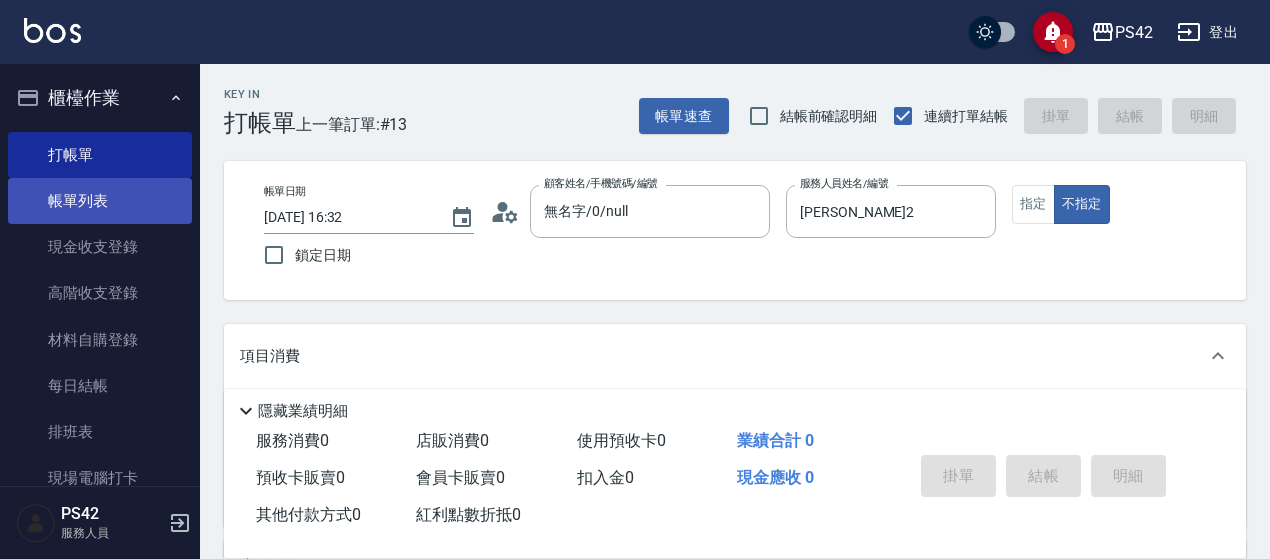 click on "帳單列表" at bounding box center (100, 201) 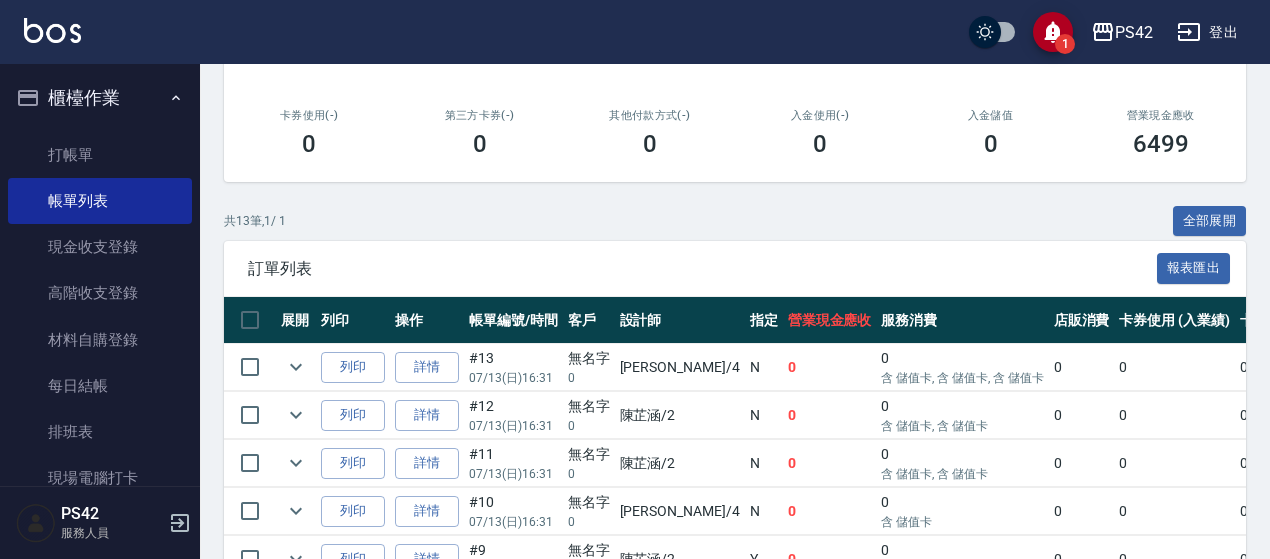 scroll, scrollTop: 400, scrollLeft: 0, axis: vertical 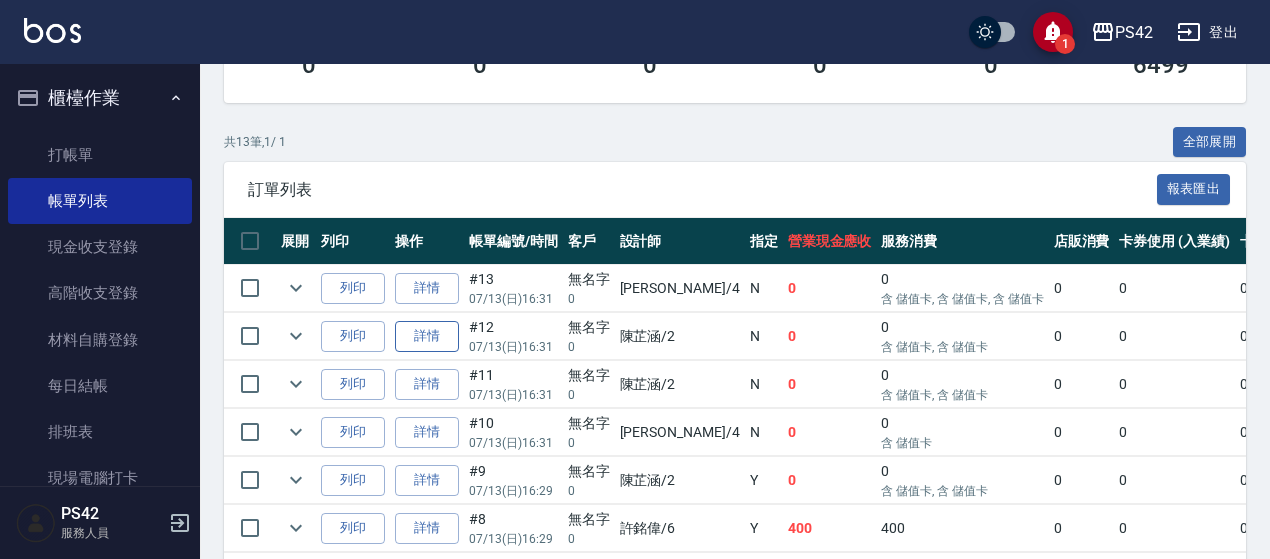 click on "詳情" at bounding box center [427, 336] 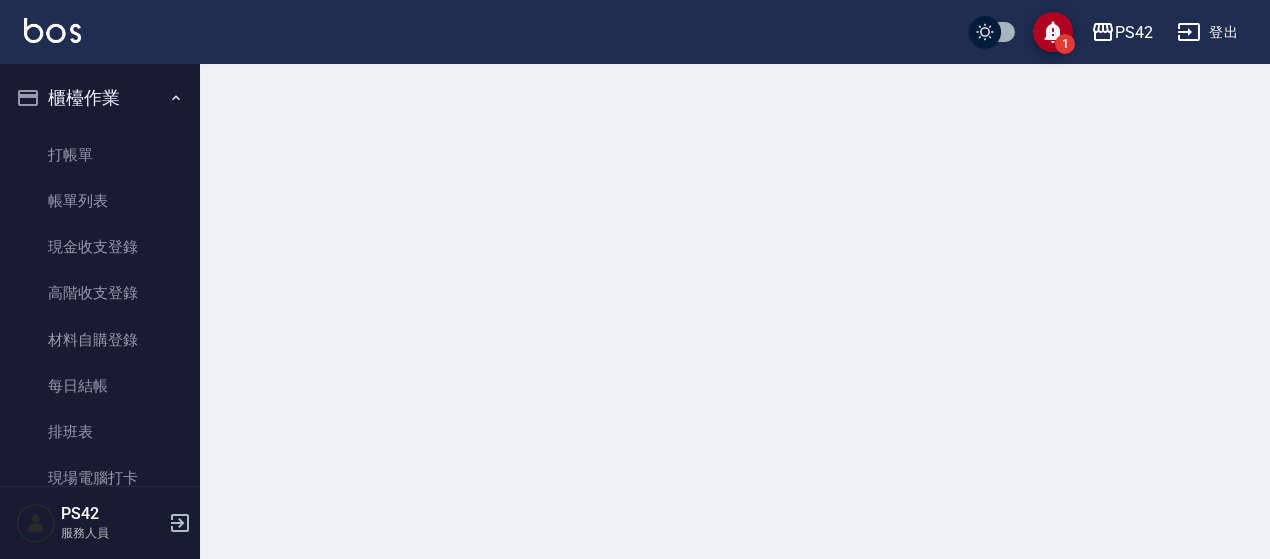 scroll, scrollTop: 0, scrollLeft: 0, axis: both 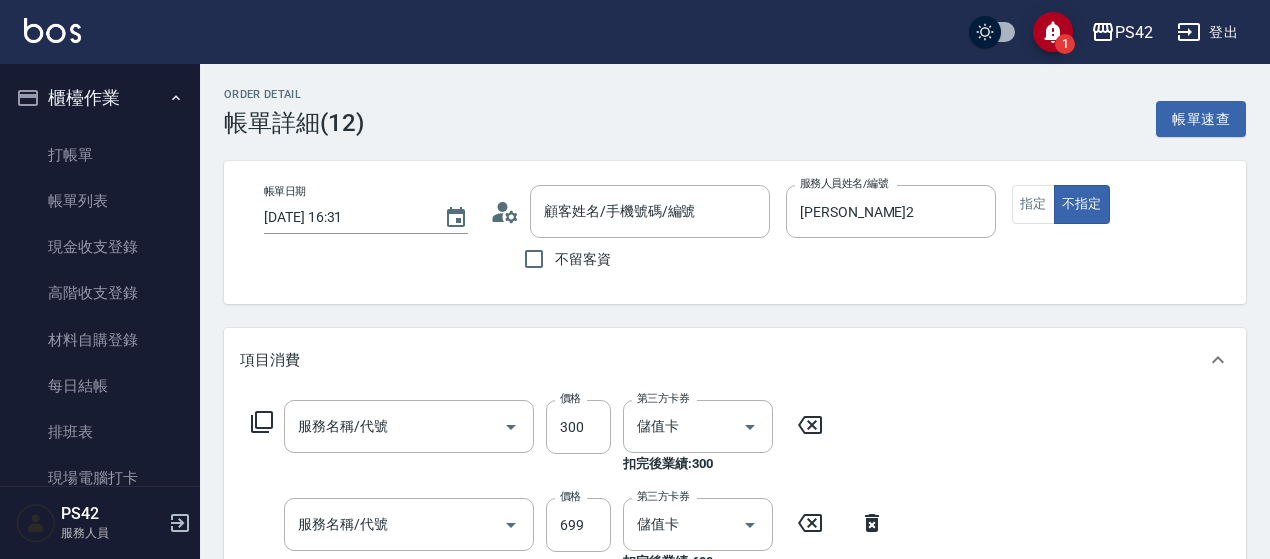 type on "[DATE] 16:31" 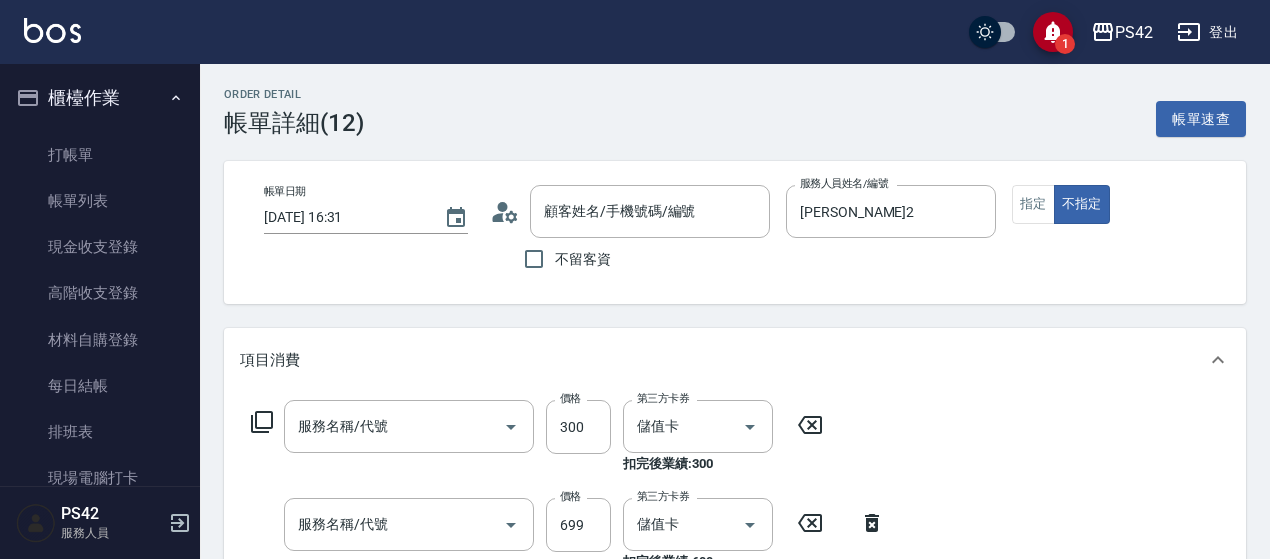 type on "[PERSON_NAME]2" 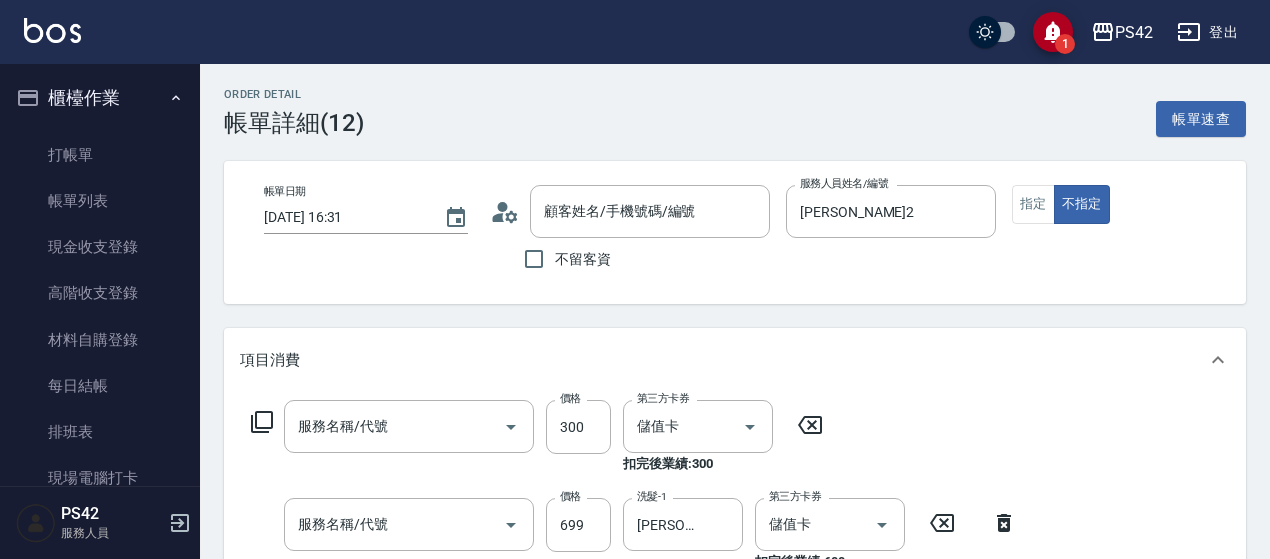 type on "剪髮(302)" 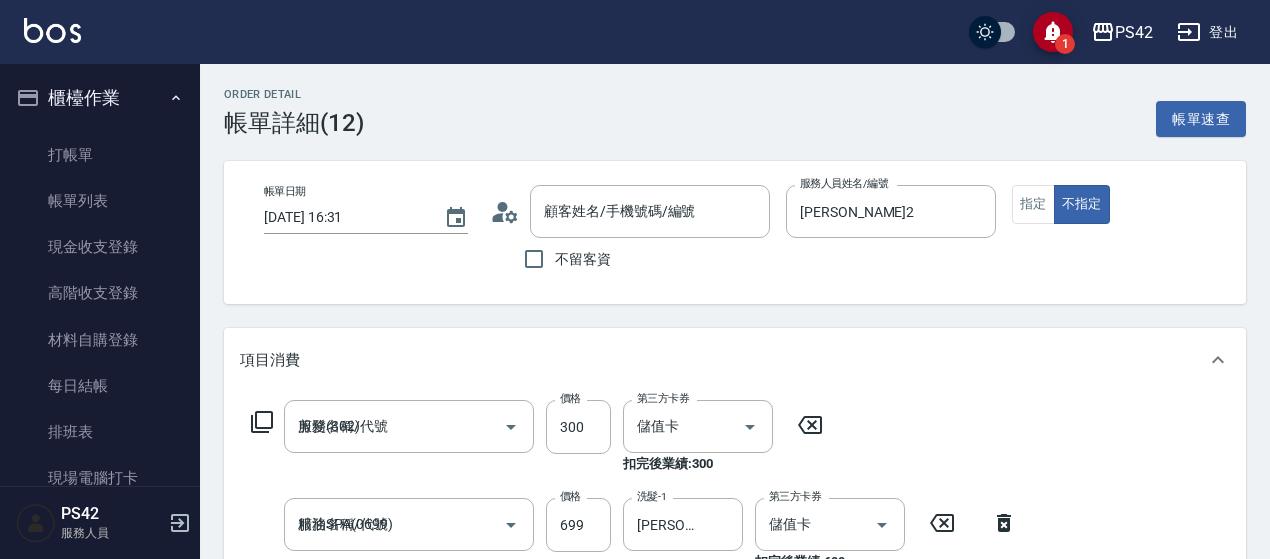 type on "無名字/0/null" 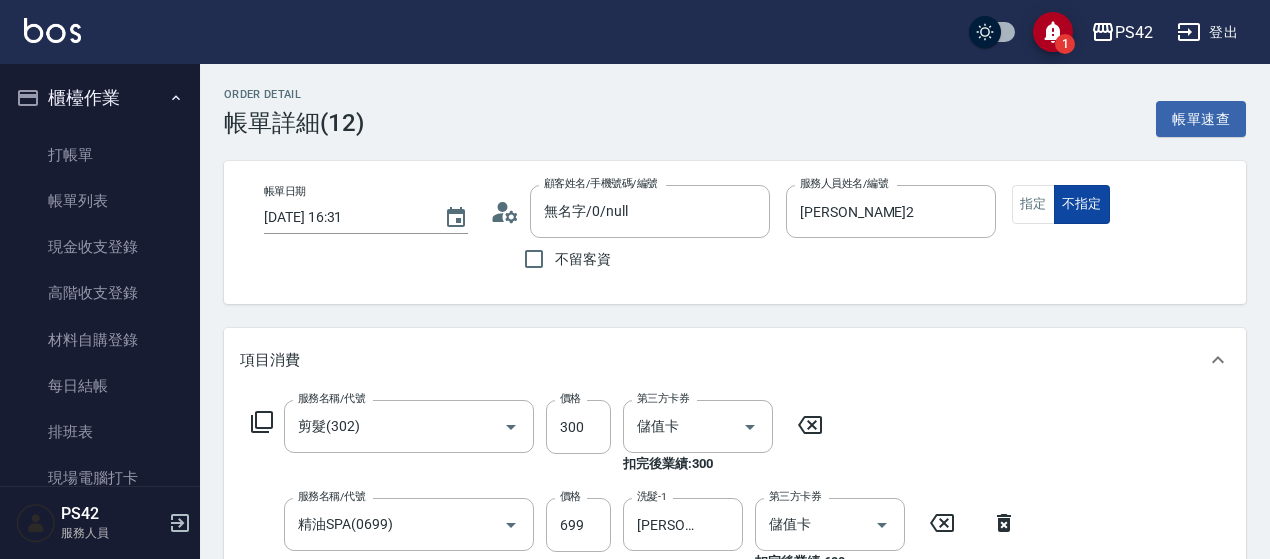 drag, startPoint x: 1040, startPoint y: 209, endPoint x: 1054, endPoint y: 201, distance: 16.124516 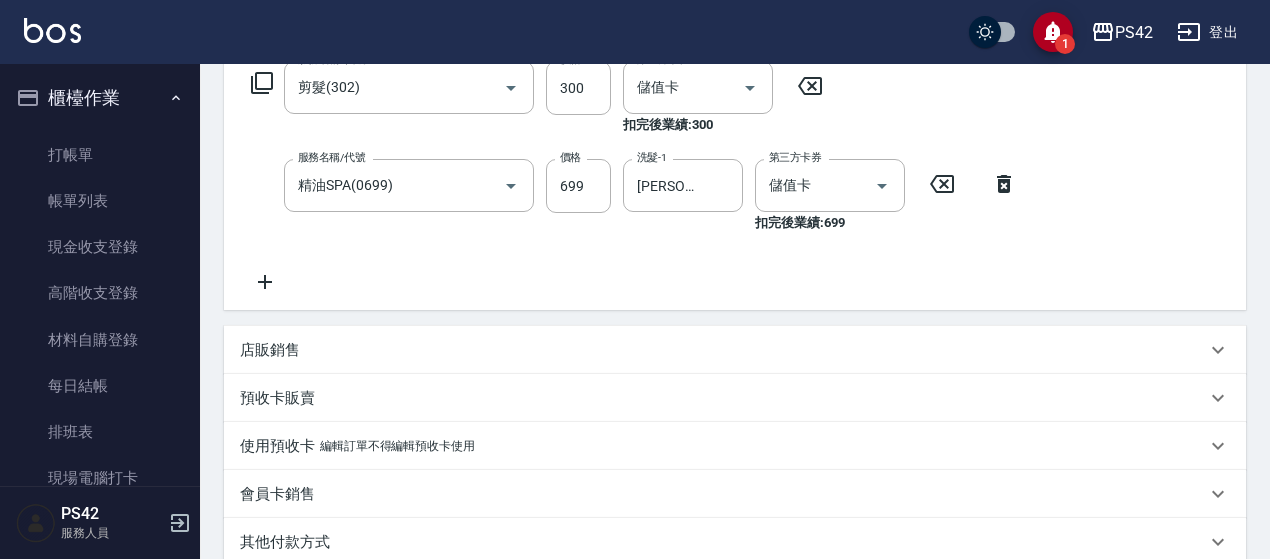 scroll, scrollTop: 500, scrollLeft: 0, axis: vertical 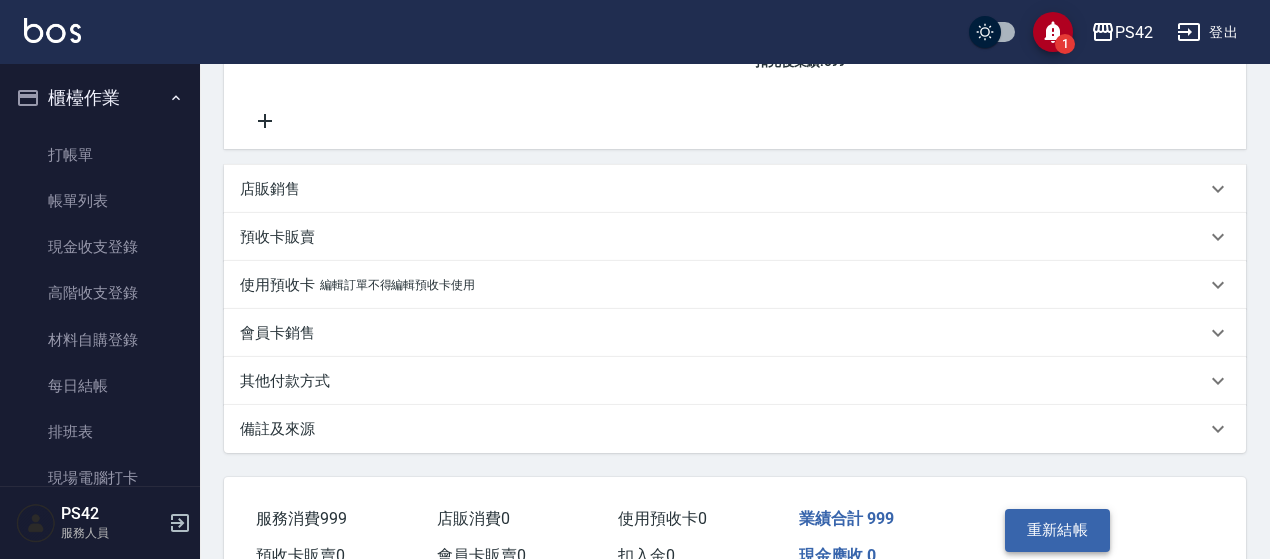 click on "重新結帳" at bounding box center (1058, 530) 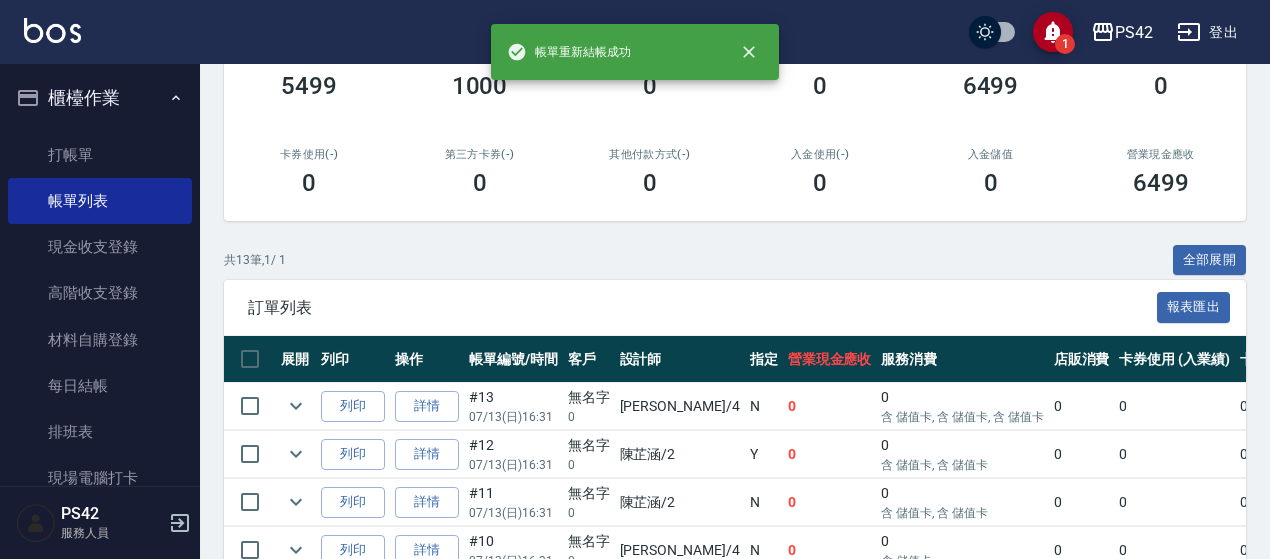 scroll, scrollTop: 500, scrollLeft: 0, axis: vertical 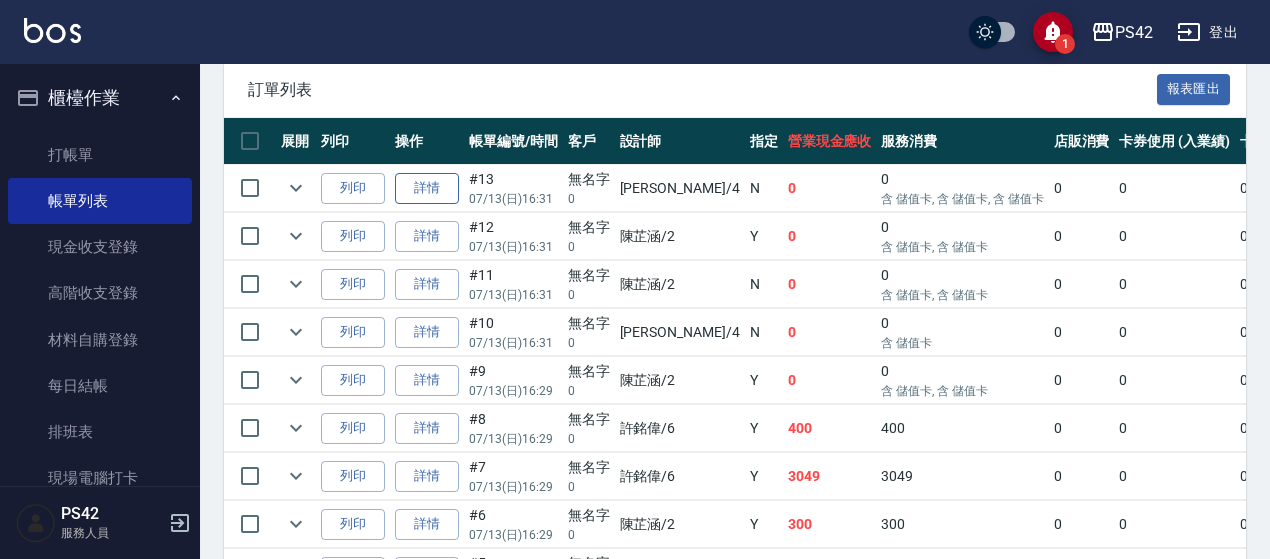click on "詳情" at bounding box center [427, 188] 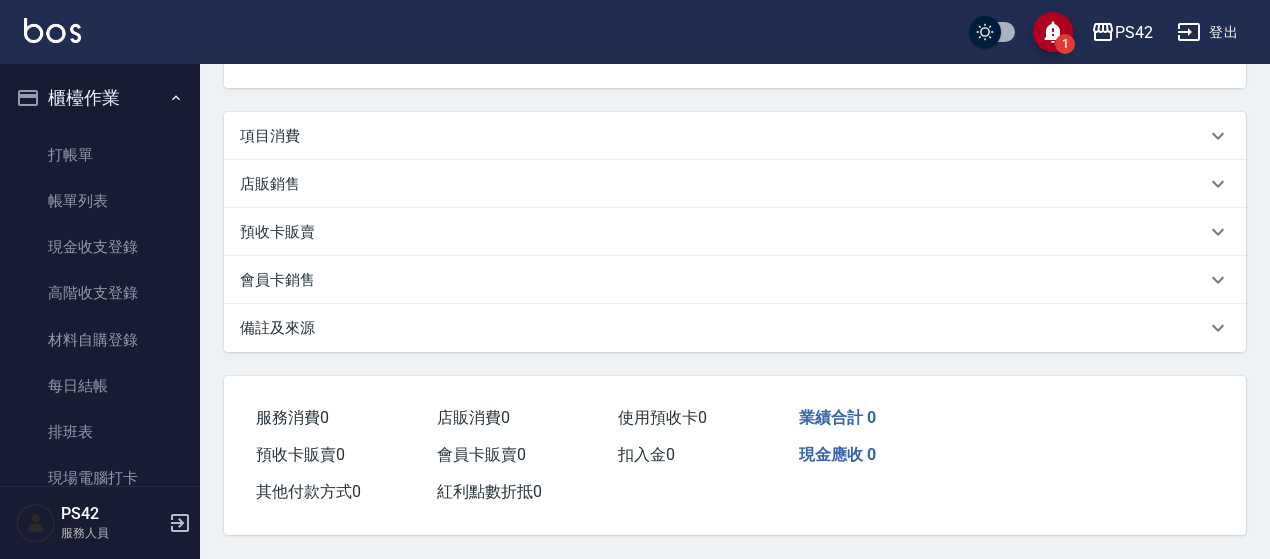 scroll, scrollTop: 0, scrollLeft: 0, axis: both 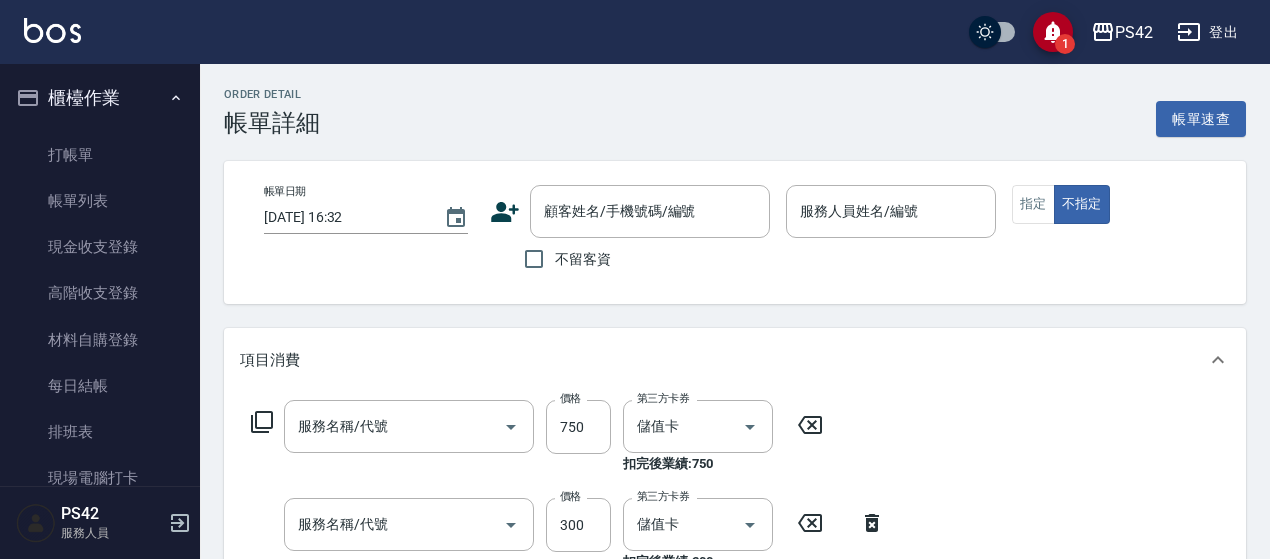 type on "[DATE] 16:31" 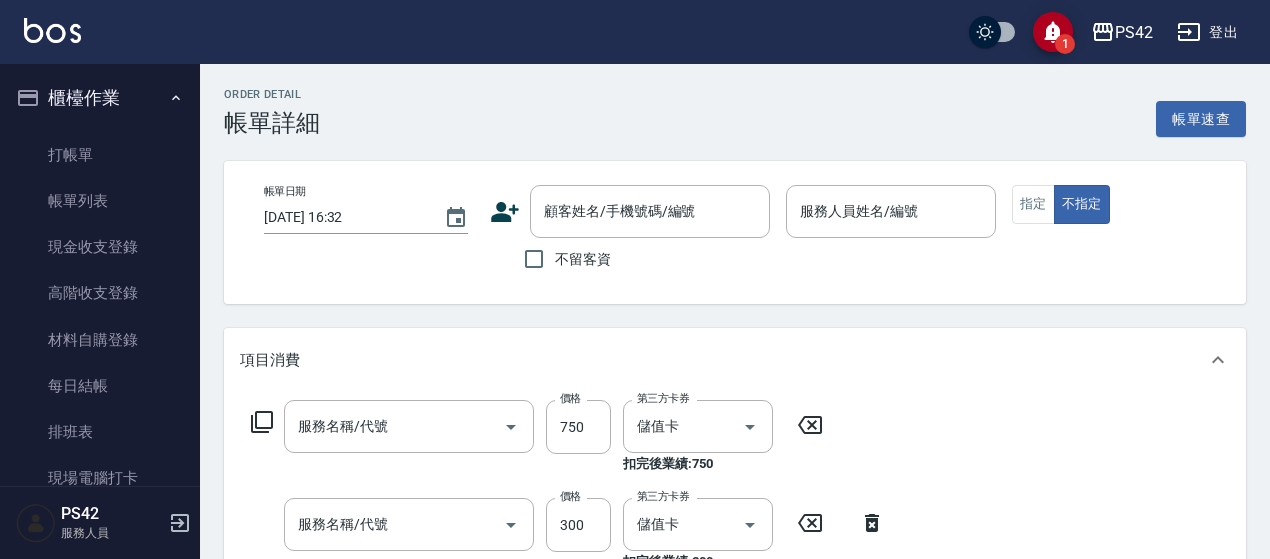 type on "[PERSON_NAME]-4" 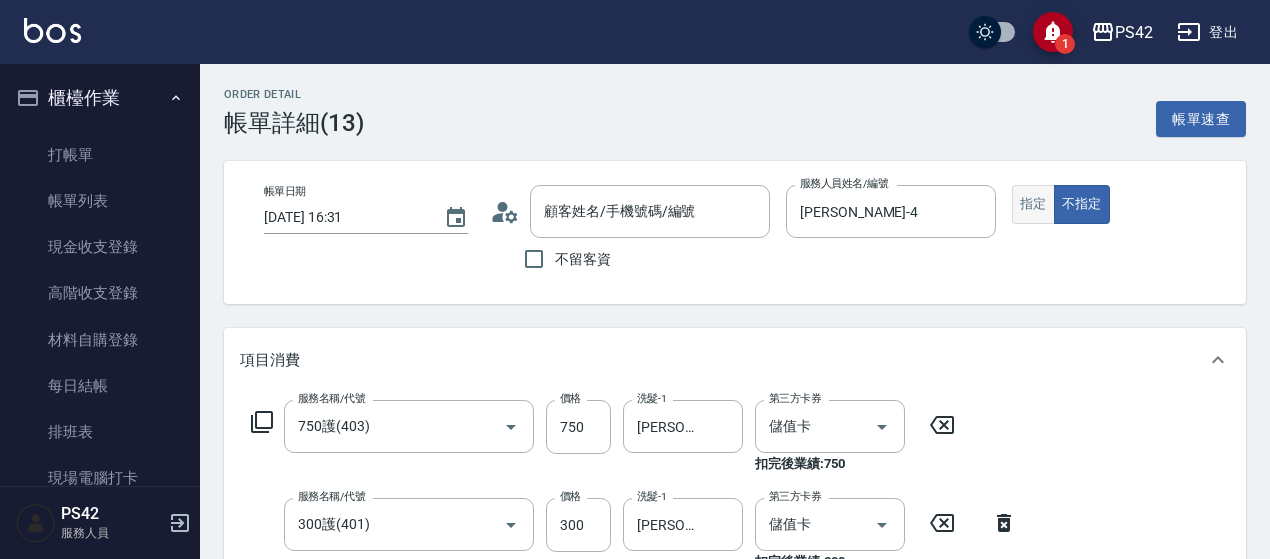 type on "750護(403)" 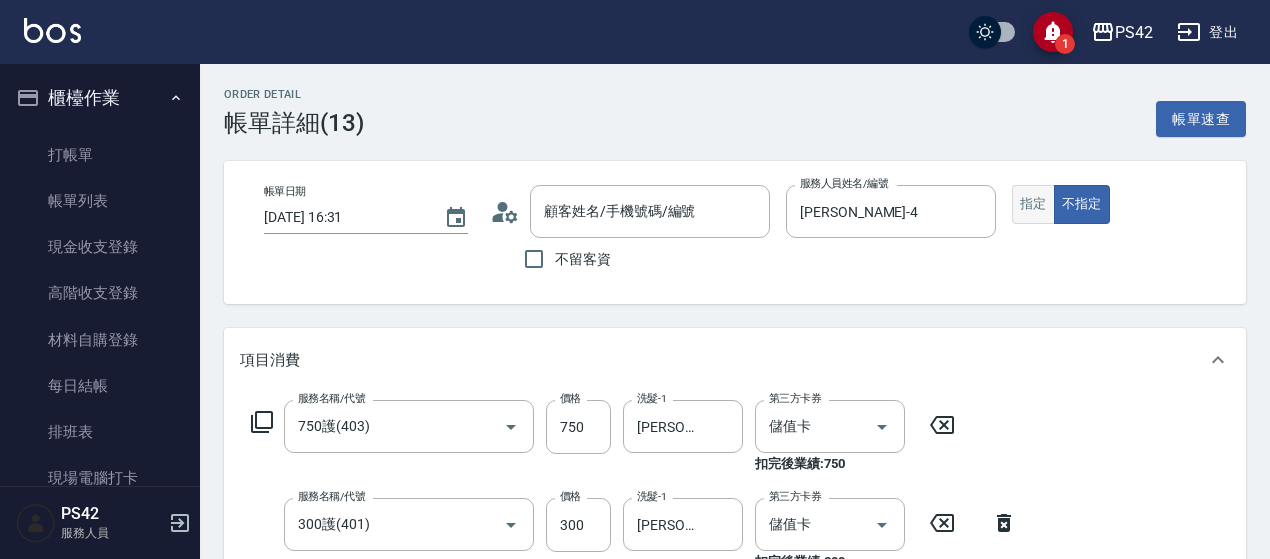 type on "300護(401)" 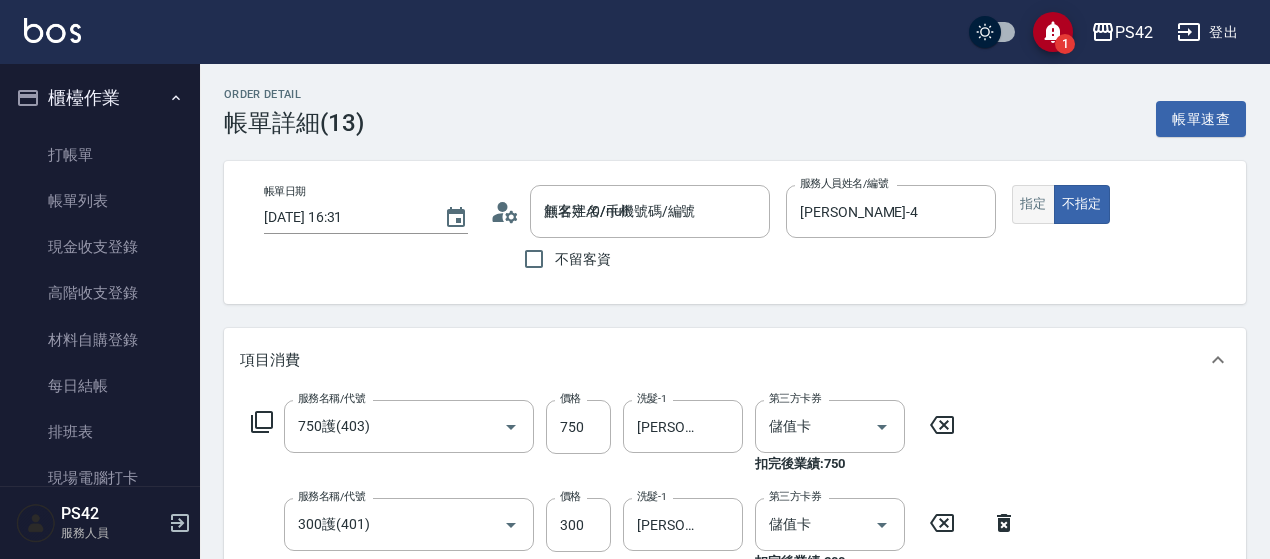 click on "指定" at bounding box center [1033, 204] 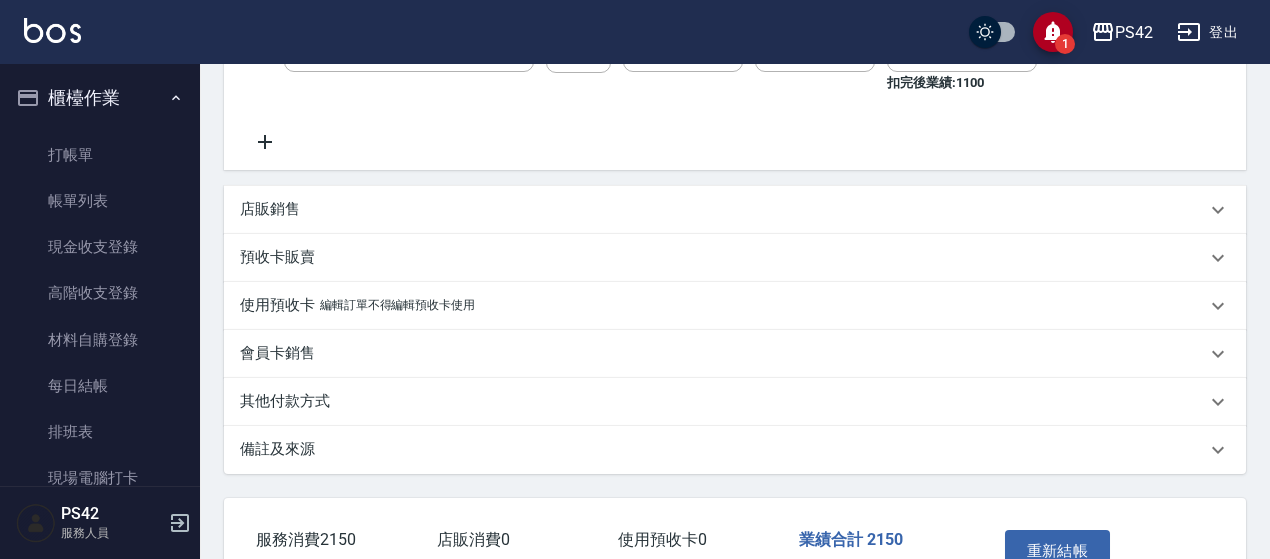 scroll, scrollTop: 706, scrollLeft: 0, axis: vertical 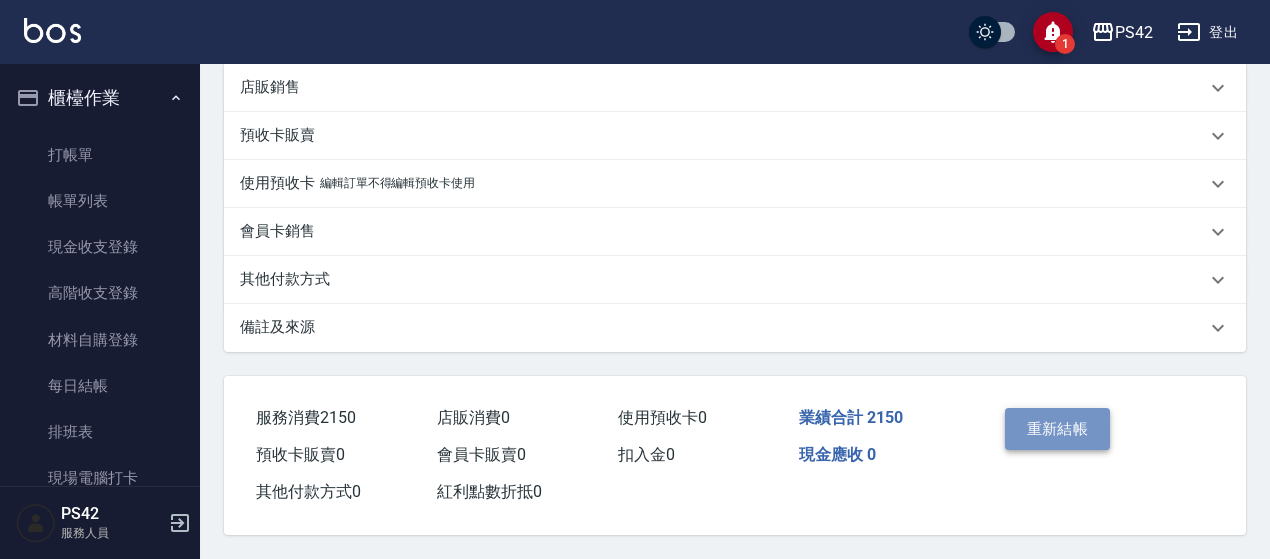 click on "重新結帳" at bounding box center [1058, 429] 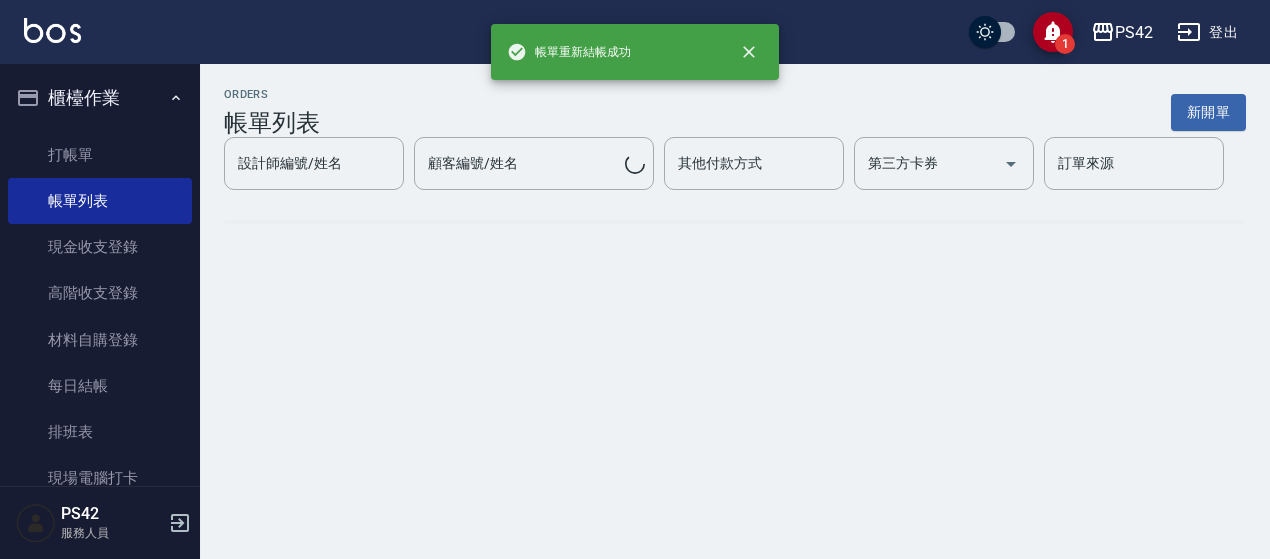 scroll, scrollTop: 0, scrollLeft: 0, axis: both 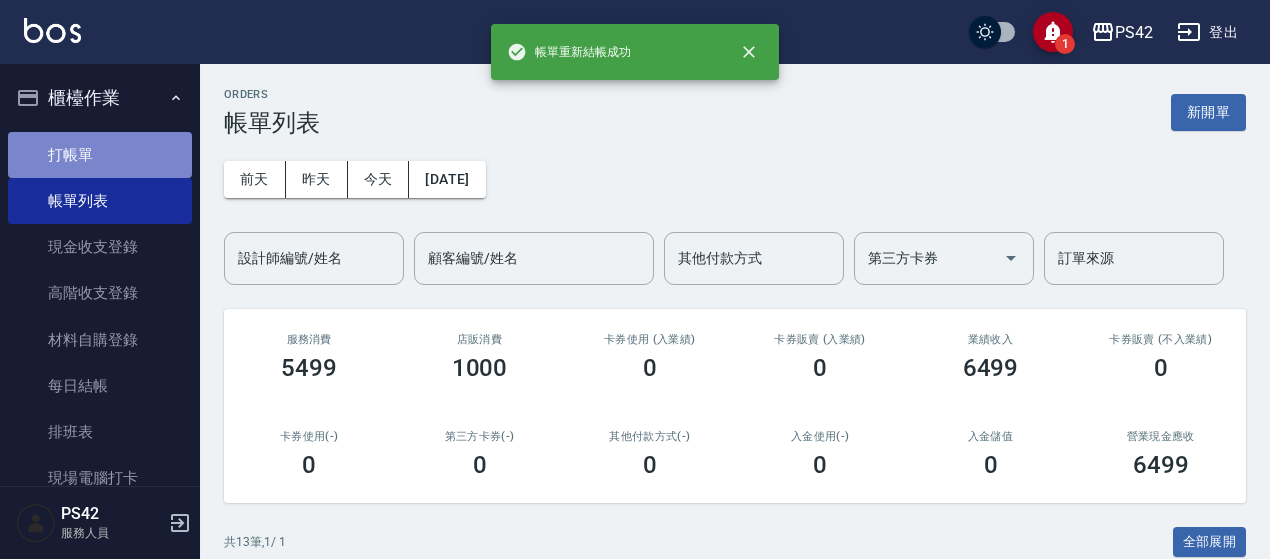 click on "打帳單" at bounding box center (100, 155) 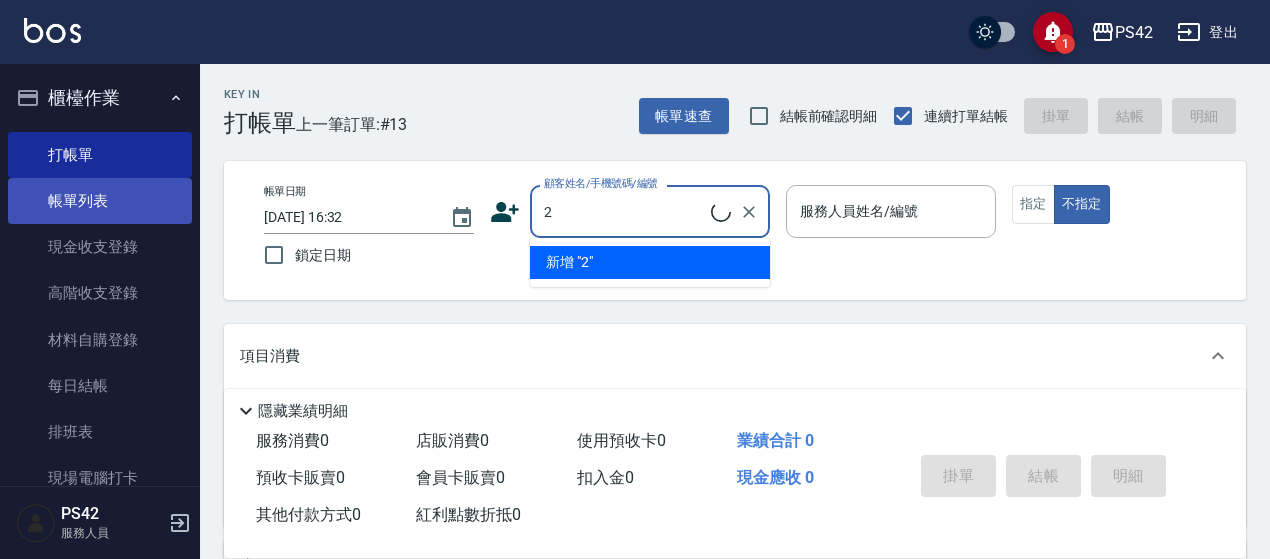 type on "[PERSON_NAME]/0920066362/null" 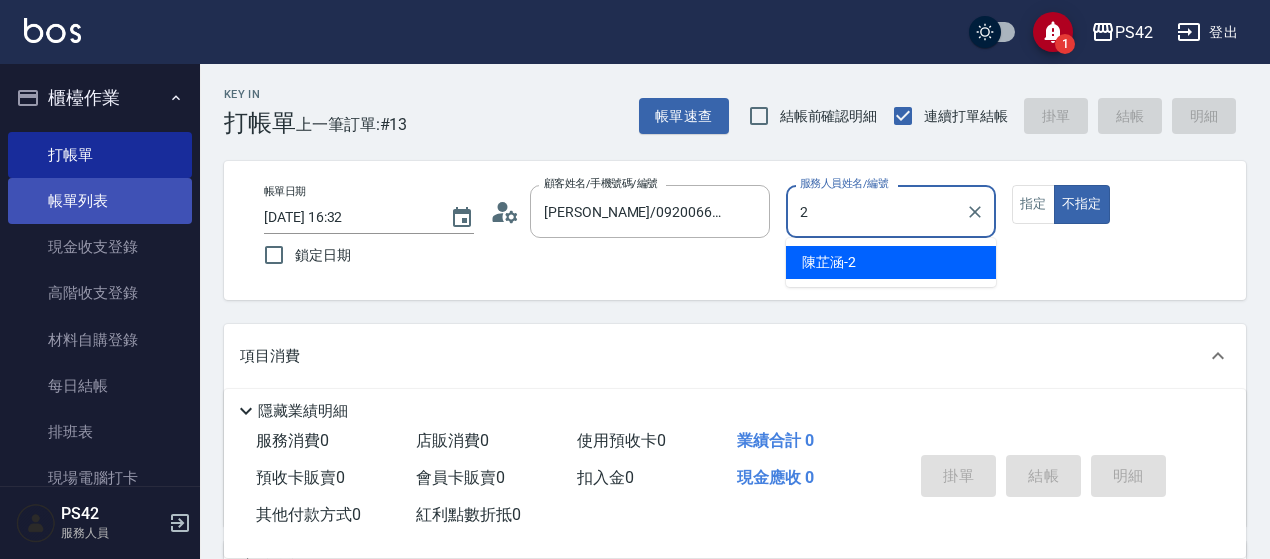 type on "[PERSON_NAME]2" 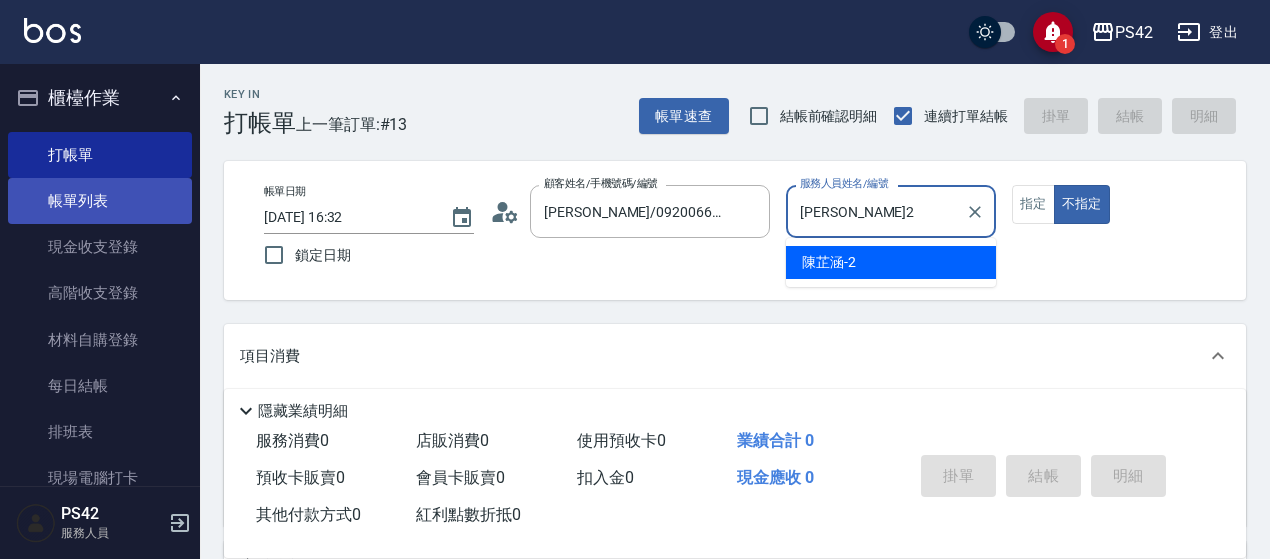 type on "false" 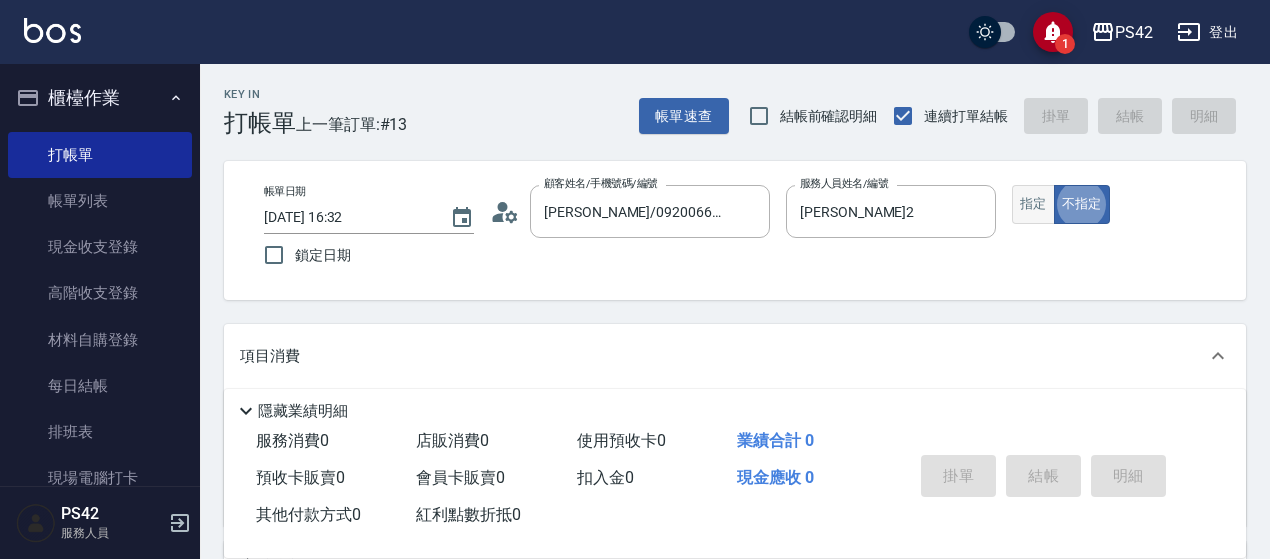 click on "帳單日期 [DATE] 16:32 鎖定日期 顧客姓名/手機號碼/編號 [PERSON_NAME]/0920066362/null 顧客姓名/手機號碼/編號 服務人員姓名/編號 [PERSON_NAME]-2 服務人員姓名/編號 指定 不指定" at bounding box center [735, 230] 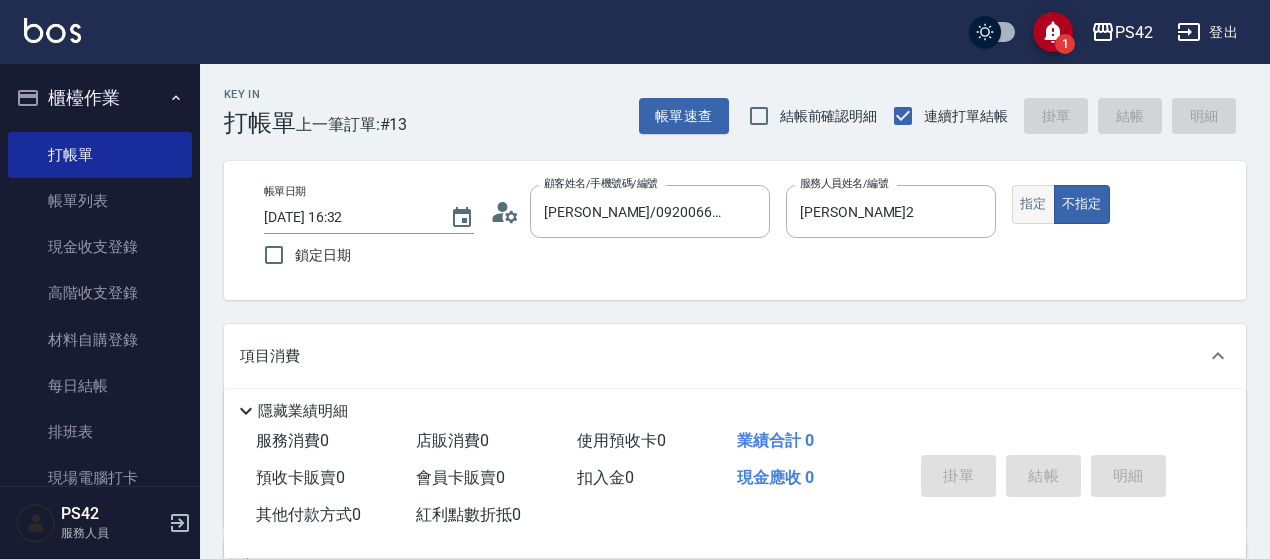 click on "指定" at bounding box center [1033, 204] 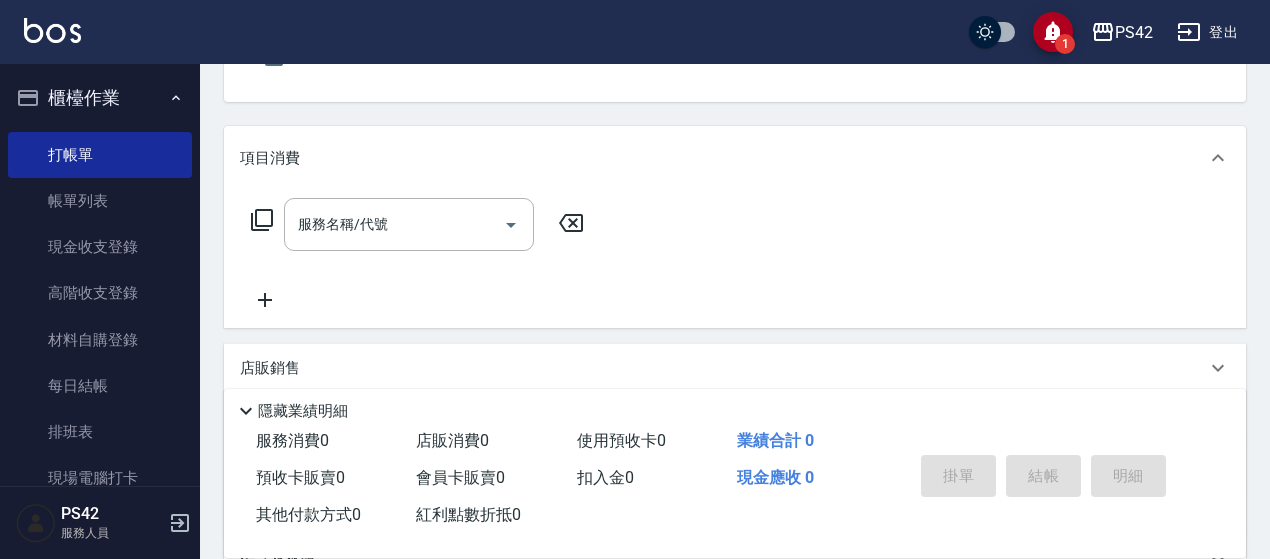 scroll, scrollTop: 200, scrollLeft: 0, axis: vertical 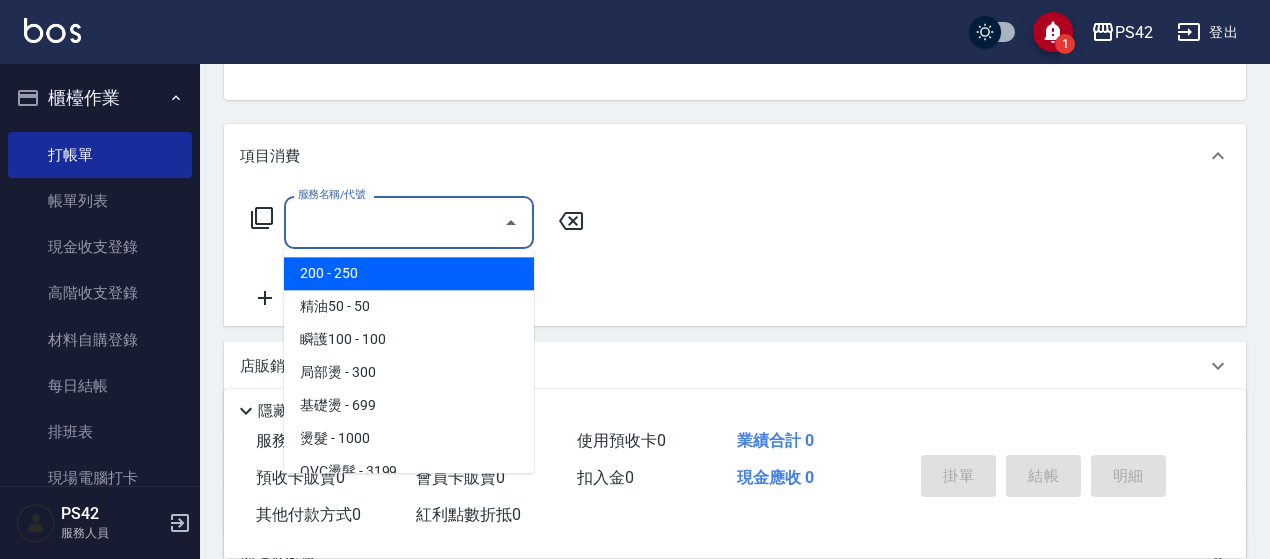 click on "服務名稱/代號" at bounding box center [394, 222] 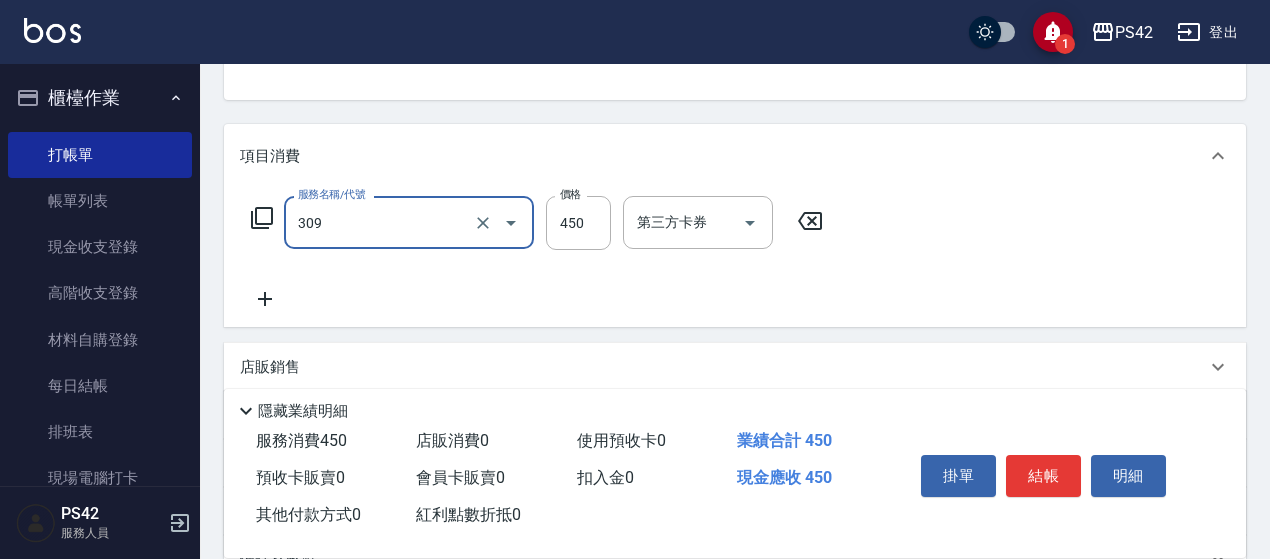 type on "洗+剪(309)" 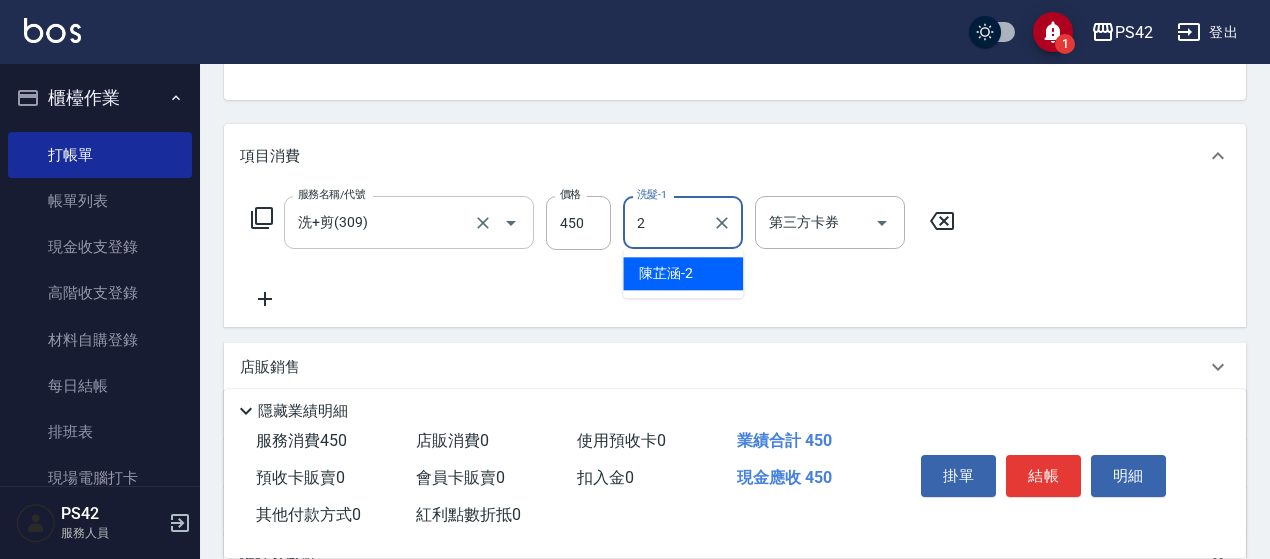 type on "[PERSON_NAME]2" 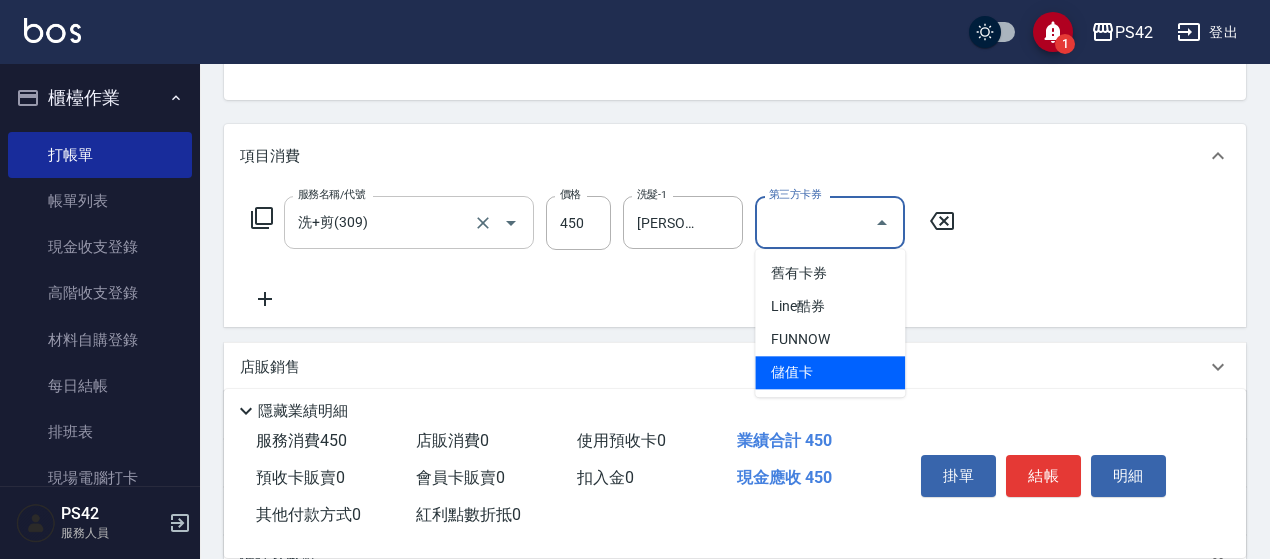 type on "儲值卡" 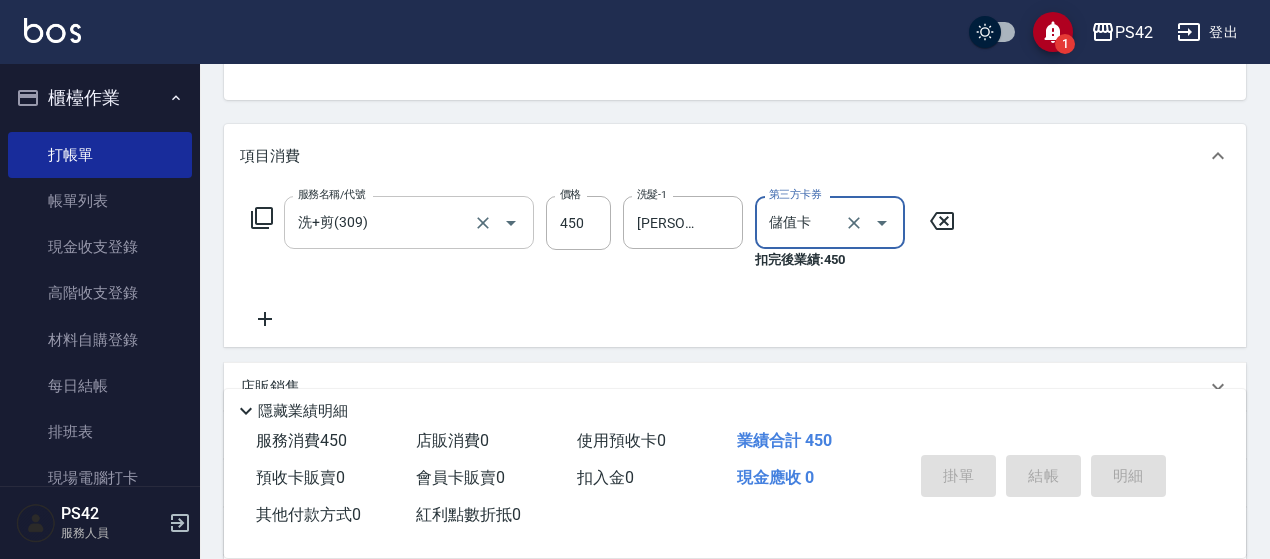 type 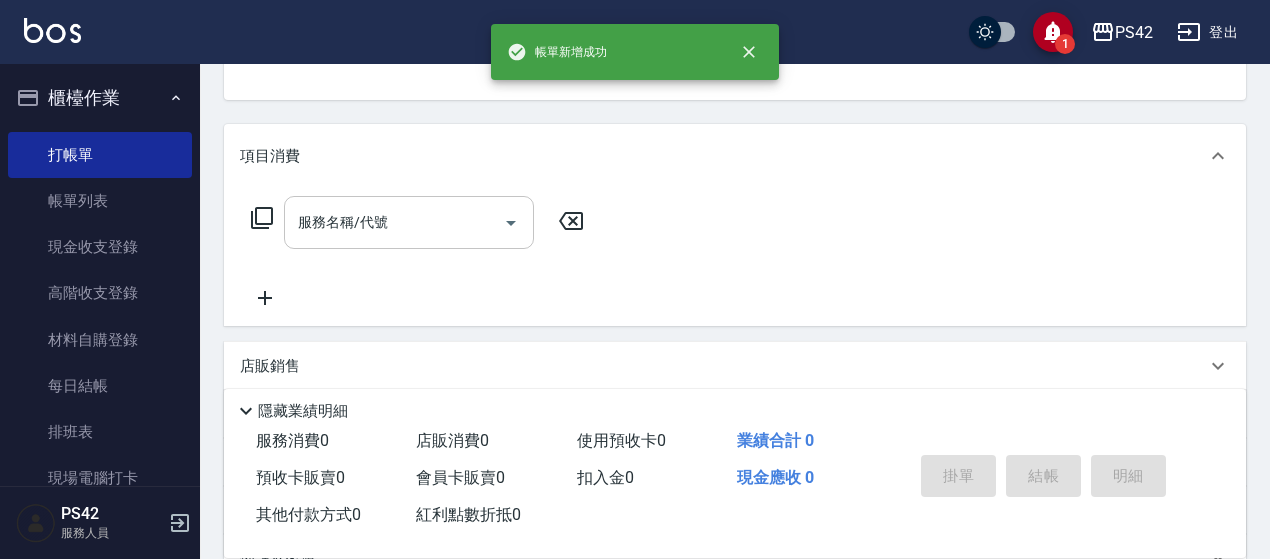 scroll, scrollTop: 194, scrollLeft: 0, axis: vertical 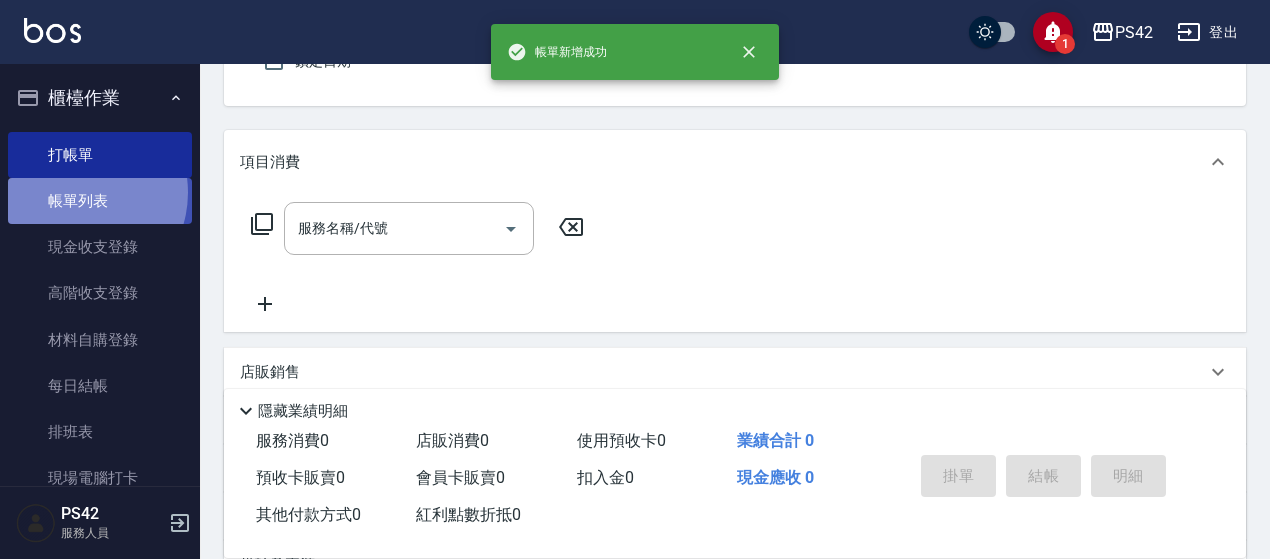 click on "帳單列表" at bounding box center [100, 201] 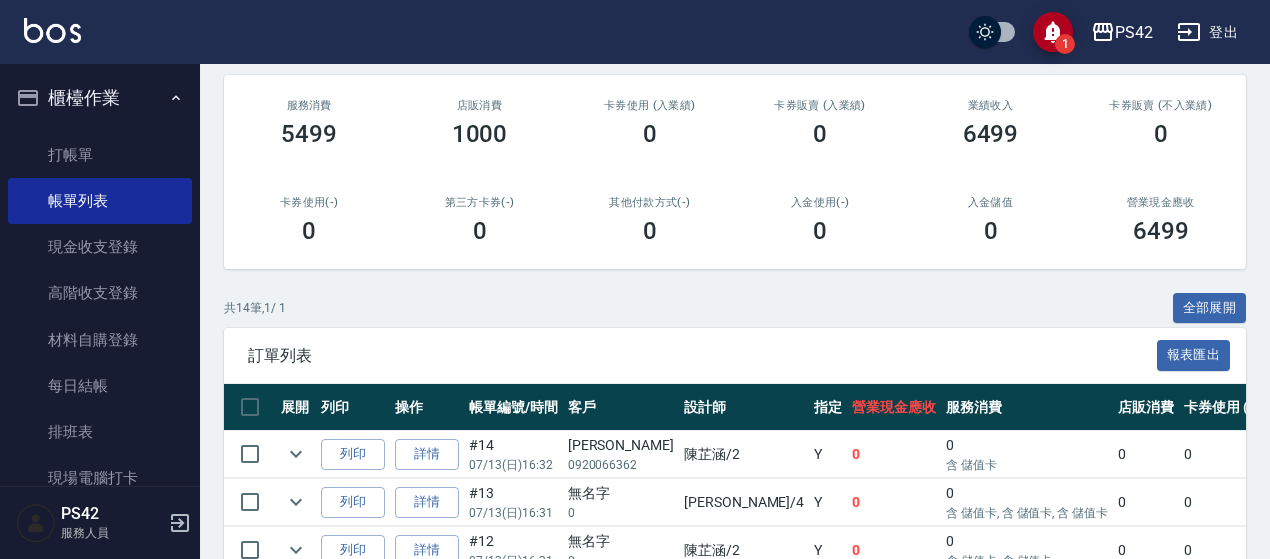 scroll, scrollTop: 0, scrollLeft: 0, axis: both 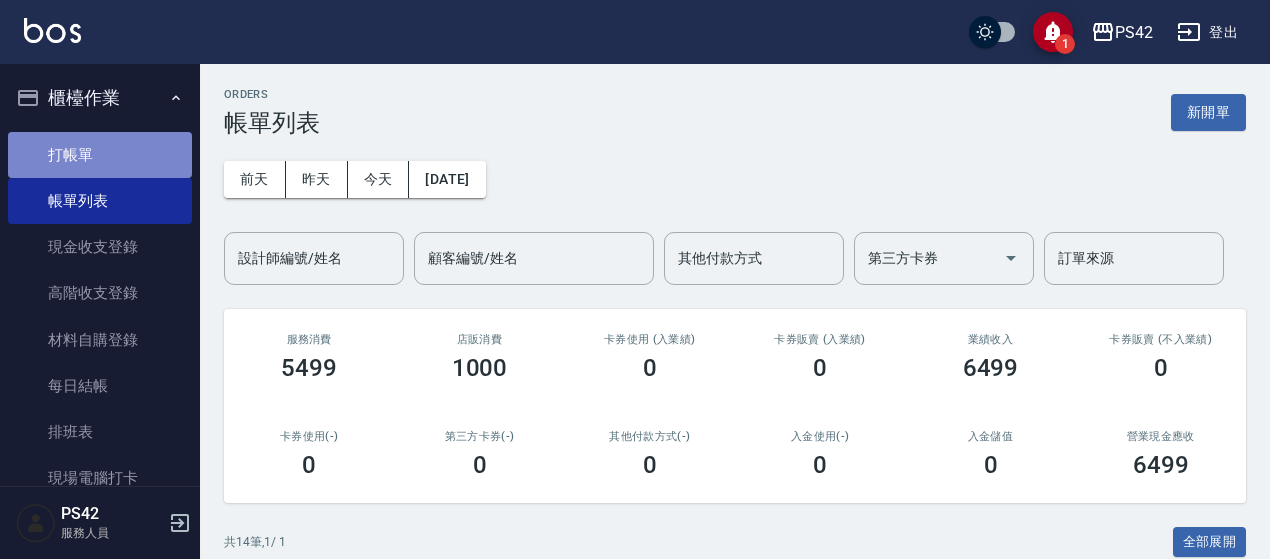 click on "打帳單" at bounding box center (100, 155) 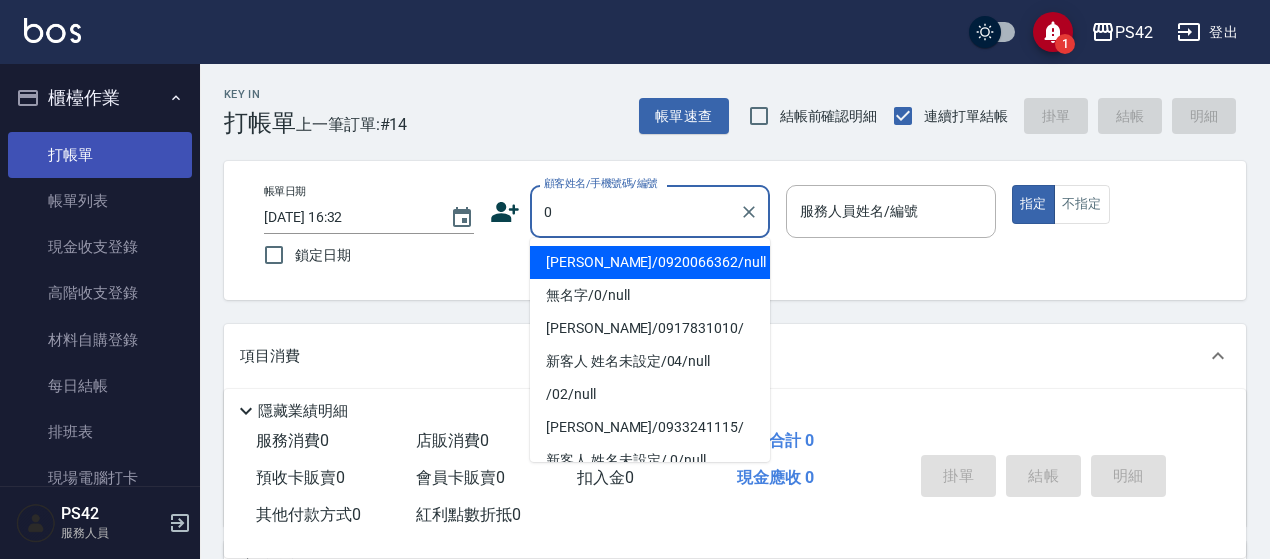 type on "[PERSON_NAME]/0920066362/null" 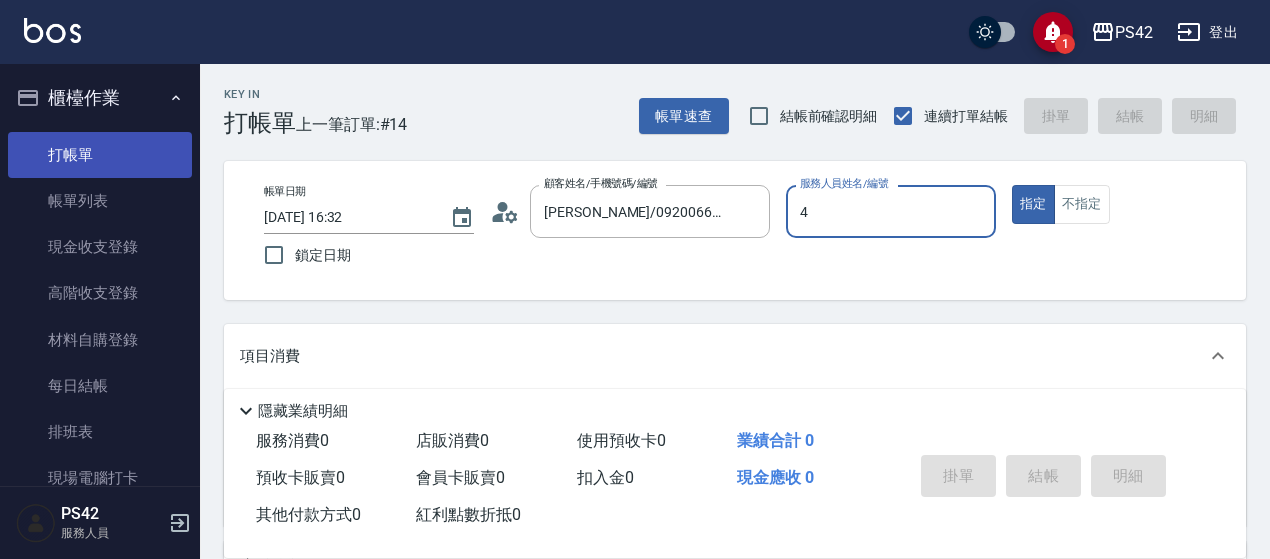 type on "4" 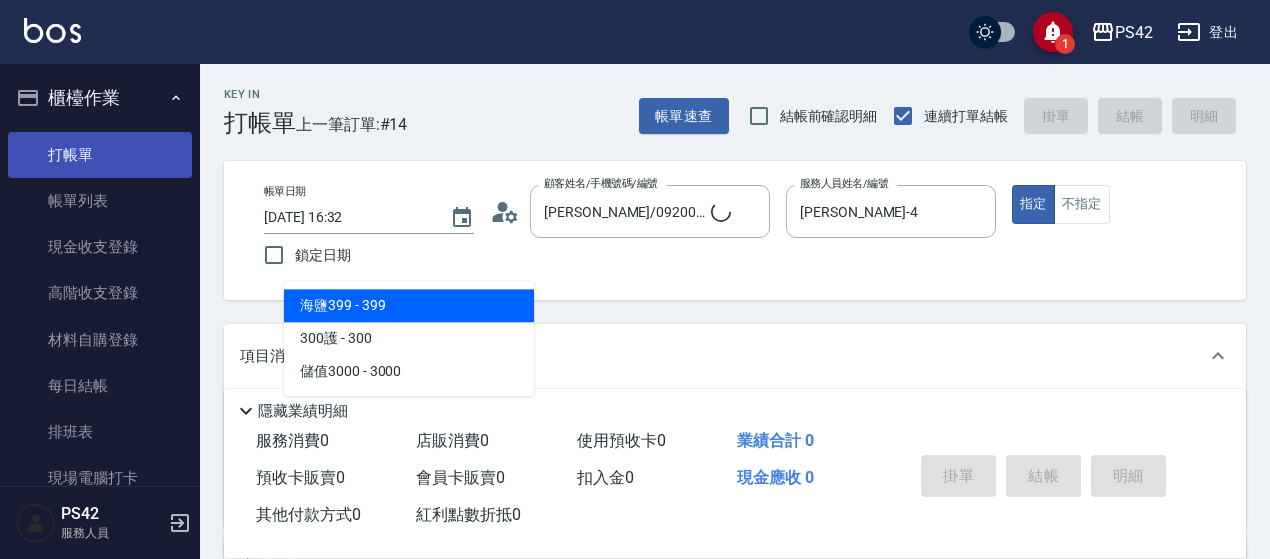 type on "30" 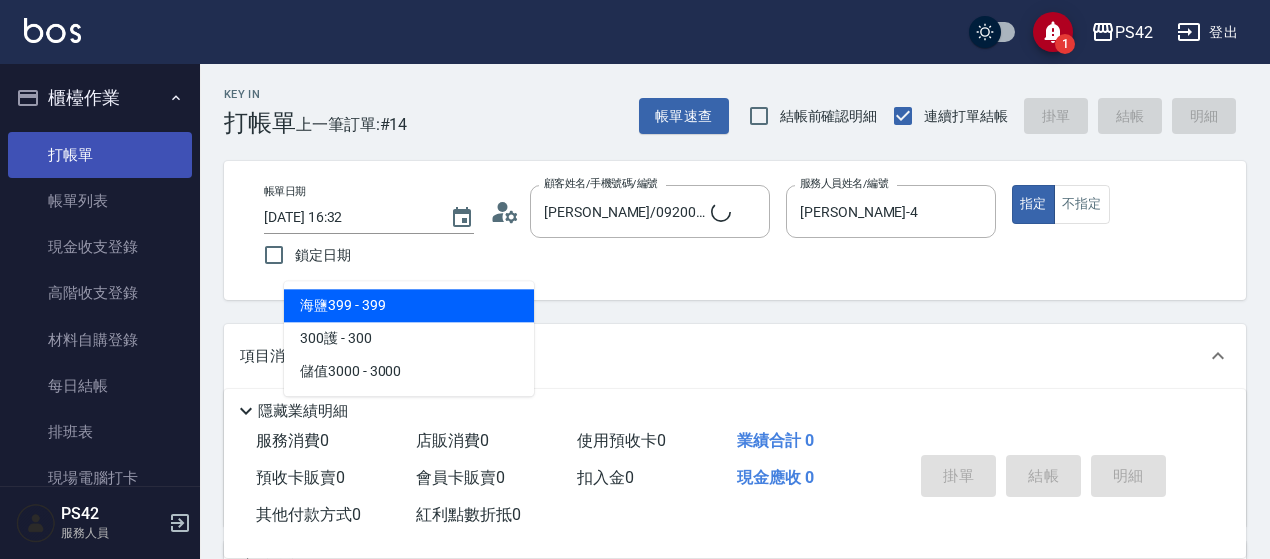 type on "無名字/0/null" 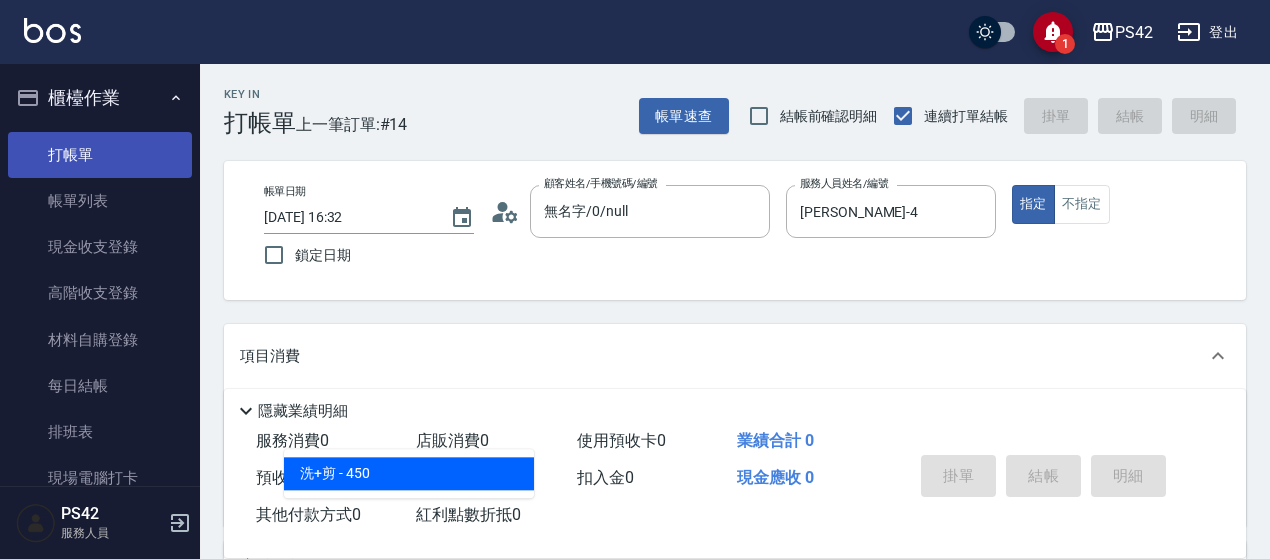 type on "洗+剪(309)" 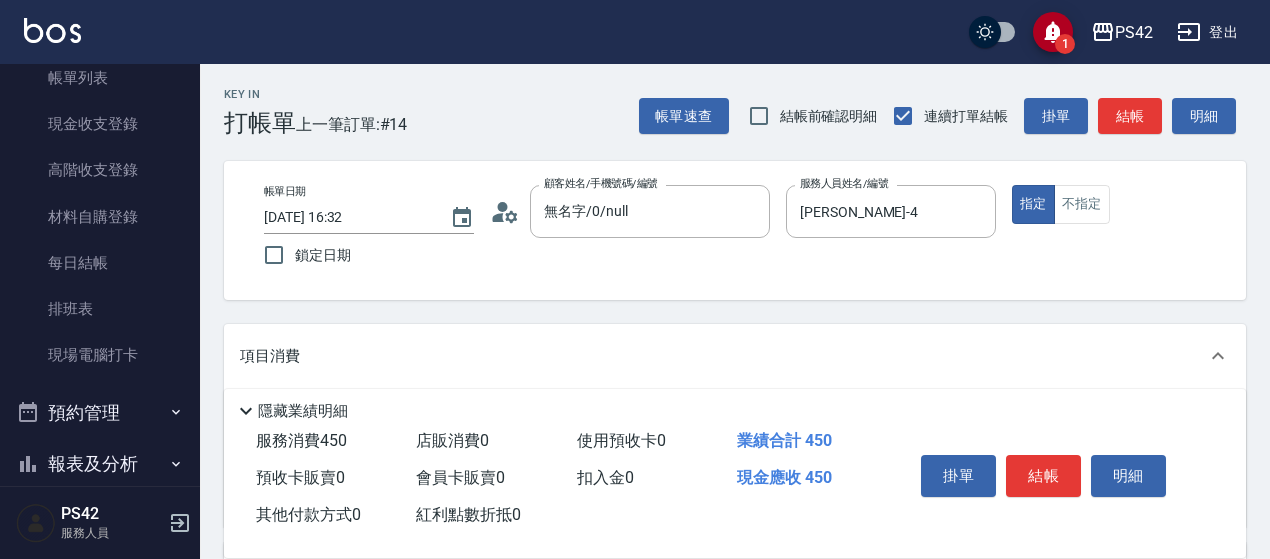 scroll, scrollTop: 200, scrollLeft: 0, axis: vertical 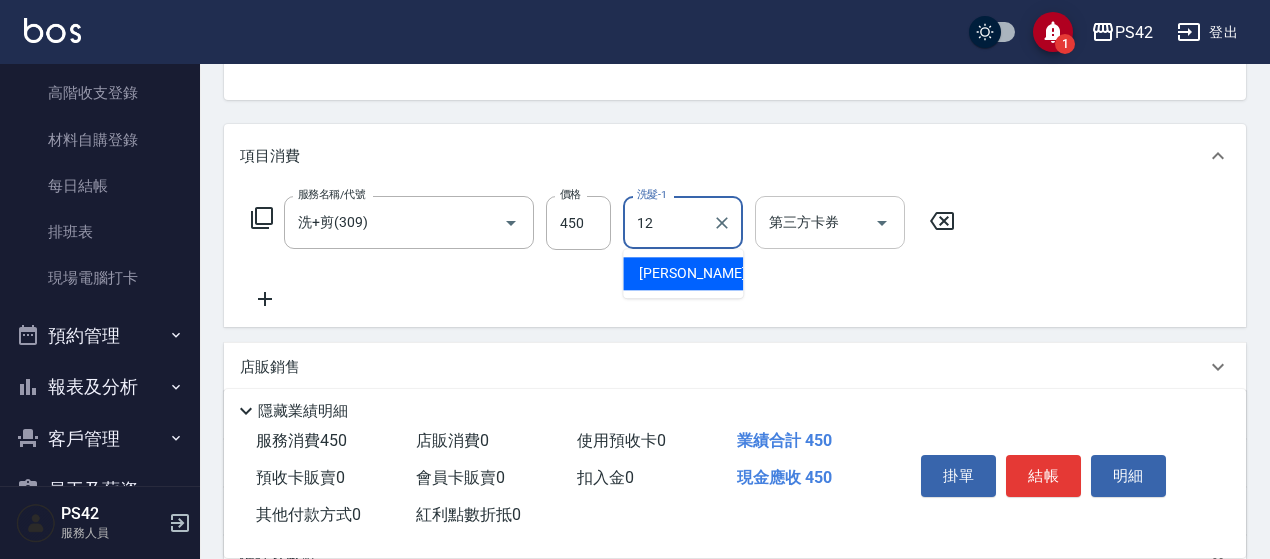 type on "[PERSON_NAME]-12" 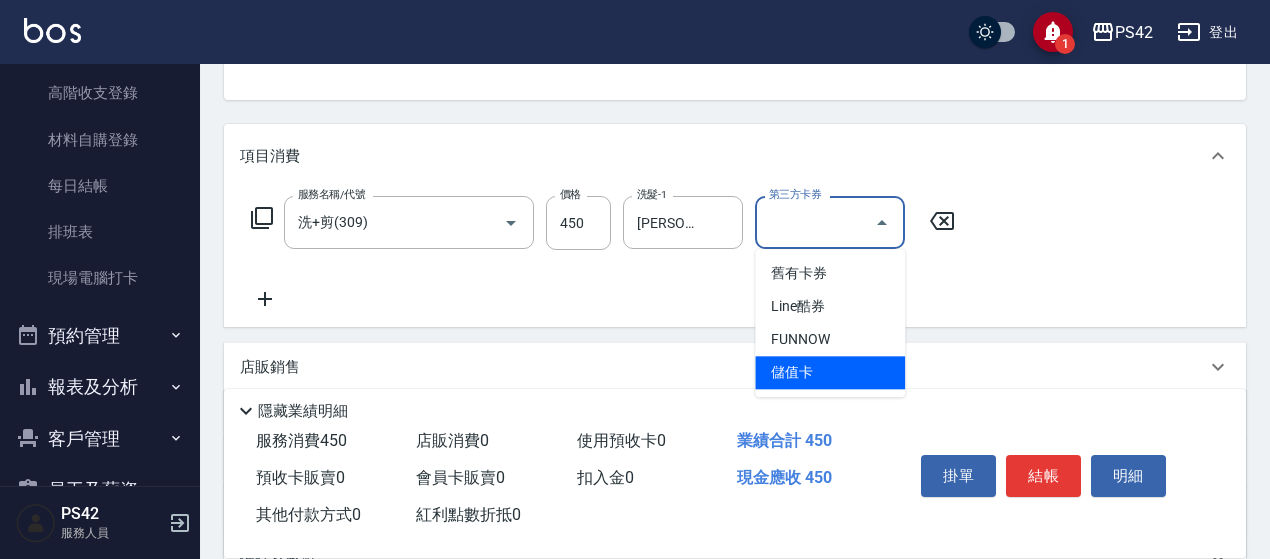 type on "儲值卡" 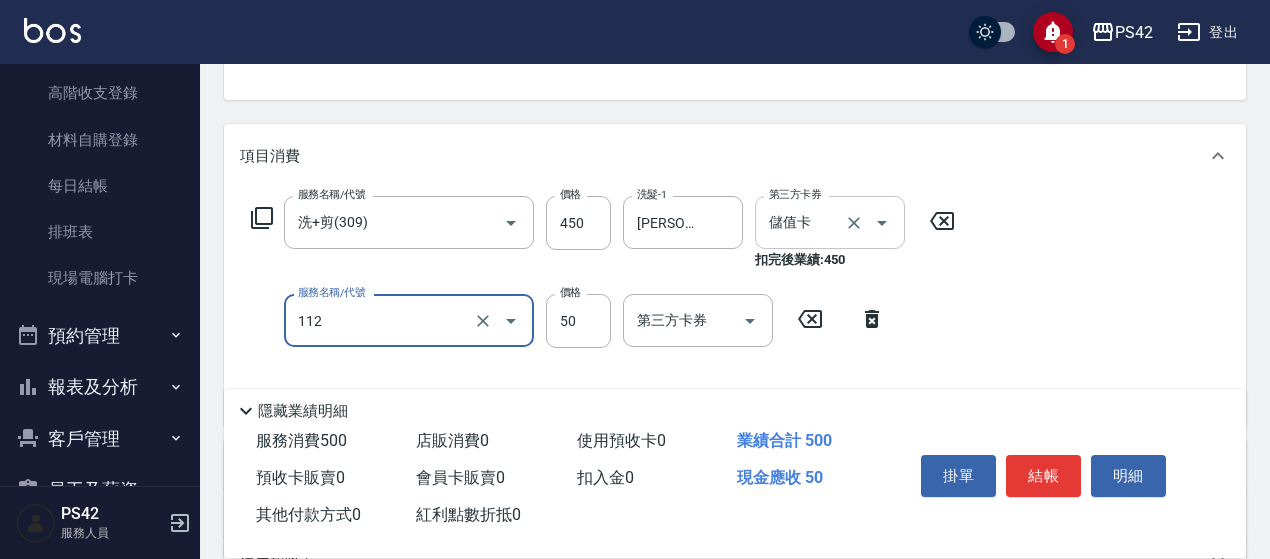type on "精油50(112)" 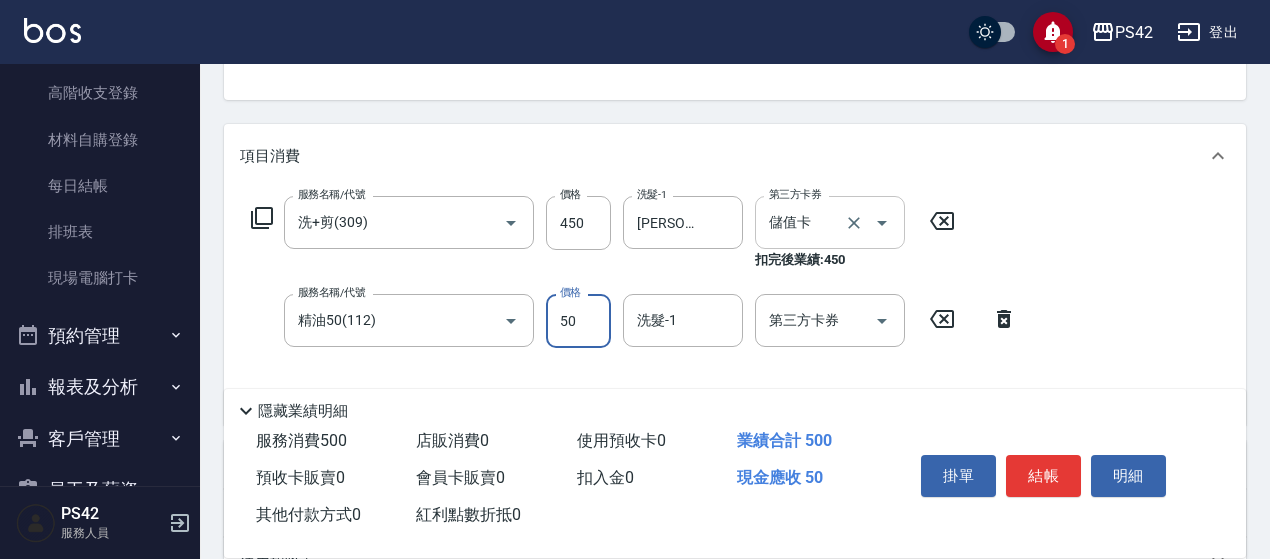 type on "2" 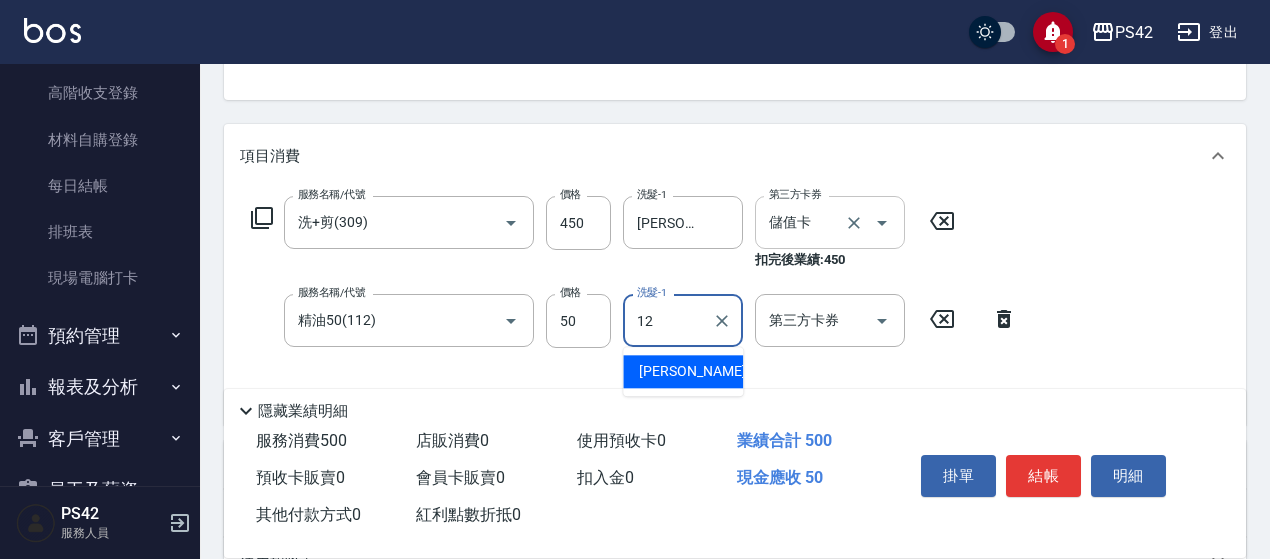 type on "[PERSON_NAME]-12" 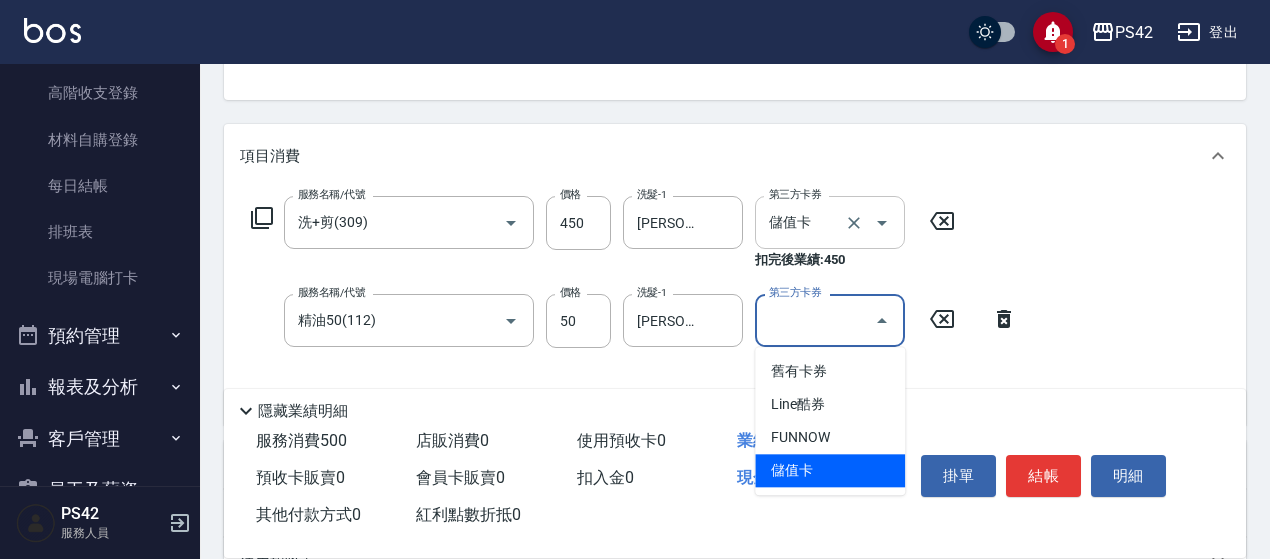 type on "儲值卡" 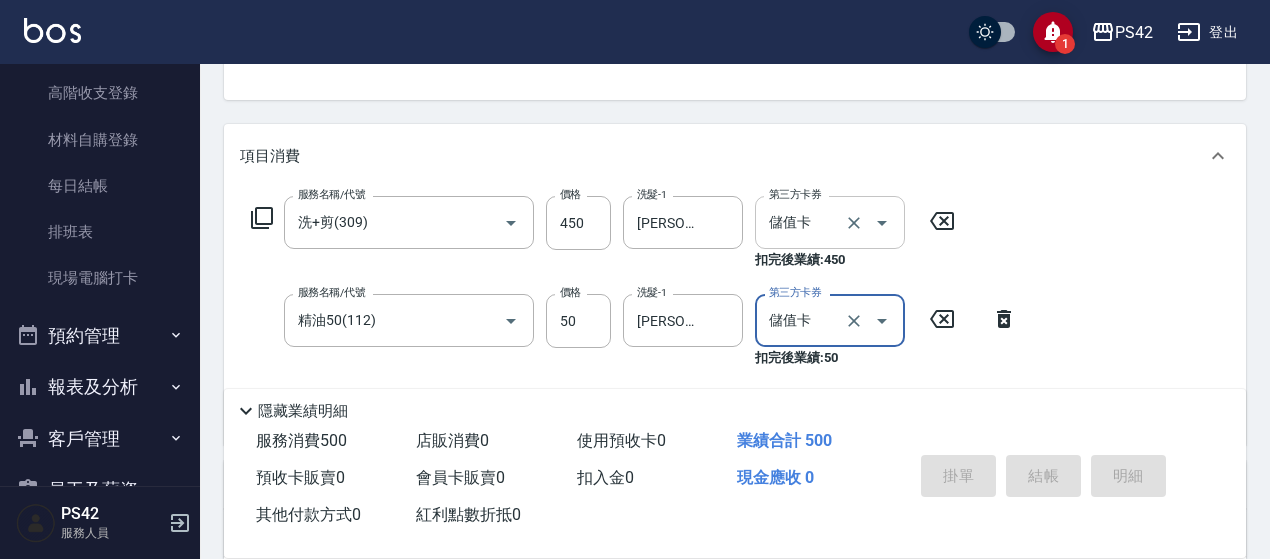 type 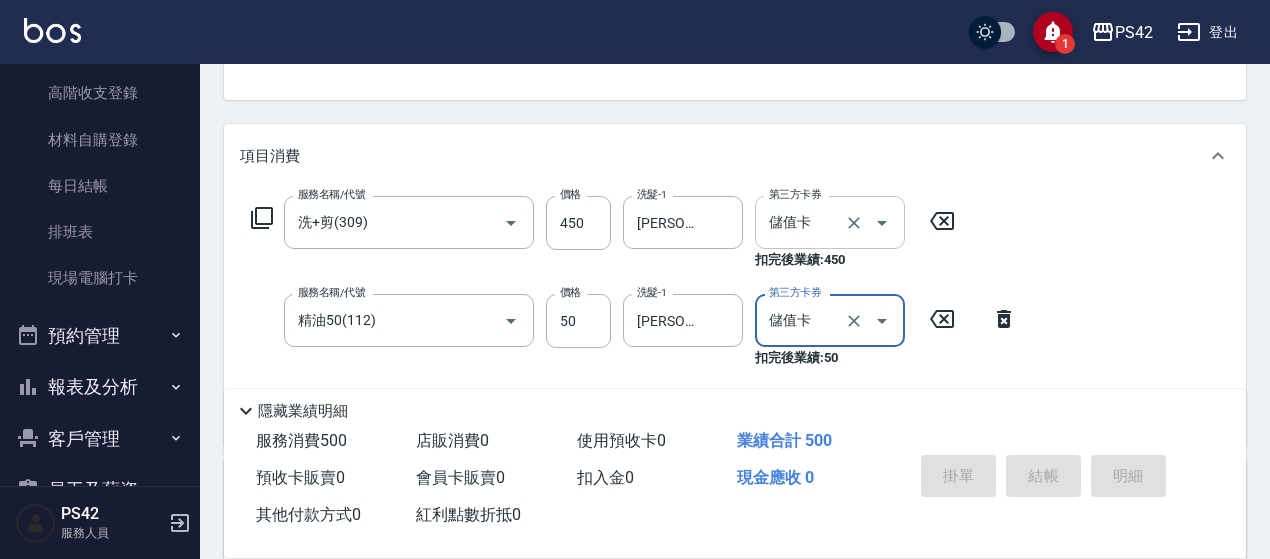 type 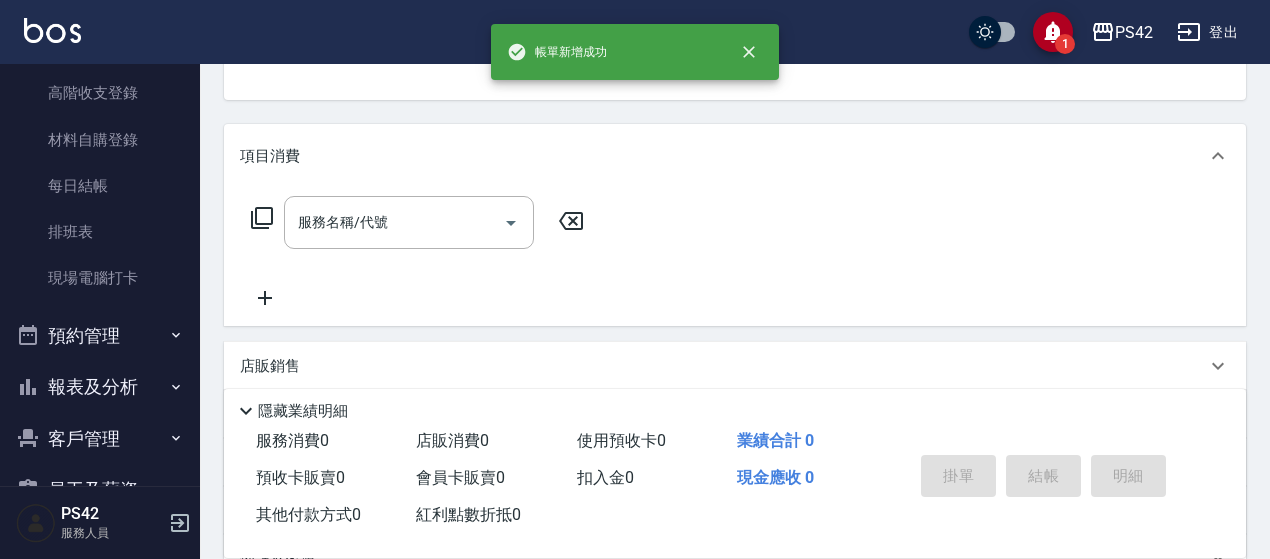 scroll, scrollTop: 194, scrollLeft: 0, axis: vertical 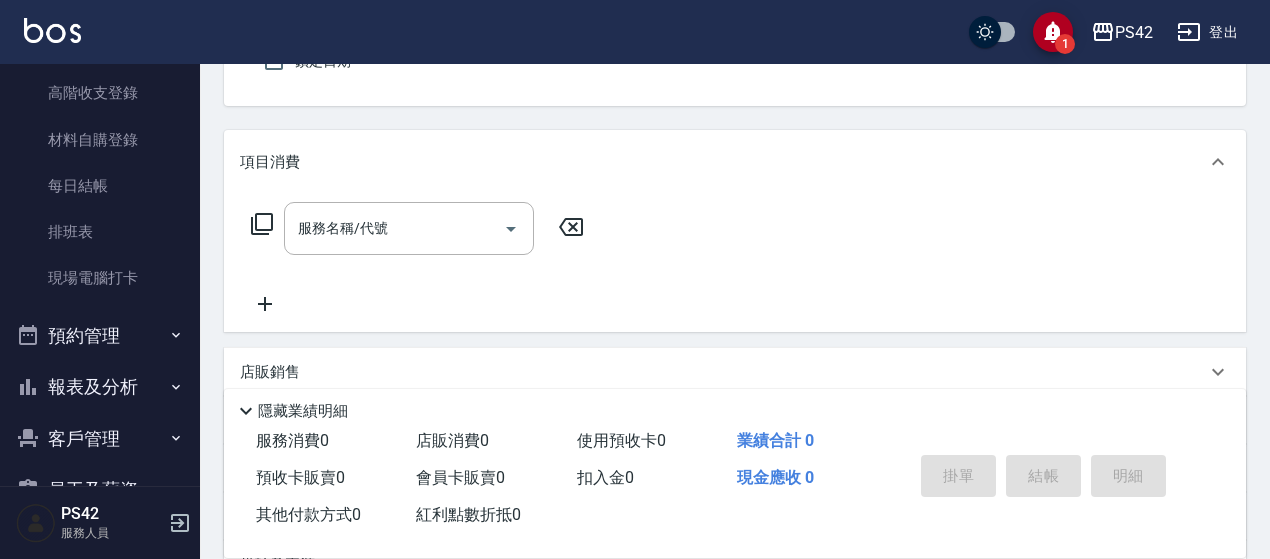 type on "0" 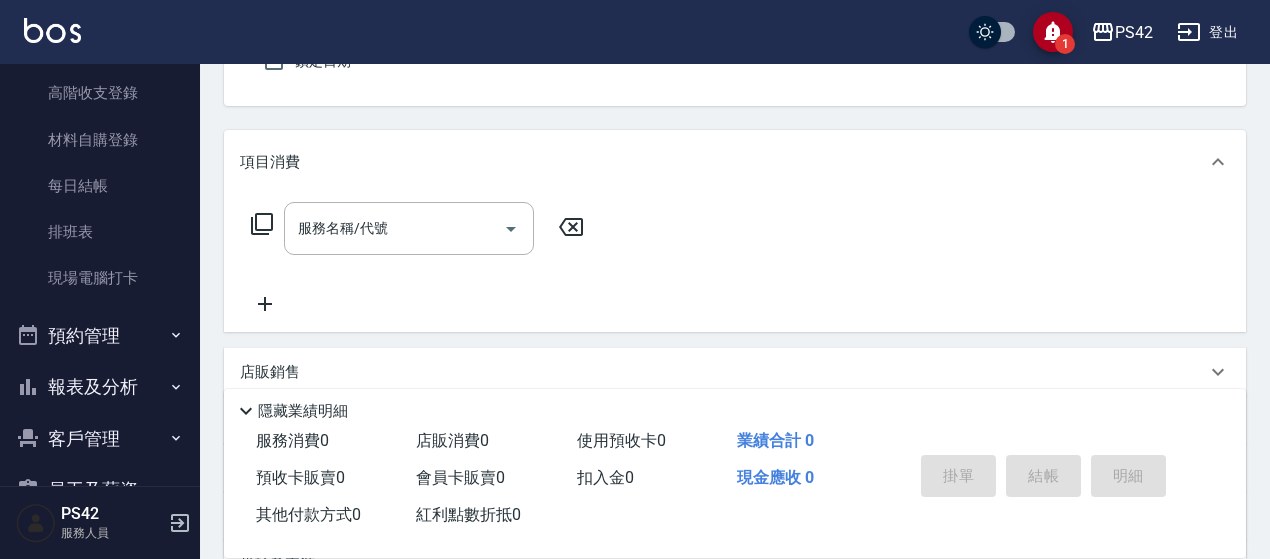 type on "2" 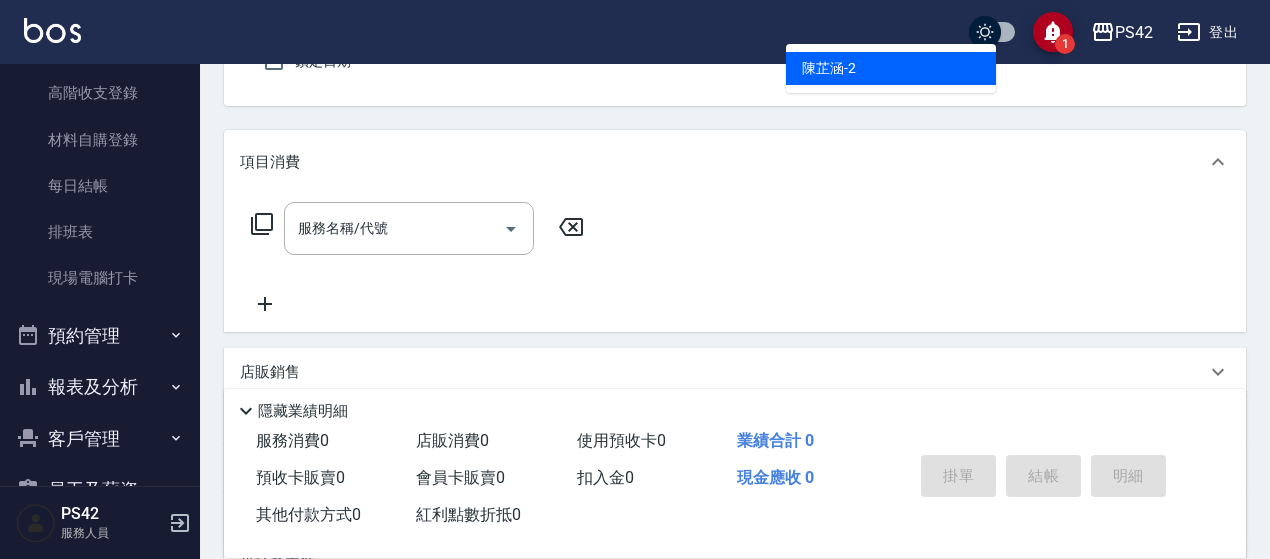 type on "[PERSON_NAME]2" 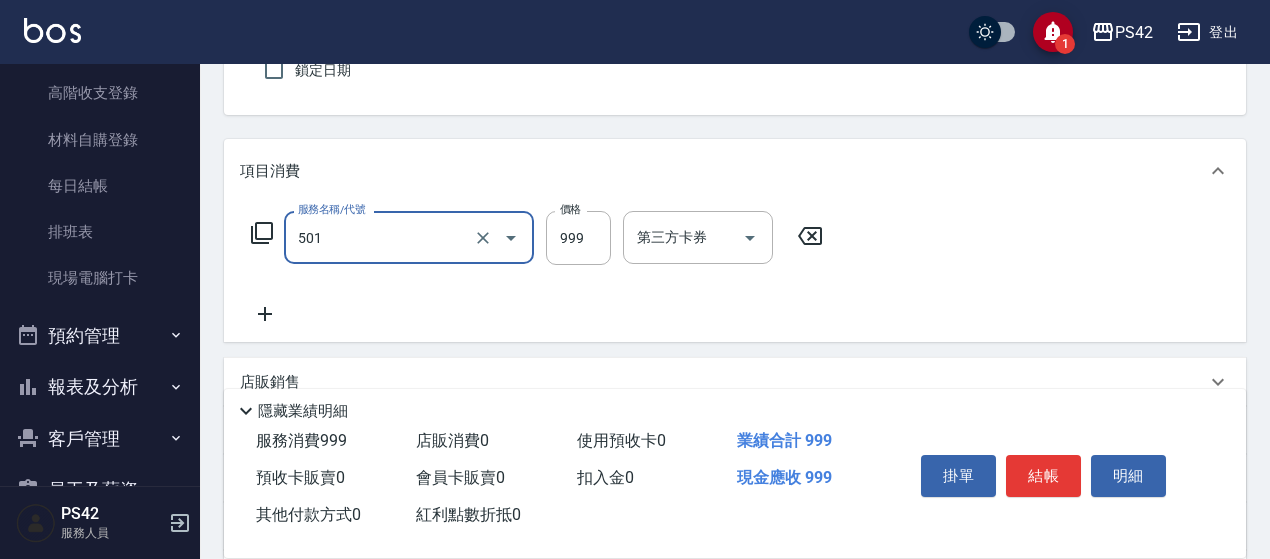 type on "染髮(501)" 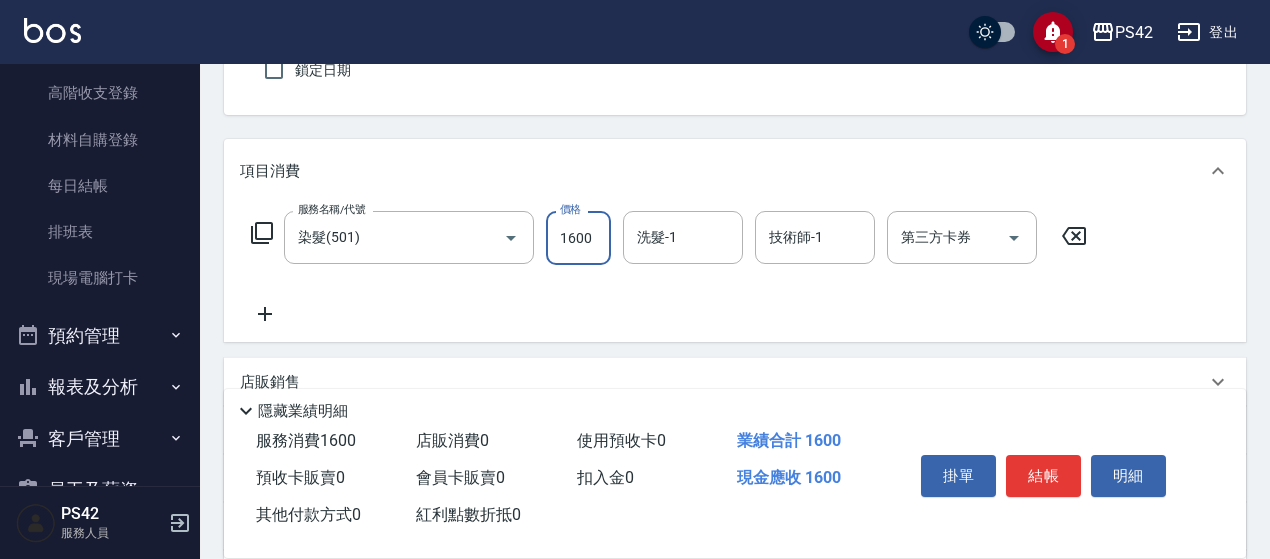 type on "1600" 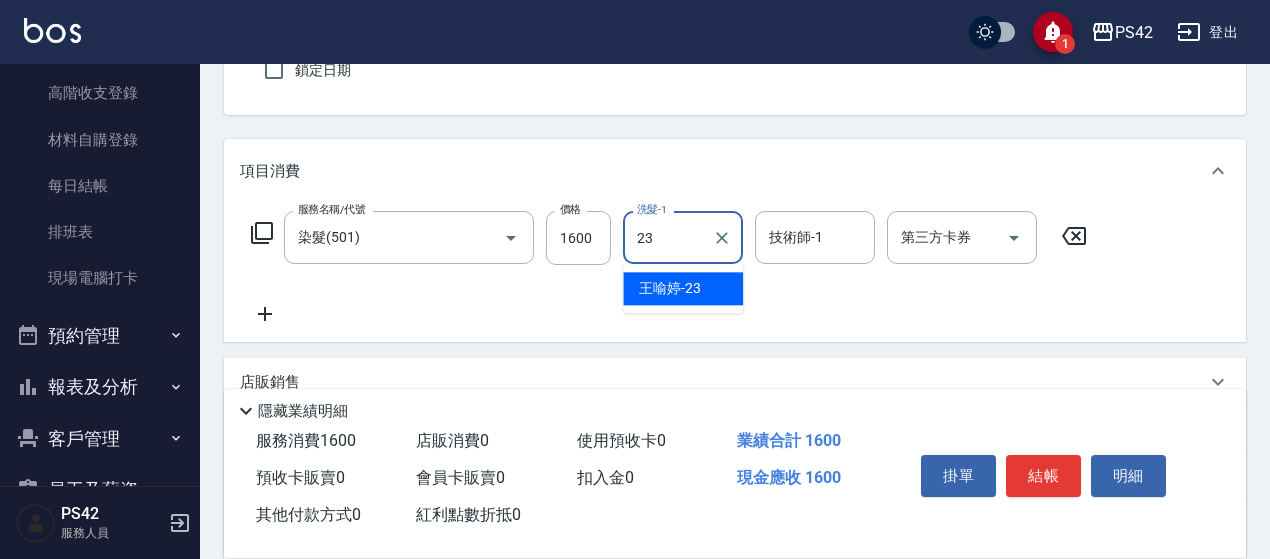 type on "[PERSON_NAME]-23" 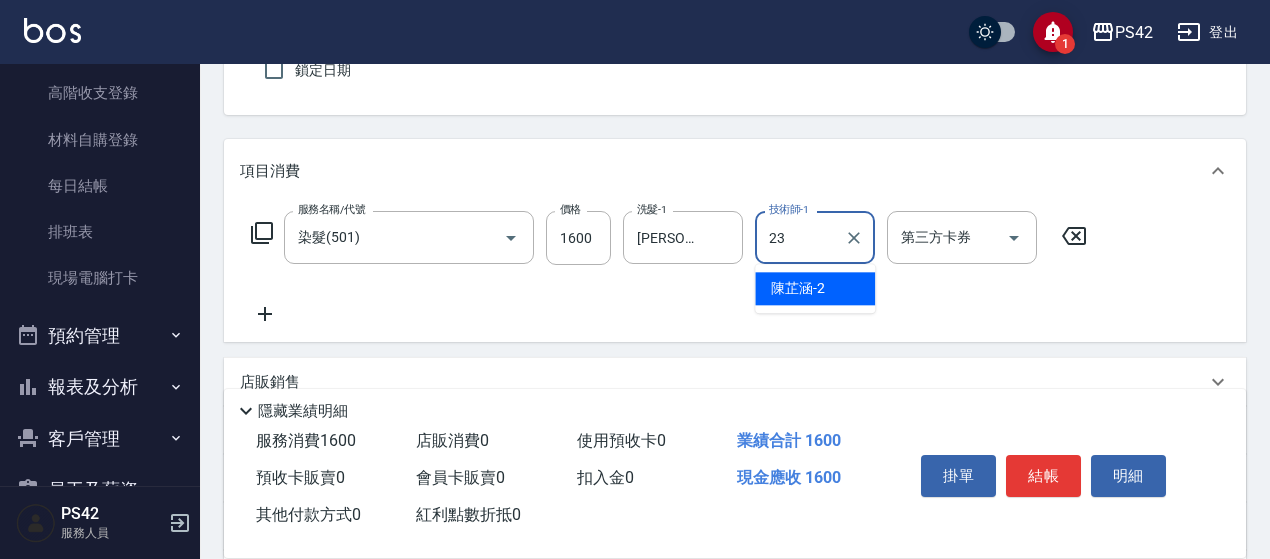 type on "[PERSON_NAME]-23" 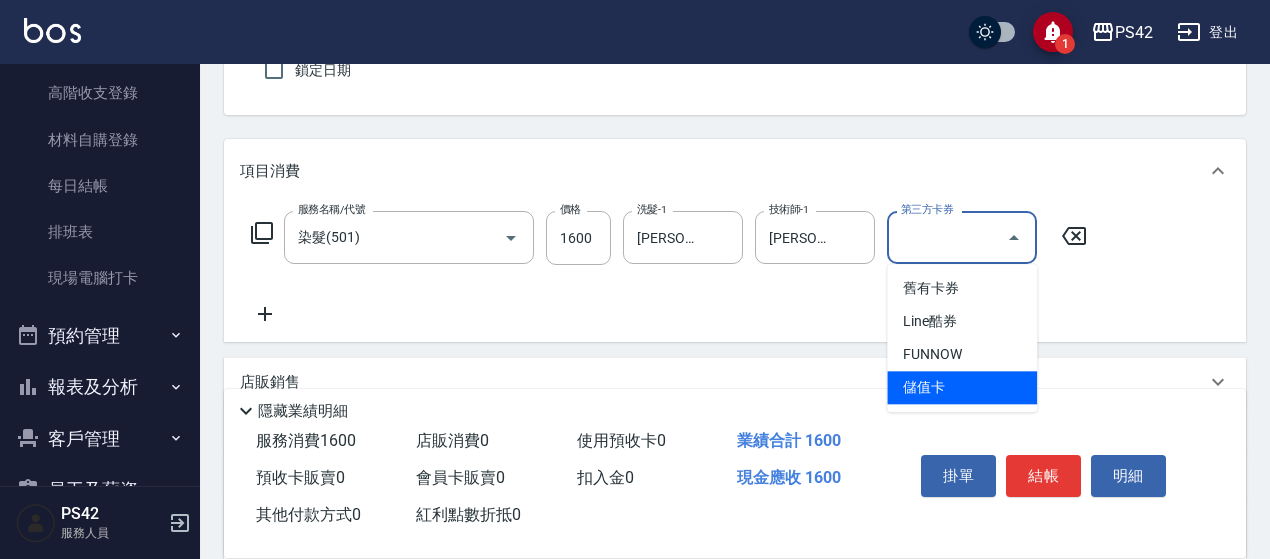 type on "儲值卡" 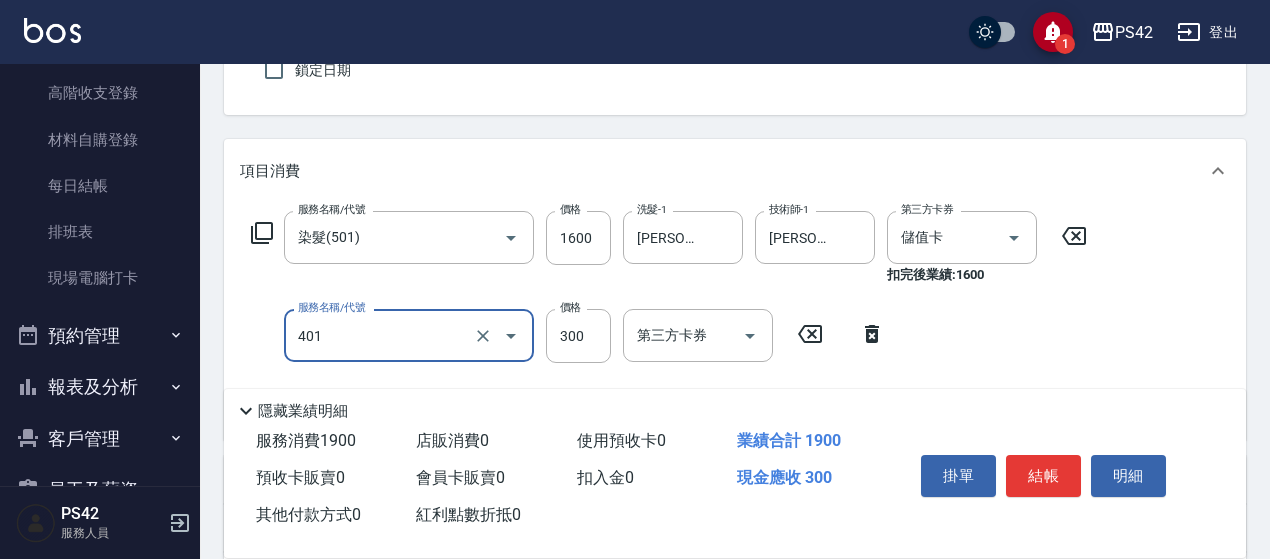 type on "300護(401)" 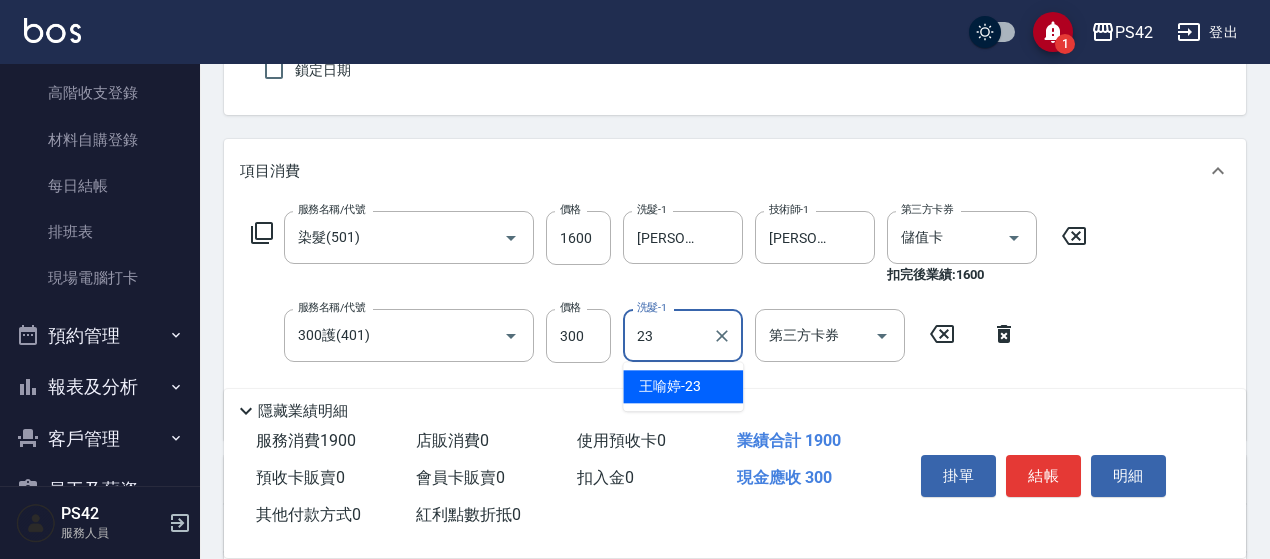 type on "[PERSON_NAME]-23" 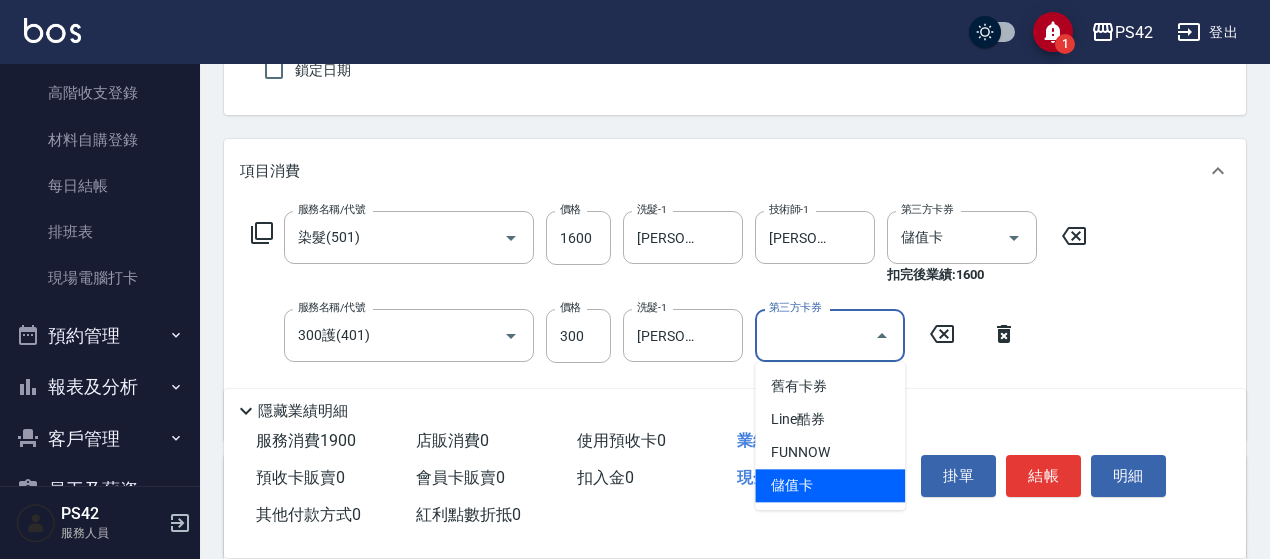 type on "儲值卡" 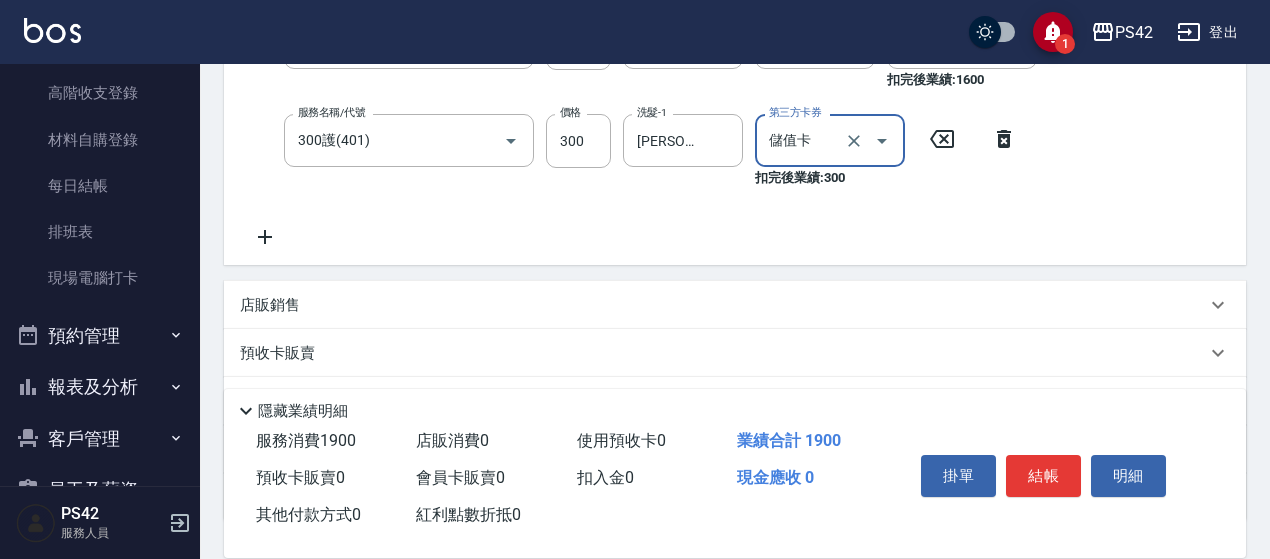 scroll, scrollTop: 385, scrollLeft: 0, axis: vertical 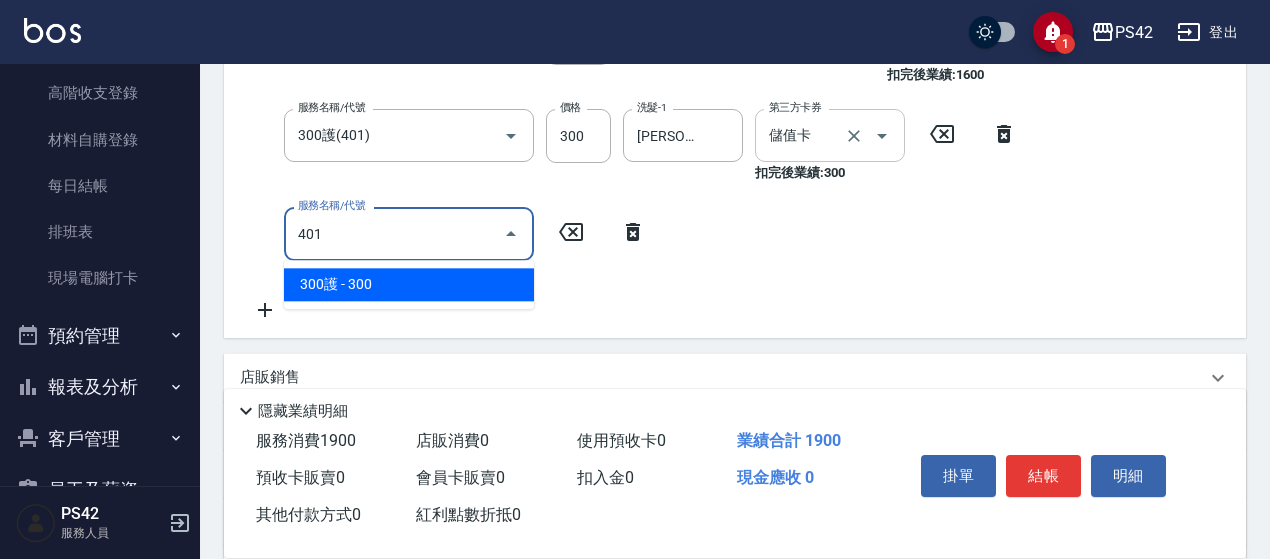 type on "300護(401)" 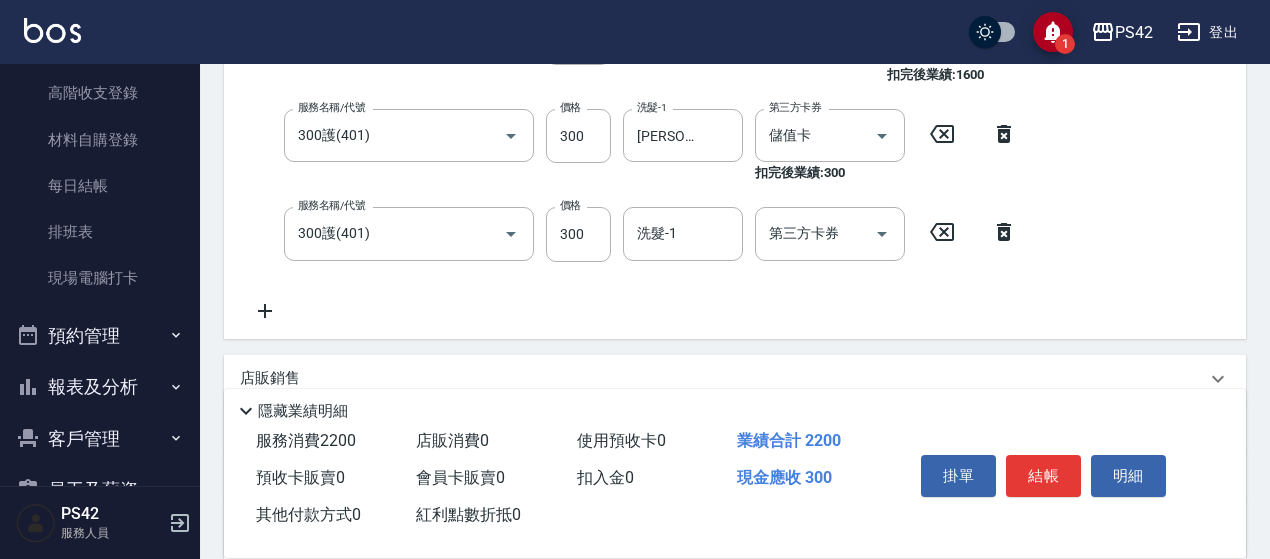 click 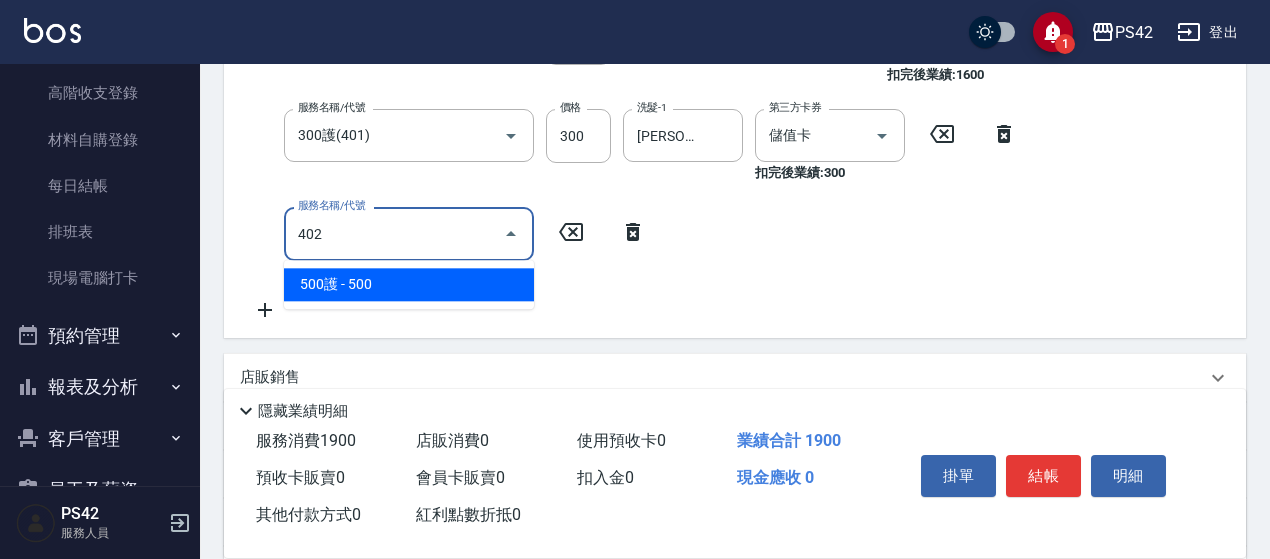 type on "500護(402)" 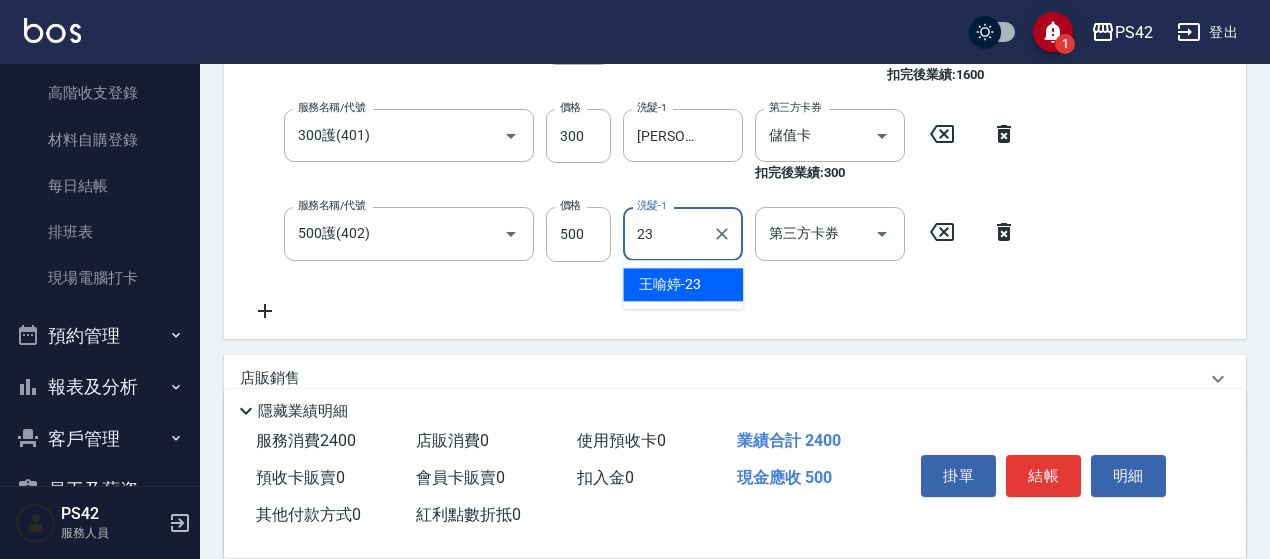 type on "[PERSON_NAME]-23" 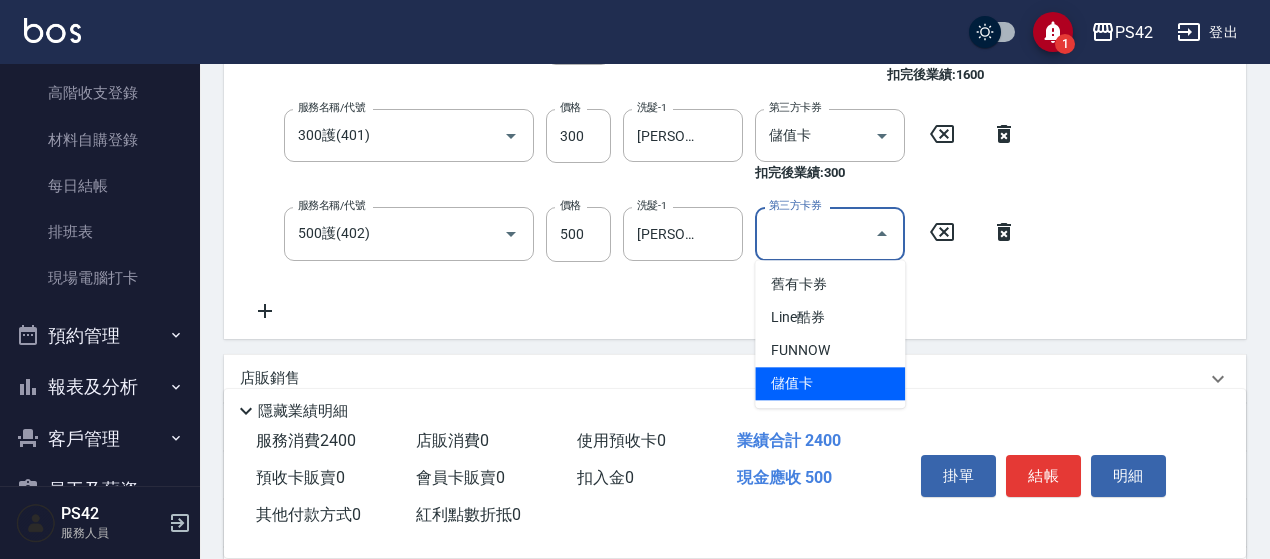 type on "儲值卡" 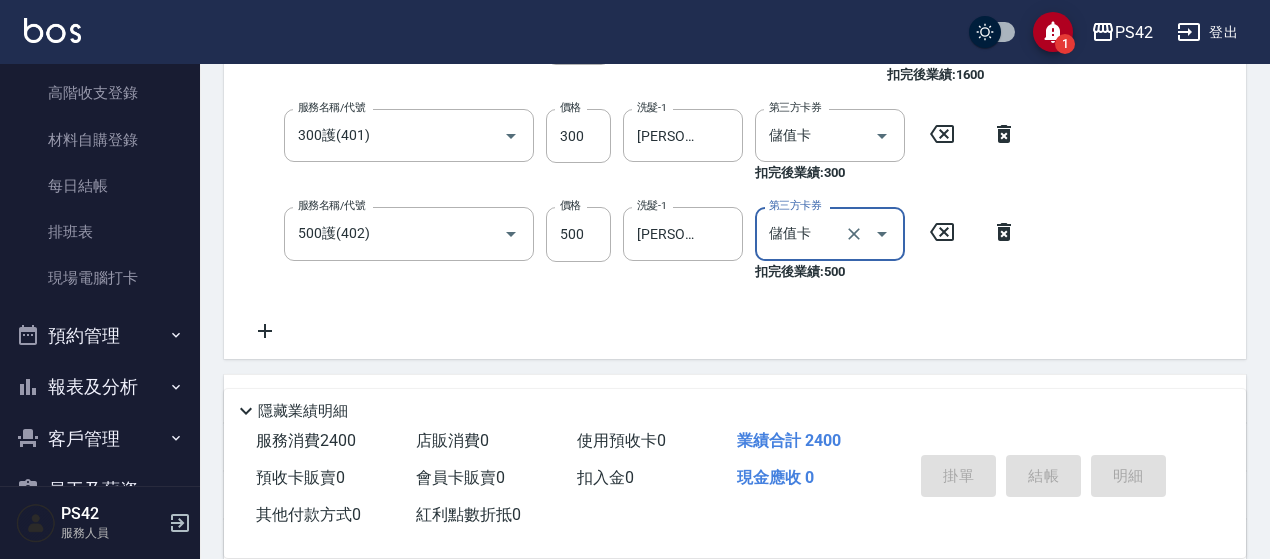 type 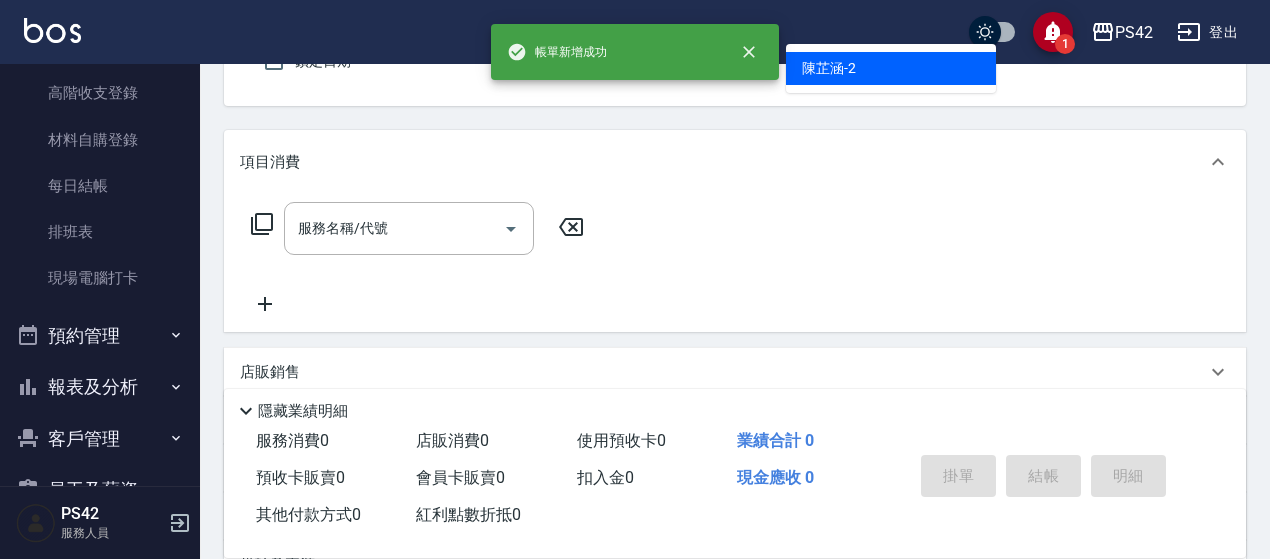scroll, scrollTop: 185, scrollLeft: 0, axis: vertical 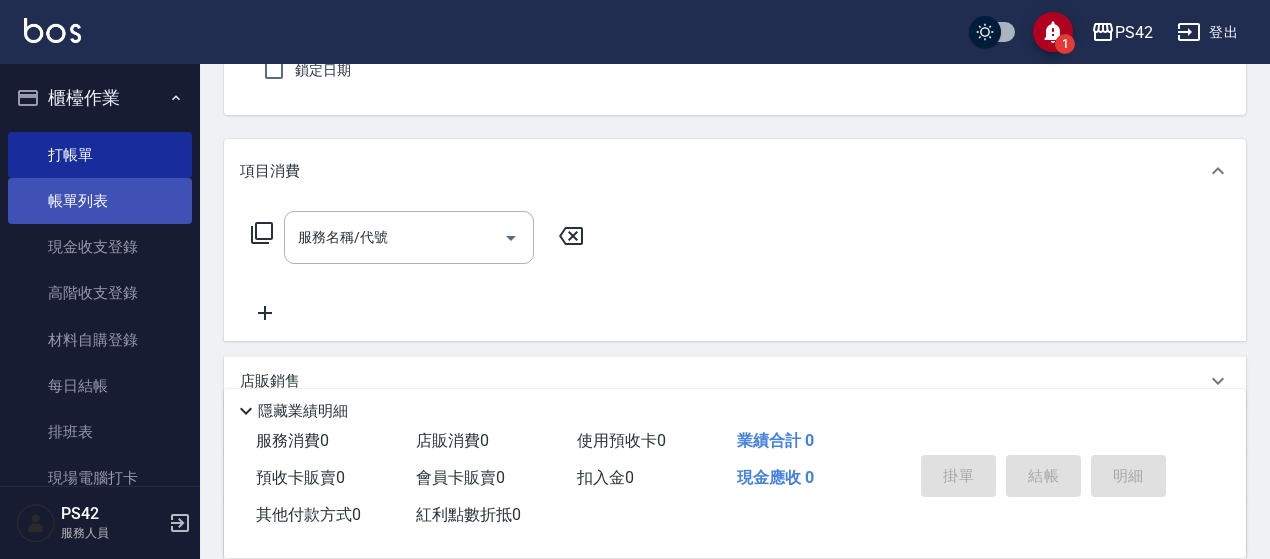 click on "帳單列表" at bounding box center [100, 201] 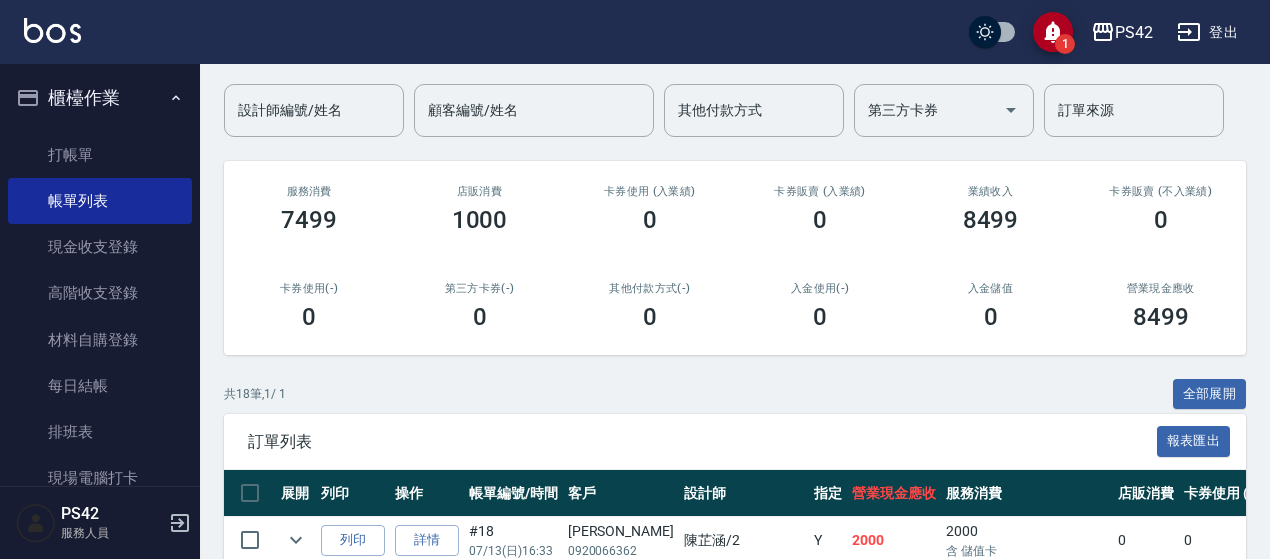 scroll, scrollTop: 100, scrollLeft: 0, axis: vertical 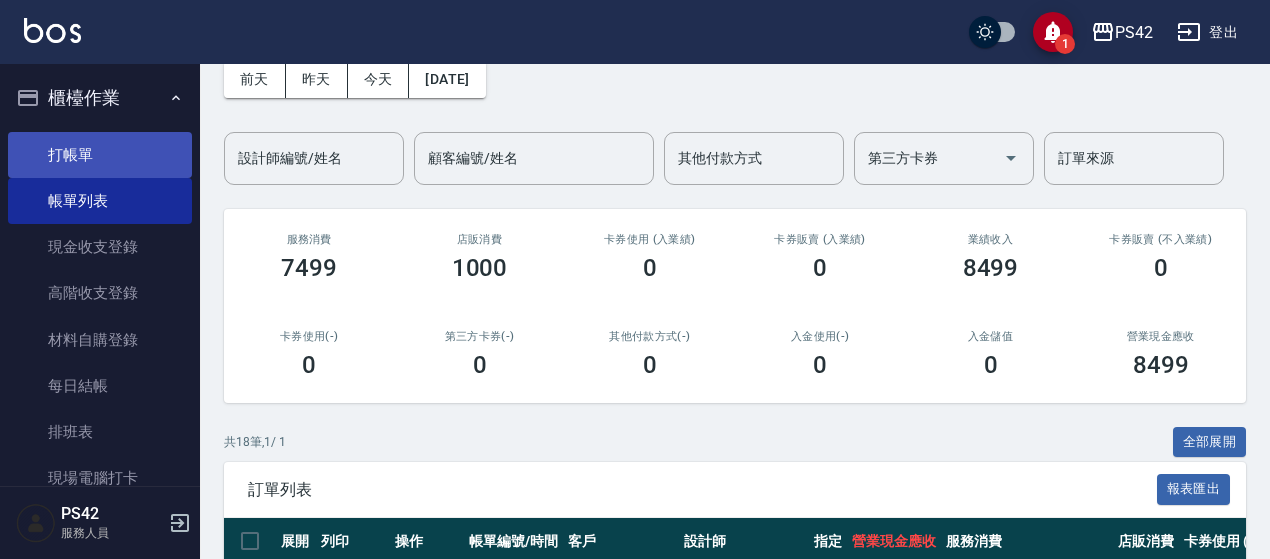 click on "打帳單" at bounding box center (100, 155) 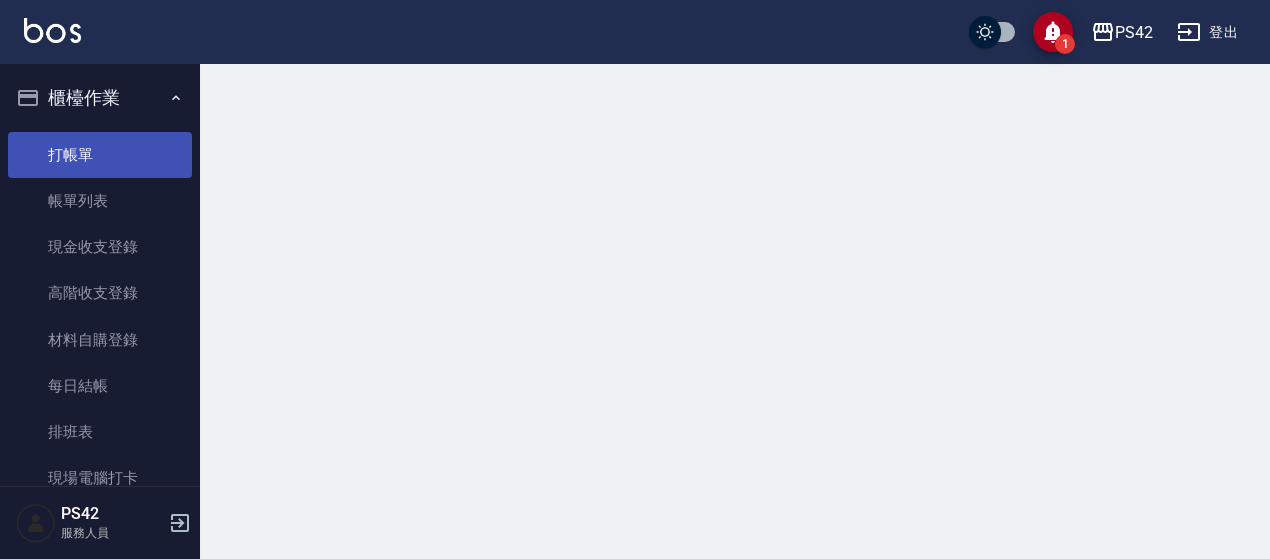 scroll, scrollTop: 0, scrollLeft: 0, axis: both 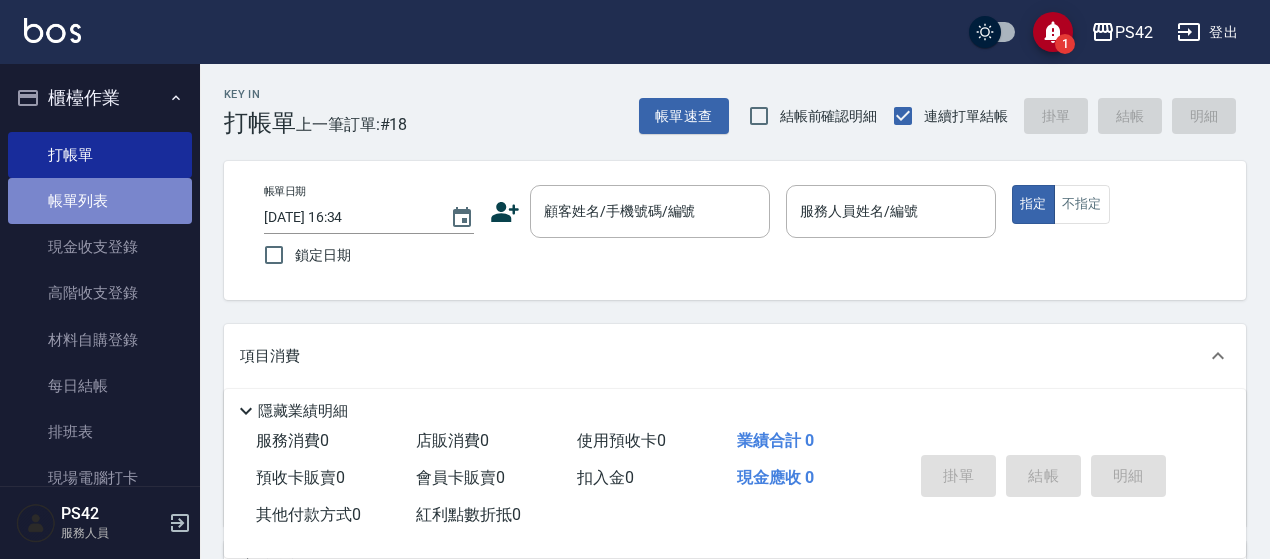 click on "帳單列表" at bounding box center (100, 201) 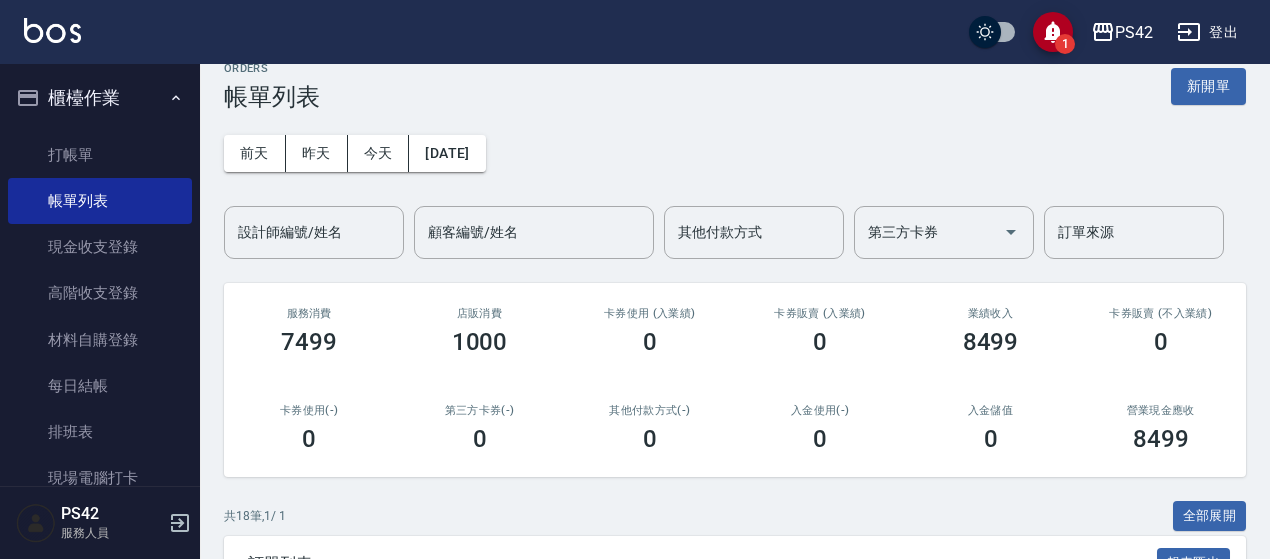 scroll, scrollTop: 300, scrollLeft: 0, axis: vertical 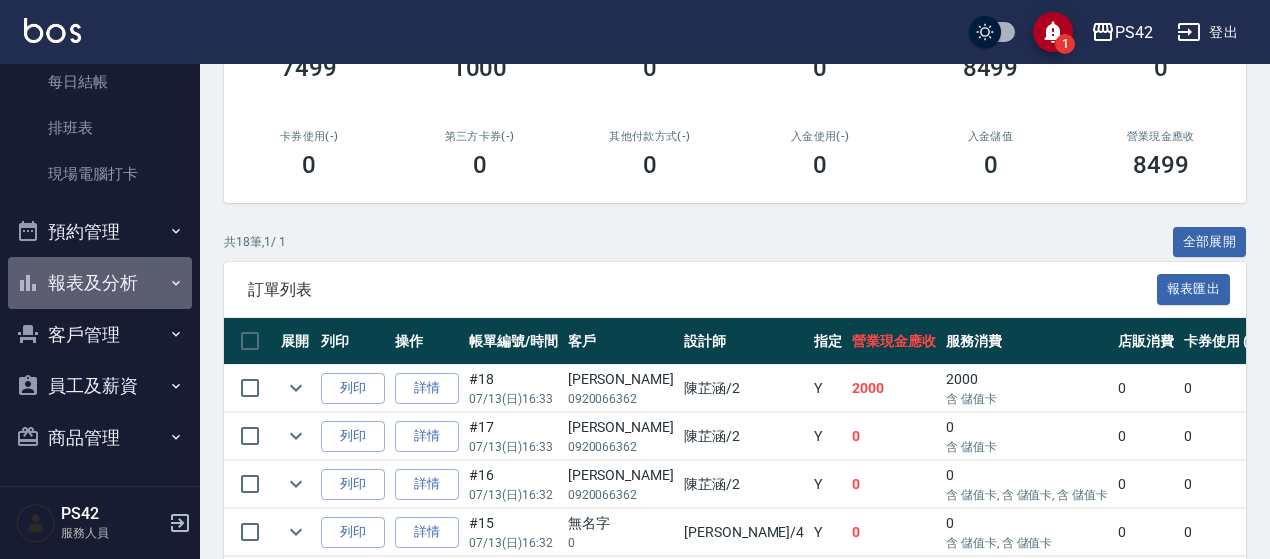 click on "報表及分析" at bounding box center (100, 283) 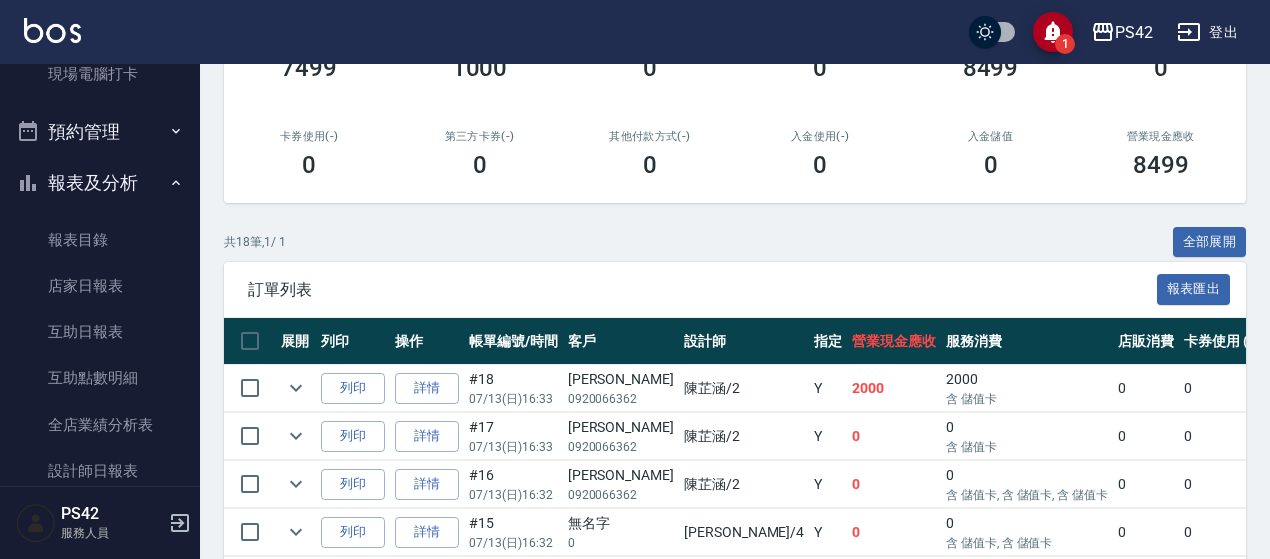 scroll, scrollTop: 604, scrollLeft: 0, axis: vertical 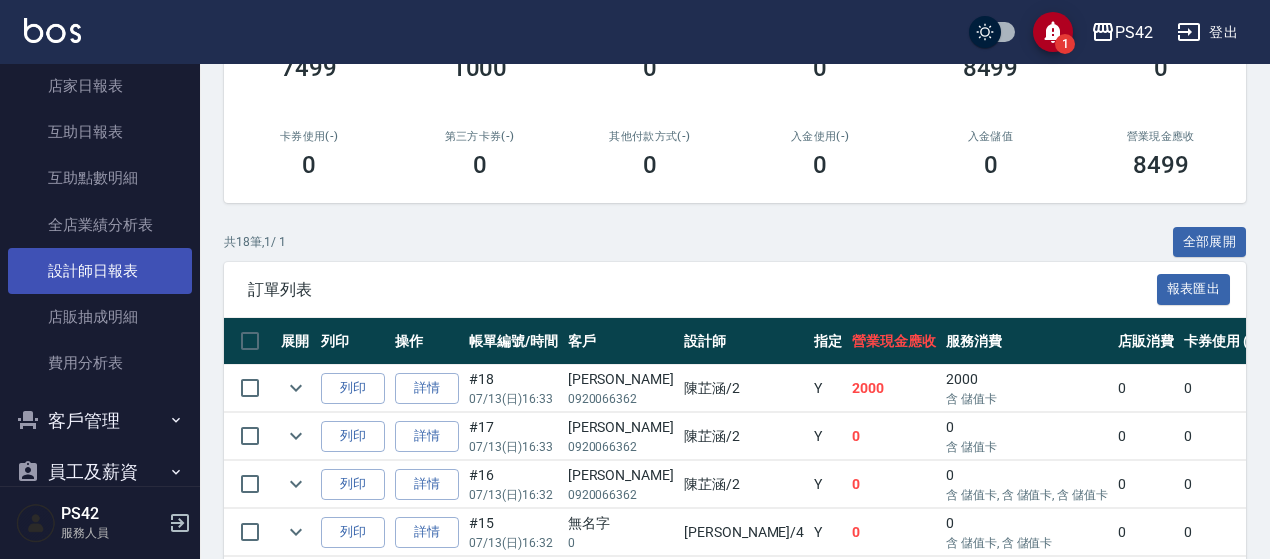 click on "設計師日報表" at bounding box center (100, 271) 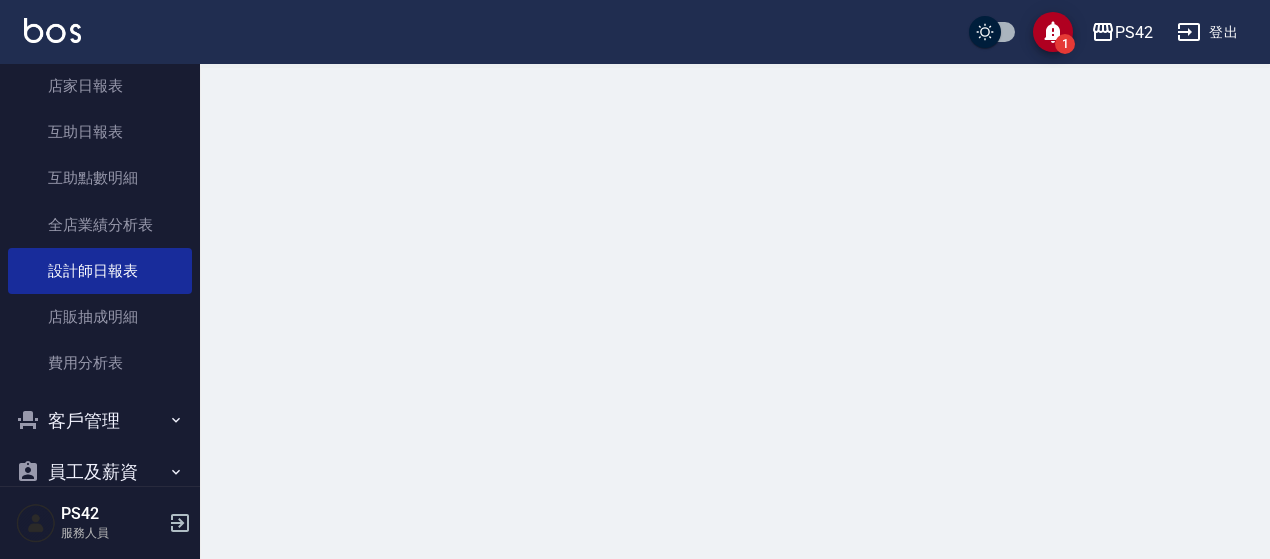 scroll, scrollTop: 0, scrollLeft: 0, axis: both 